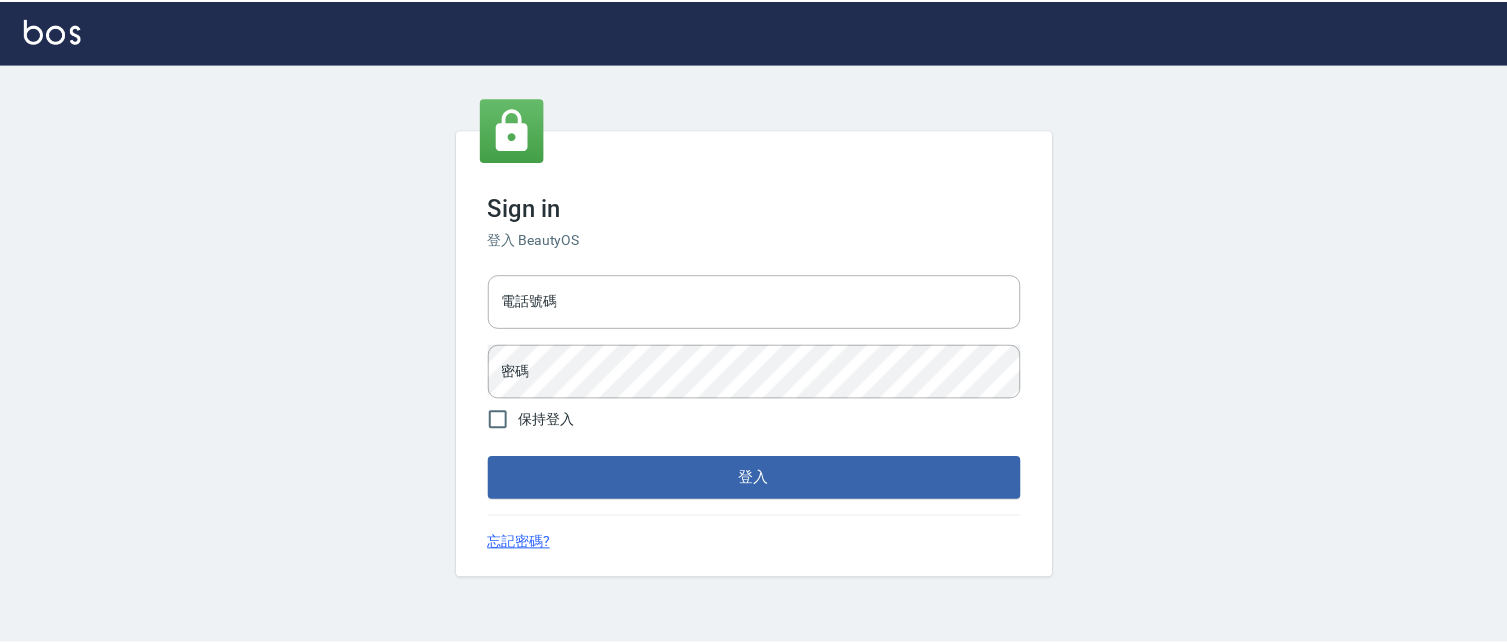 scroll, scrollTop: 0, scrollLeft: 0, axis: both 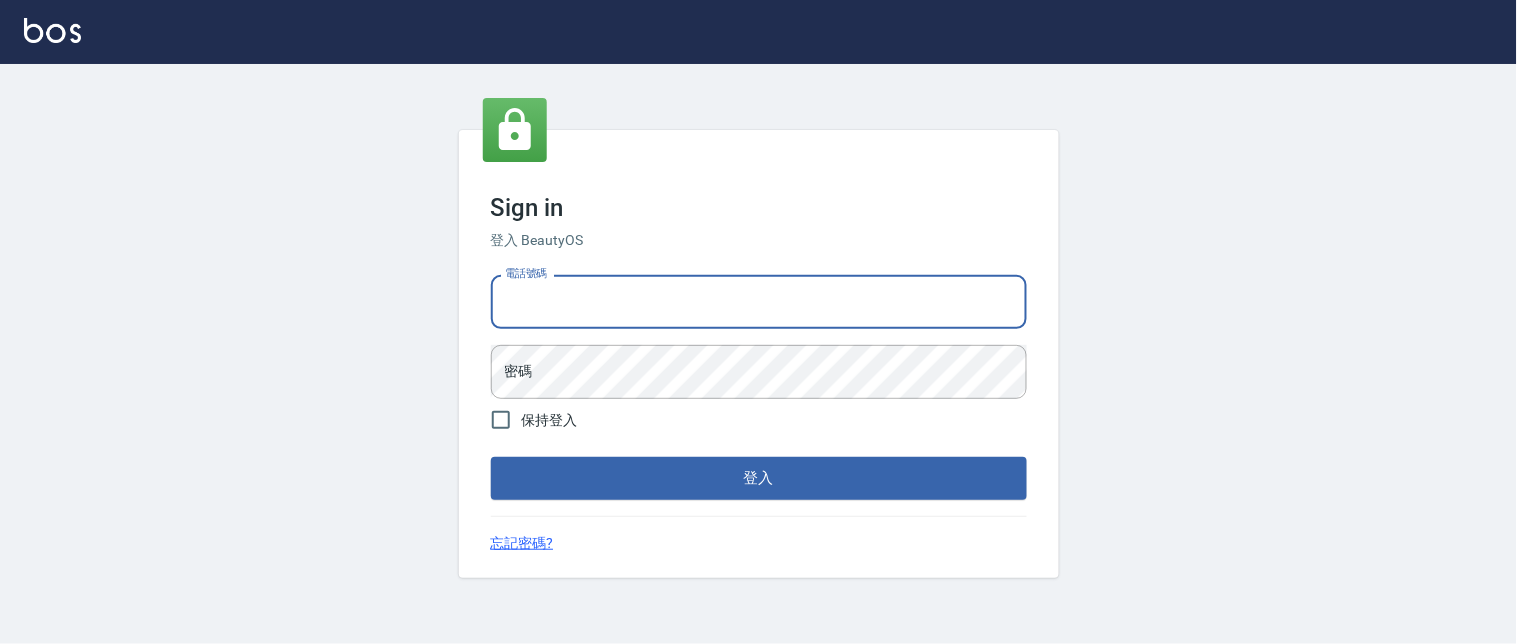 click on "電話號碼" at bounding box center (759, 302) 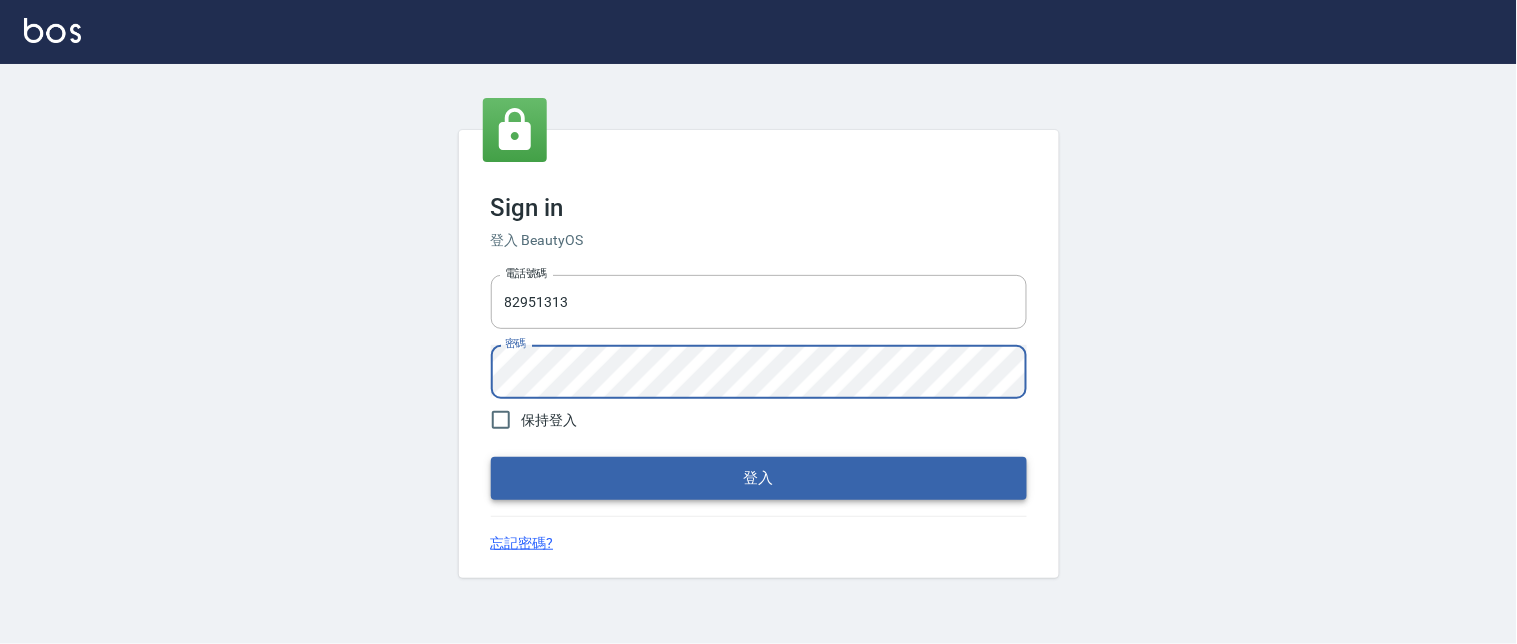 click on "Sign in 登入 BeautyOS 電話號碼 [PHONE_NUMBER] 電話號碼 密碼 密碼 保持登入 登入 忘記密碼?" at bounding box center [759, 353] 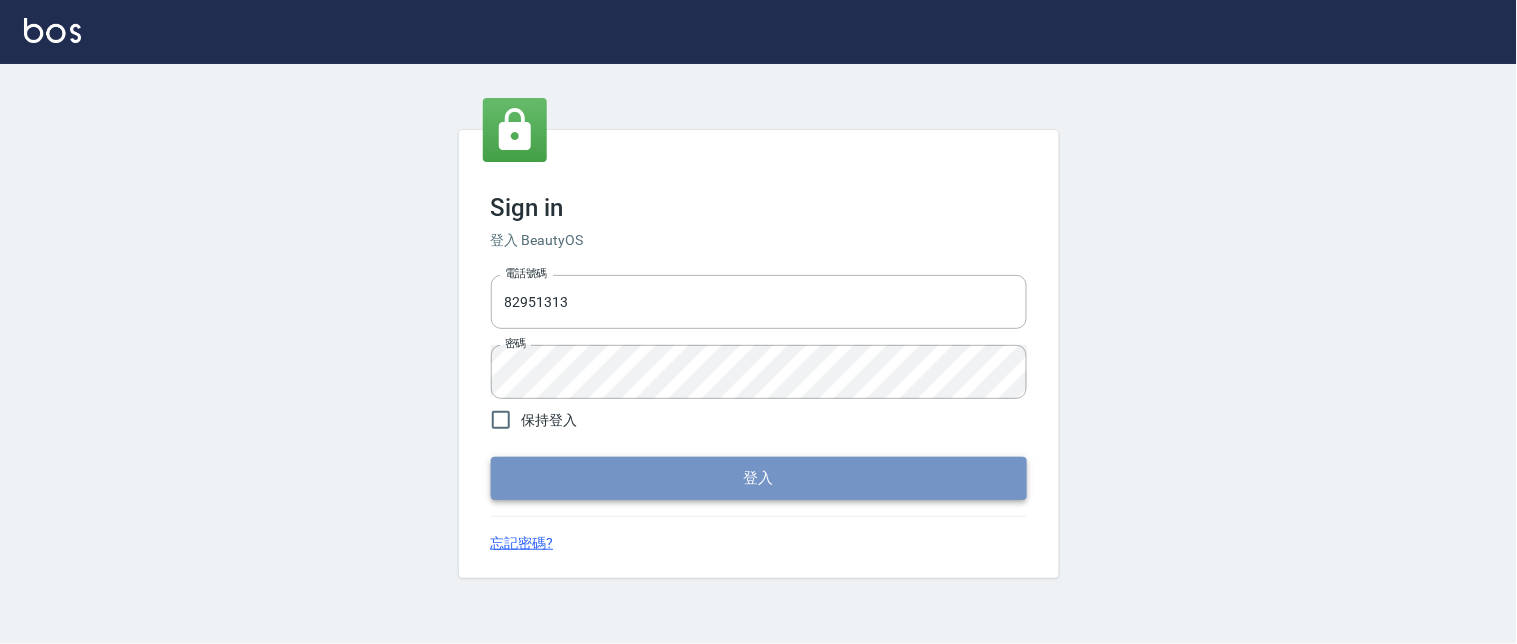 click on "登入" at bounding box center [759, 478] 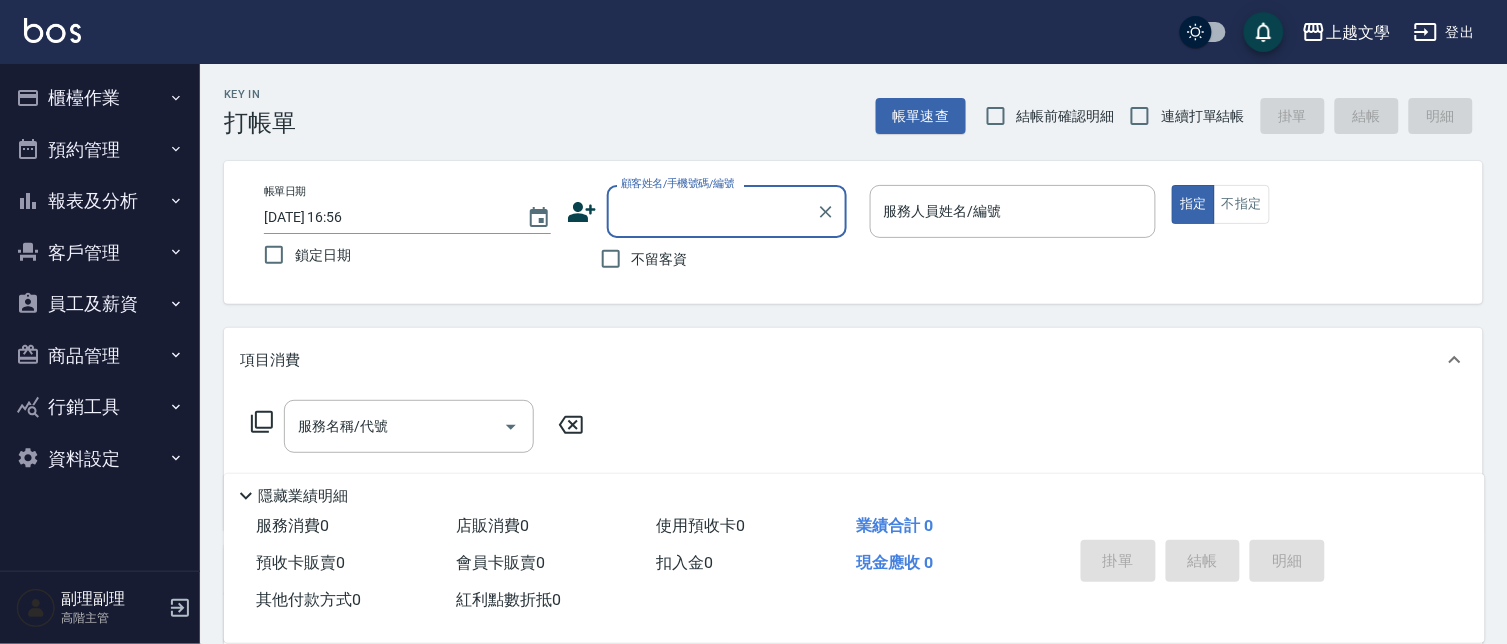 drag, startPoint x: 1143, startPoint y: 97, endPoint x: 1115, endPoint y: 130, distance: 43.27817 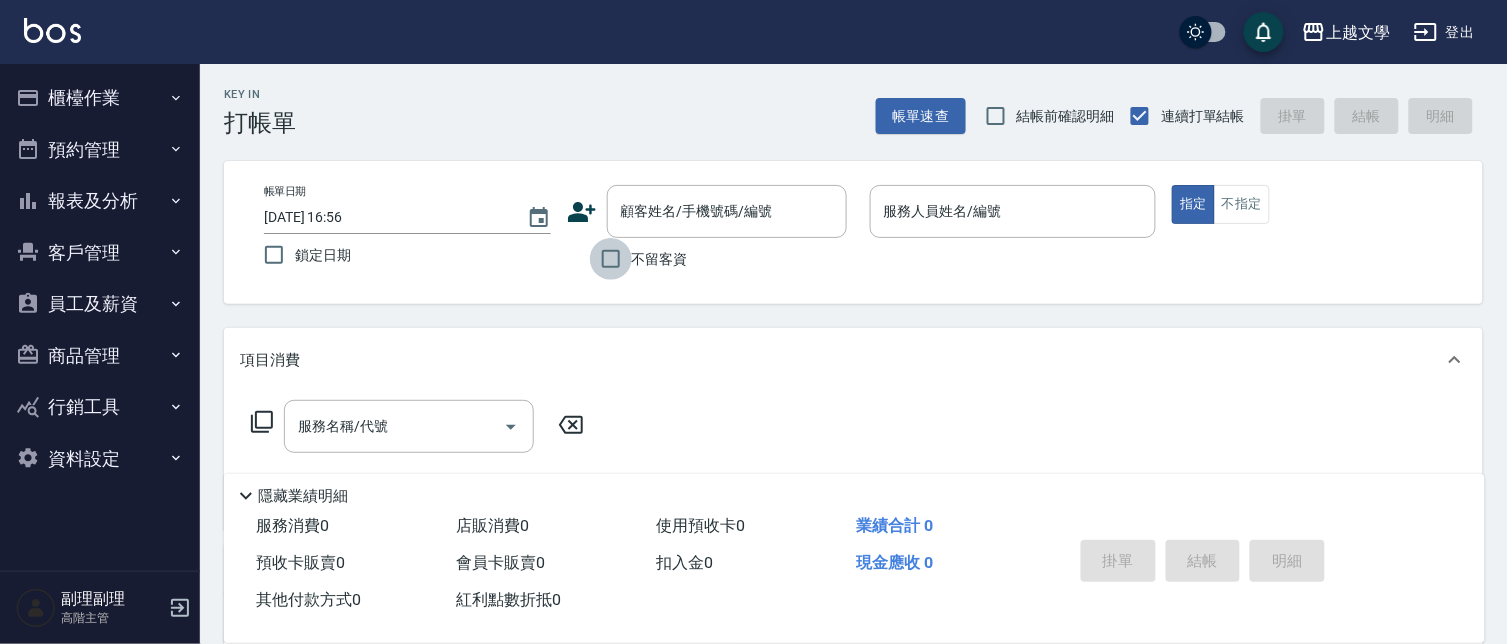 click on "不留客資" at bounding box center [611, 259] 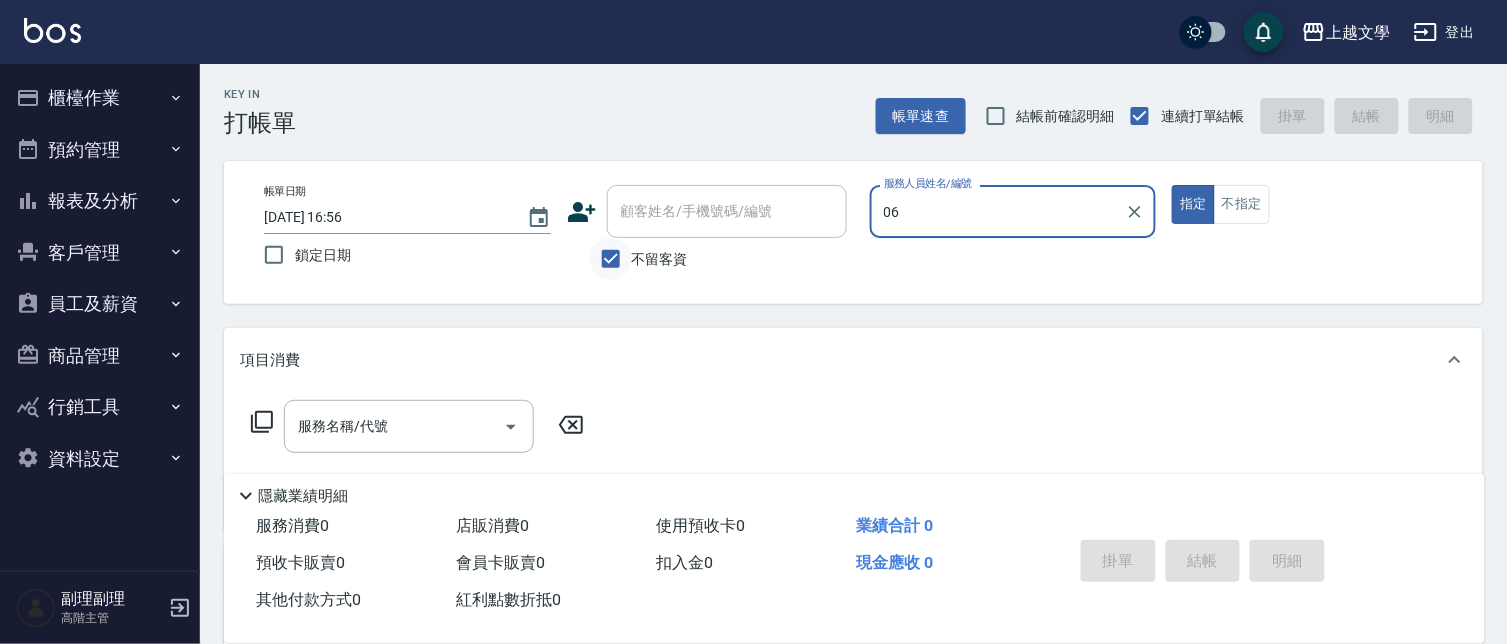 type on "06" 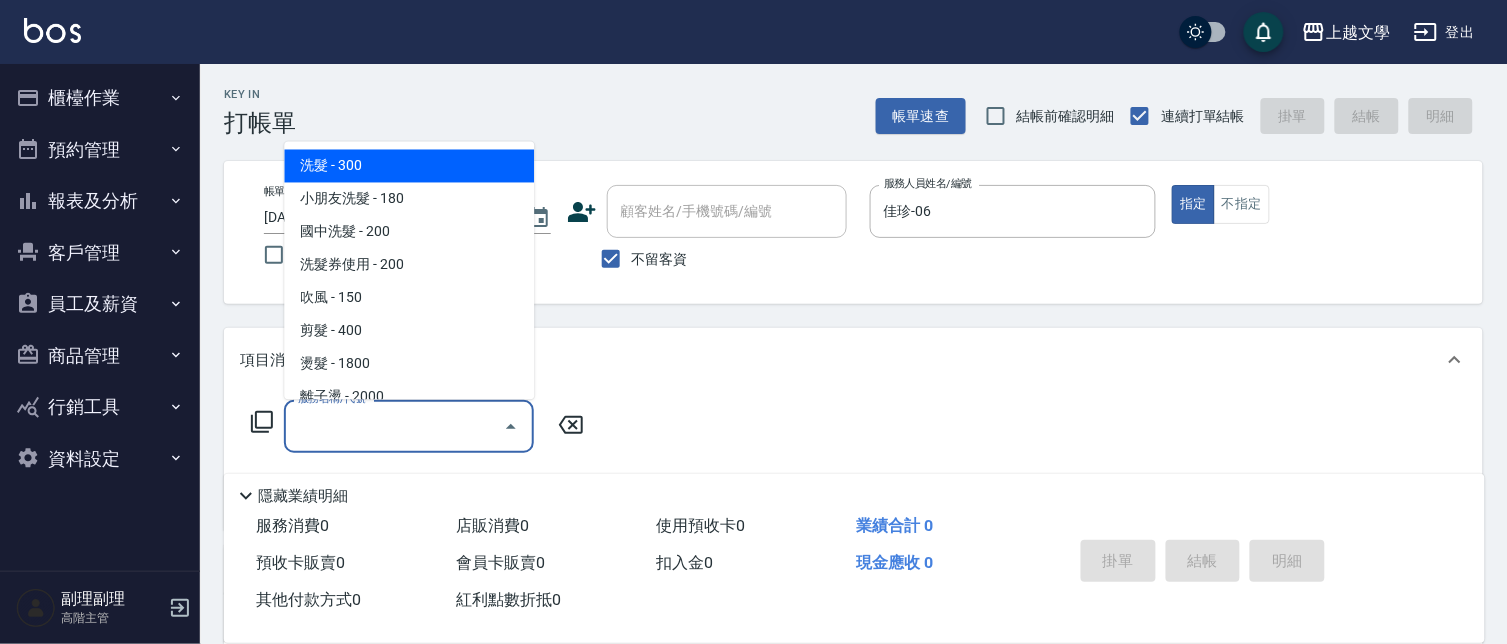 click on "服務名稱/代號" at bounding box center (394, 426) 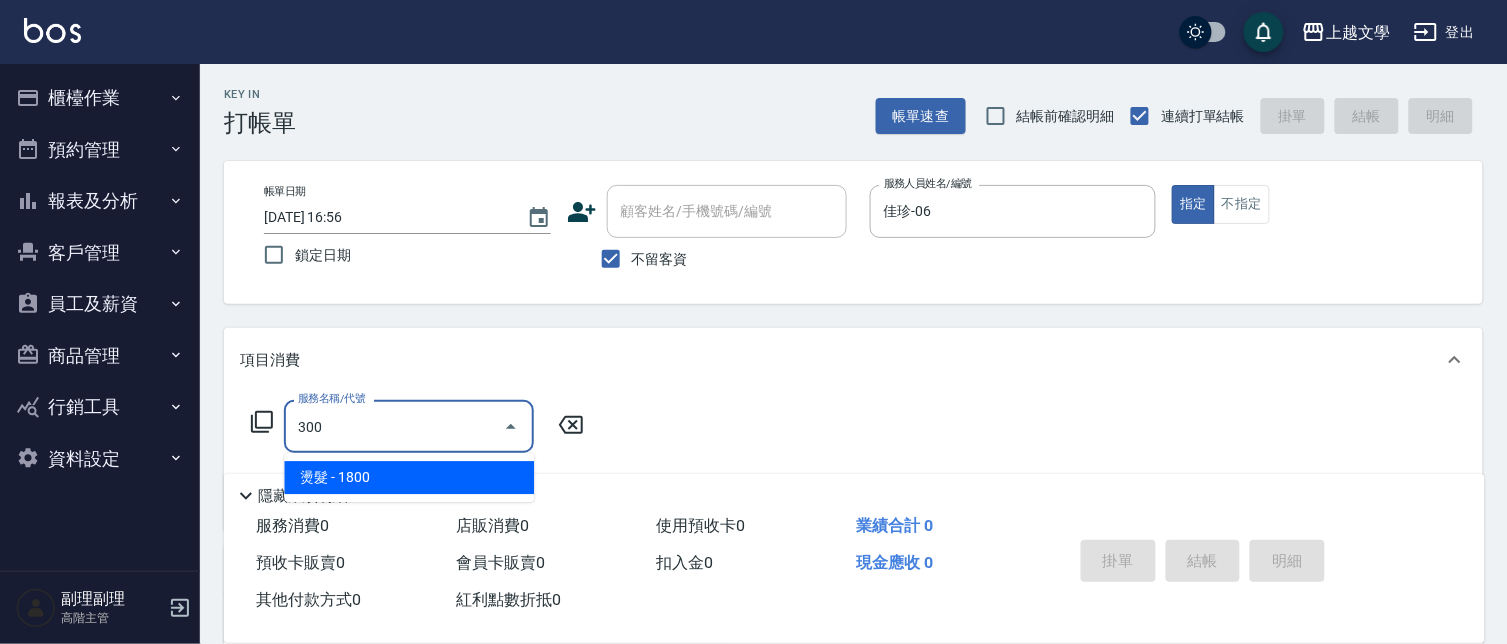 type on "燙髮(300)" 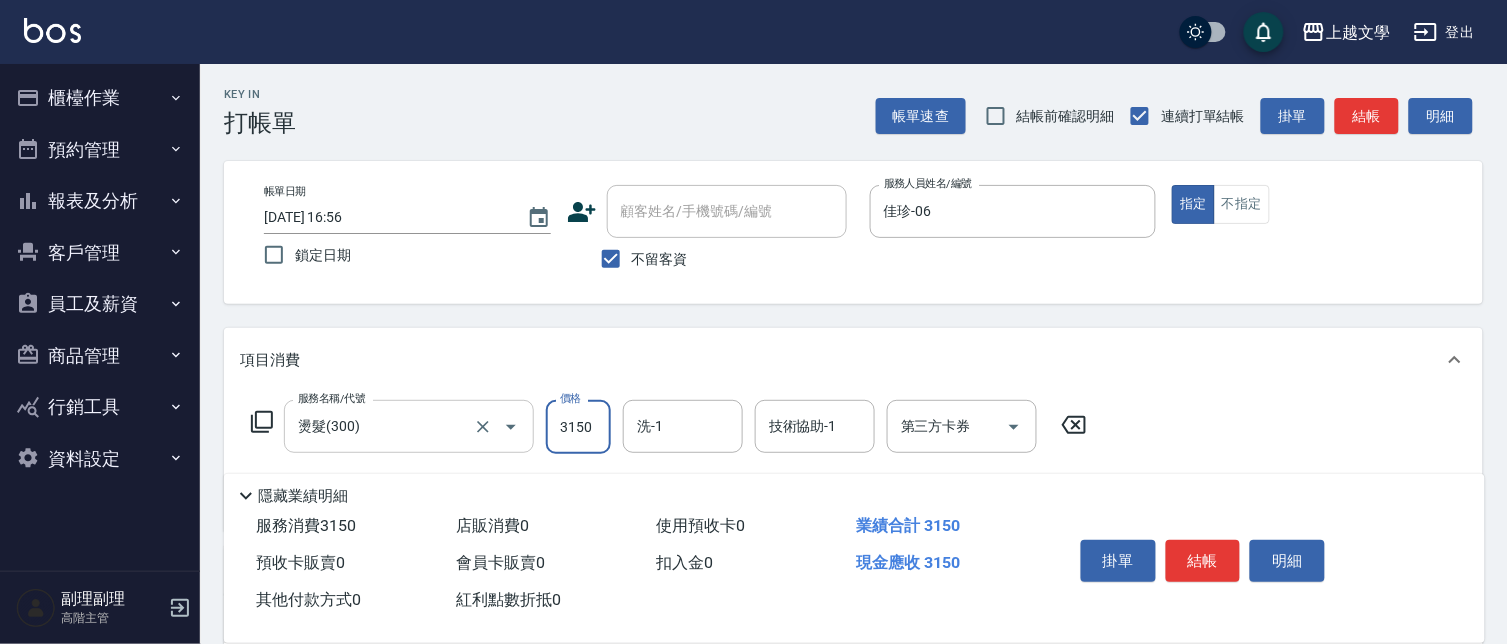 type on "3150" 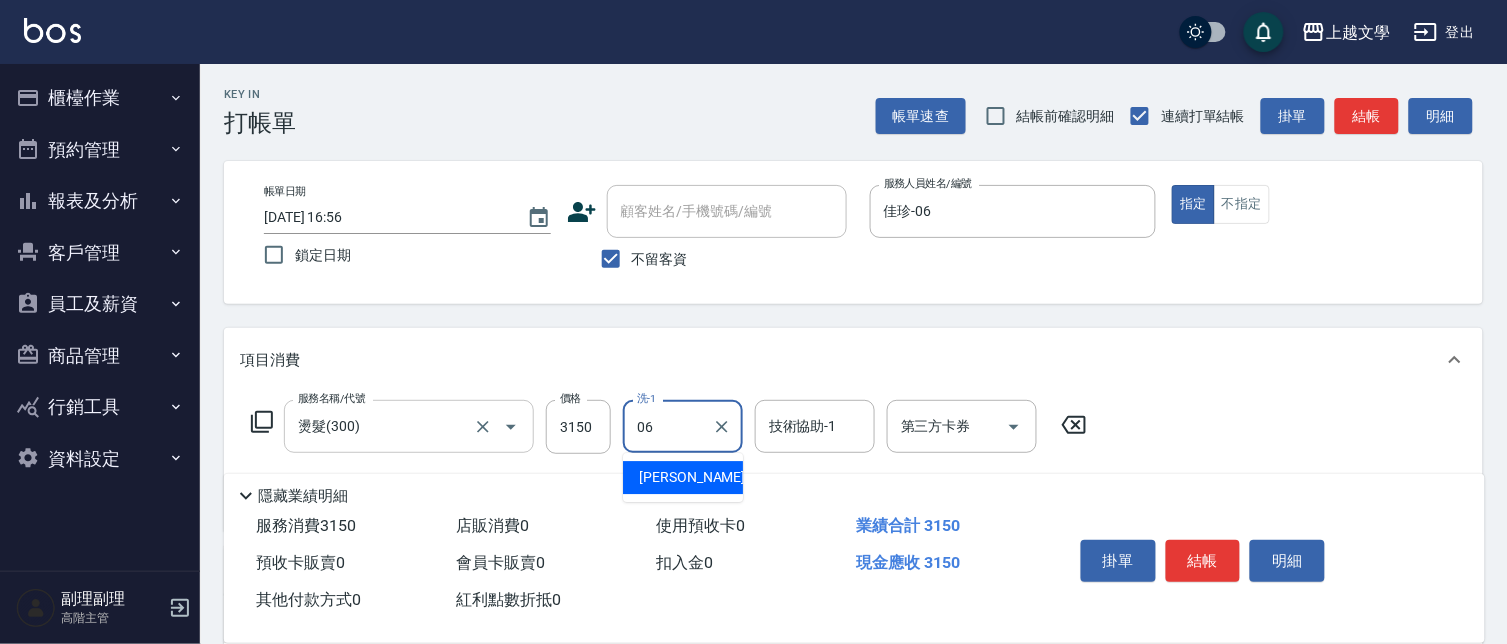 type on "佳珍-06" 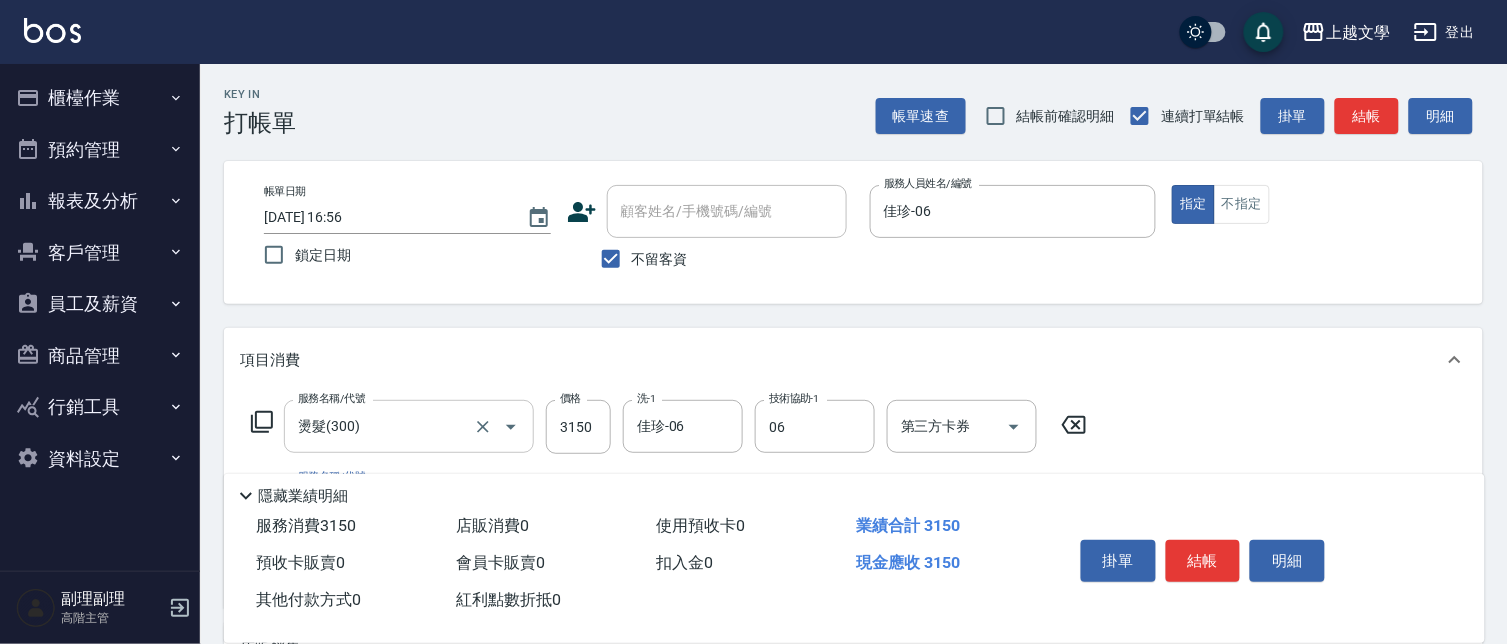 type on "佳珍-06" 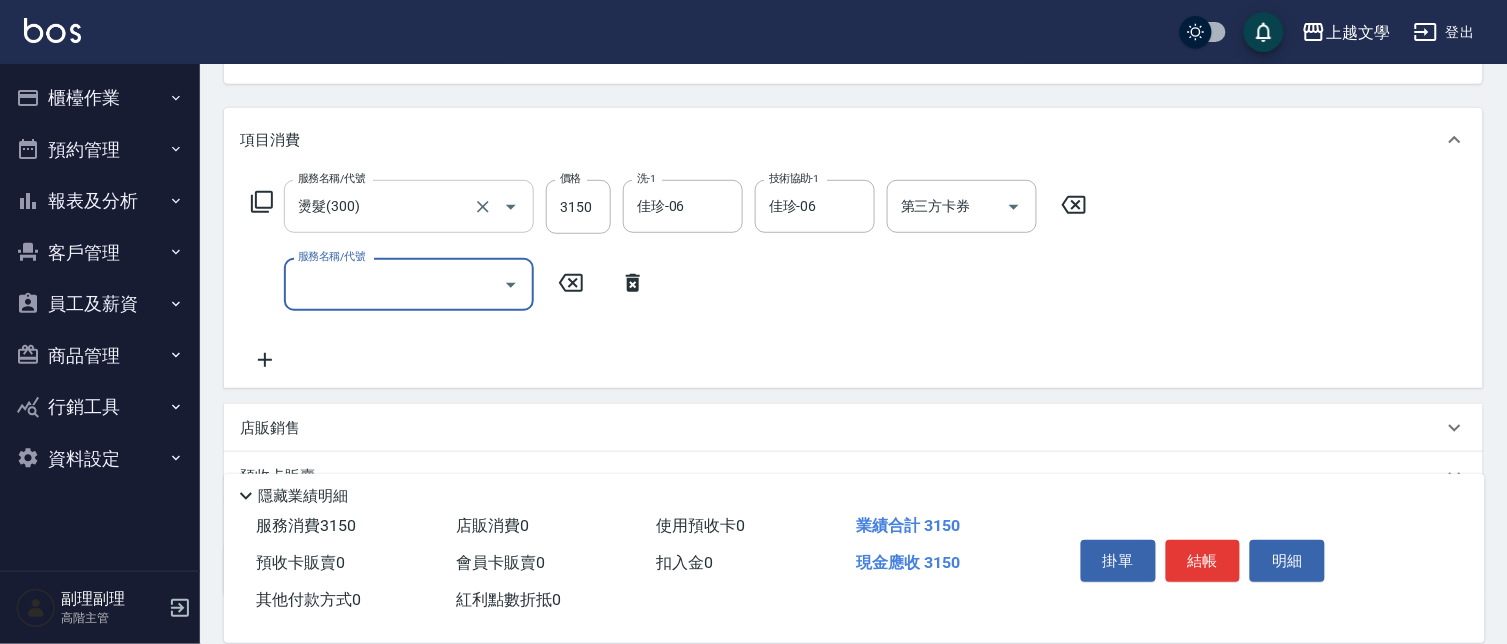 scroll, scrollTop: 222, scrollLeft: 0, axis: vertical 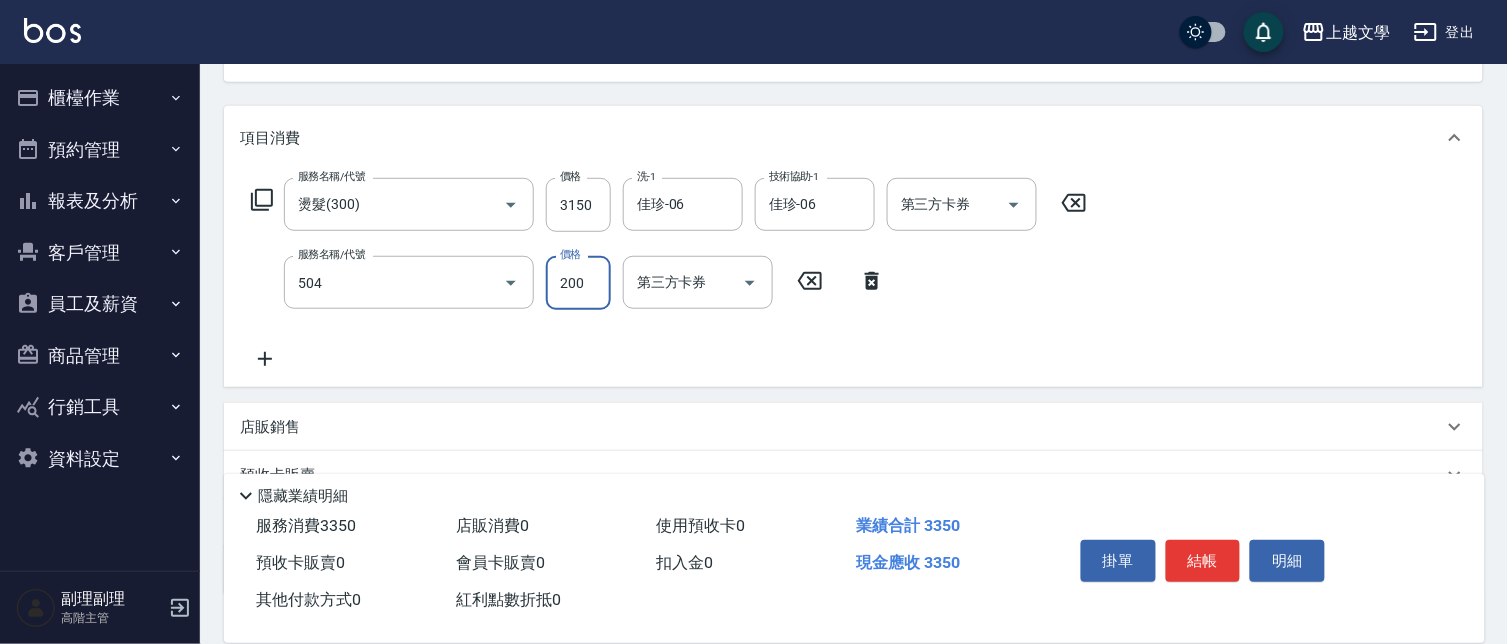 type on "瞬護(504)" 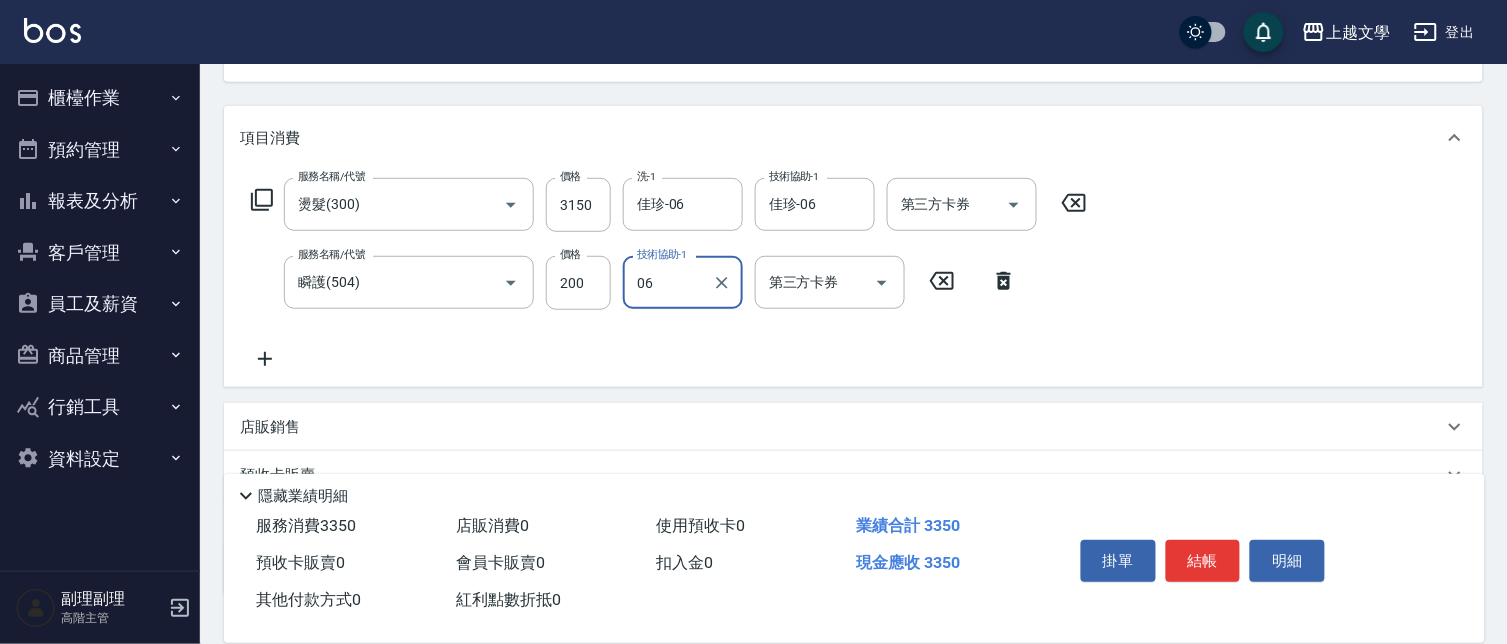 type on "佳珍-06" 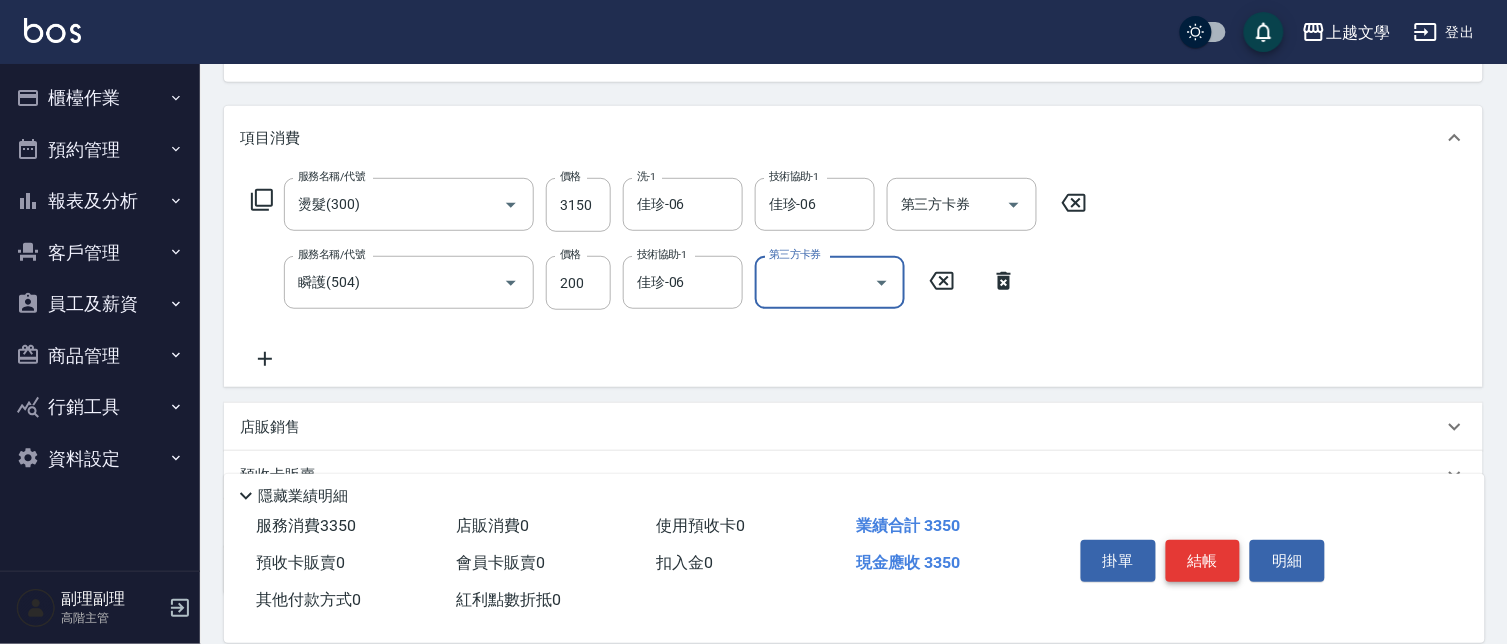 click on "結帳" at bounding box center [1203, 561] 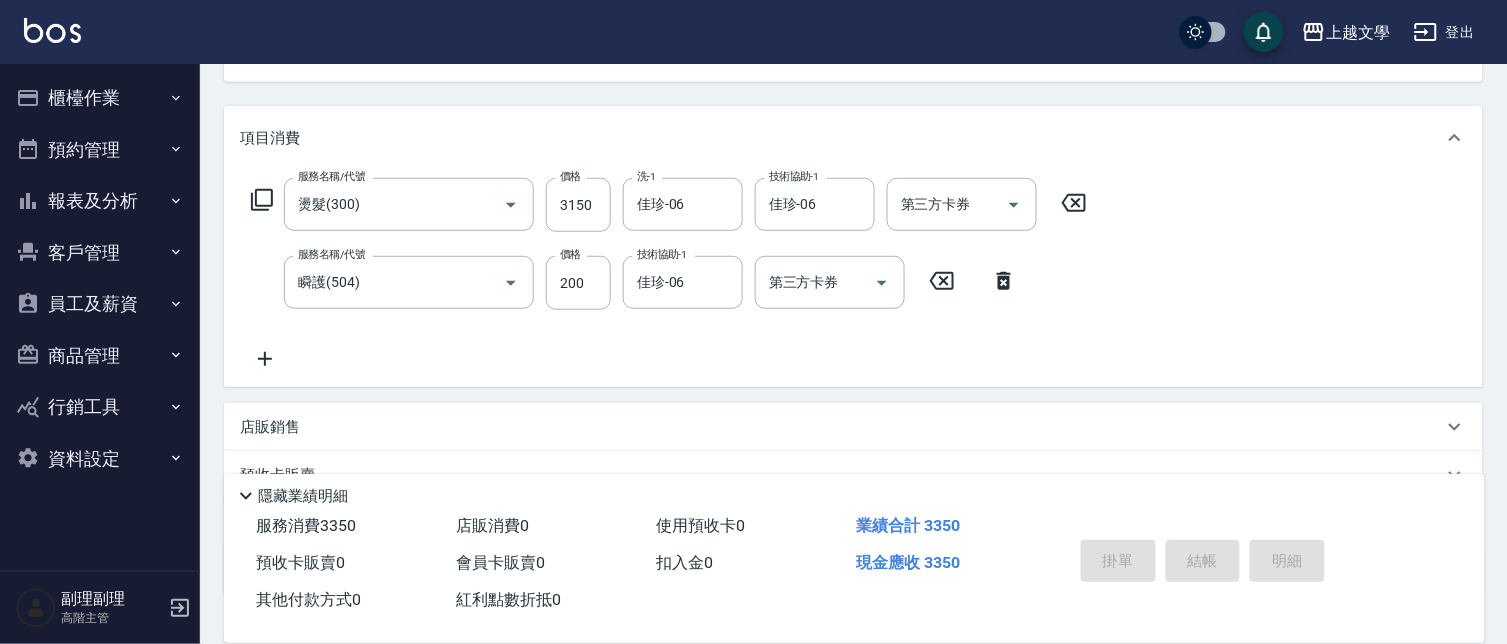 type 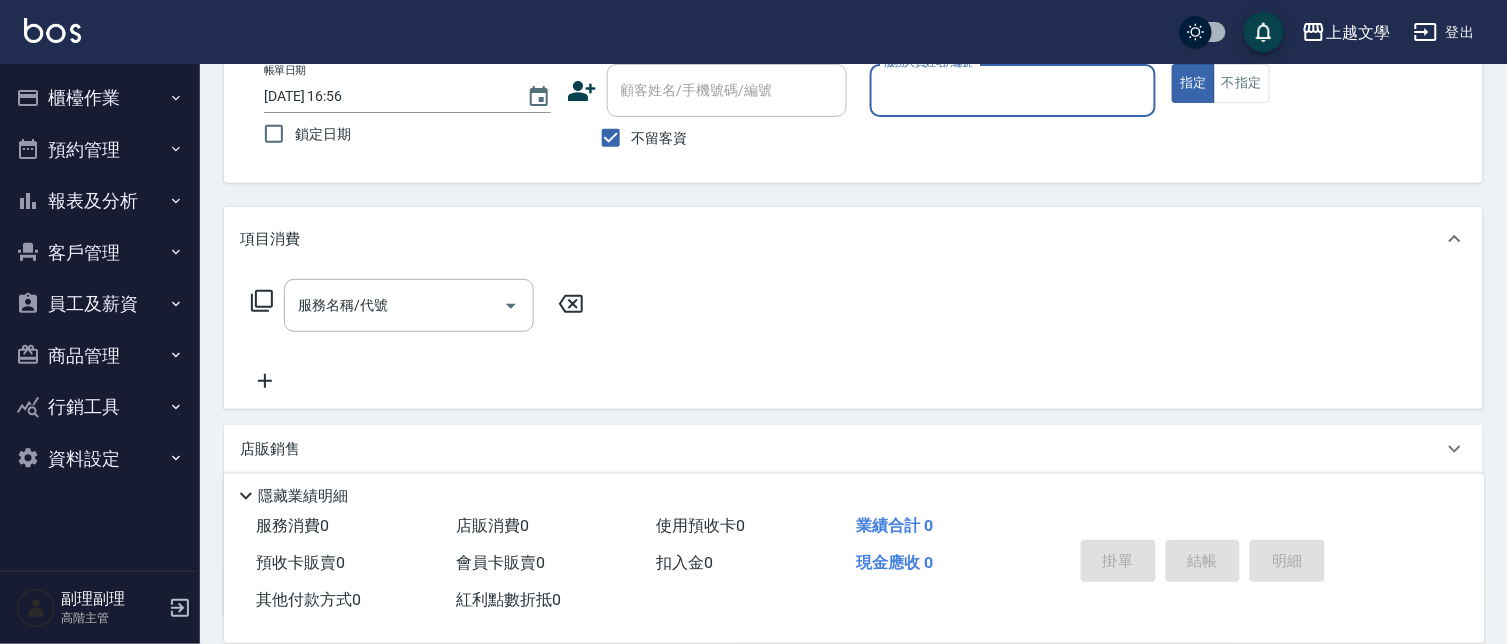 scroll, scrollTop: 82, scrollLeft: 0, axis: vertical 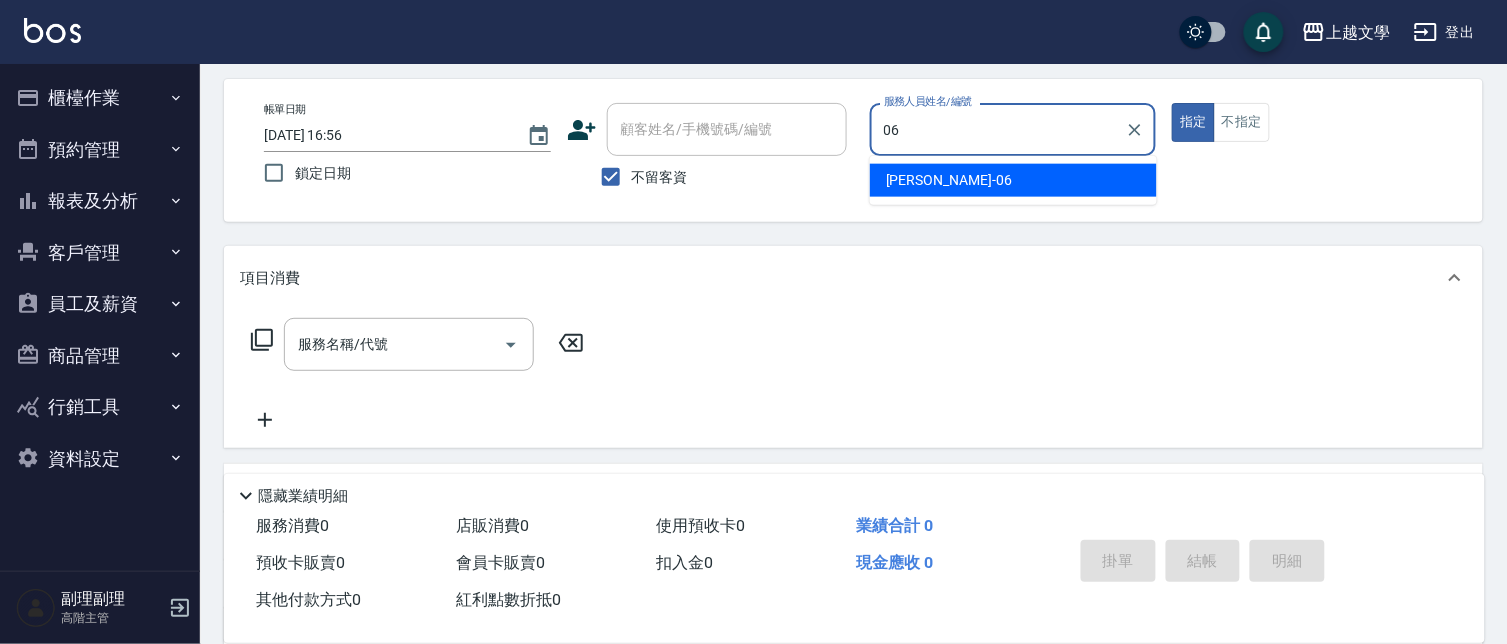 type on "佳珍-06" 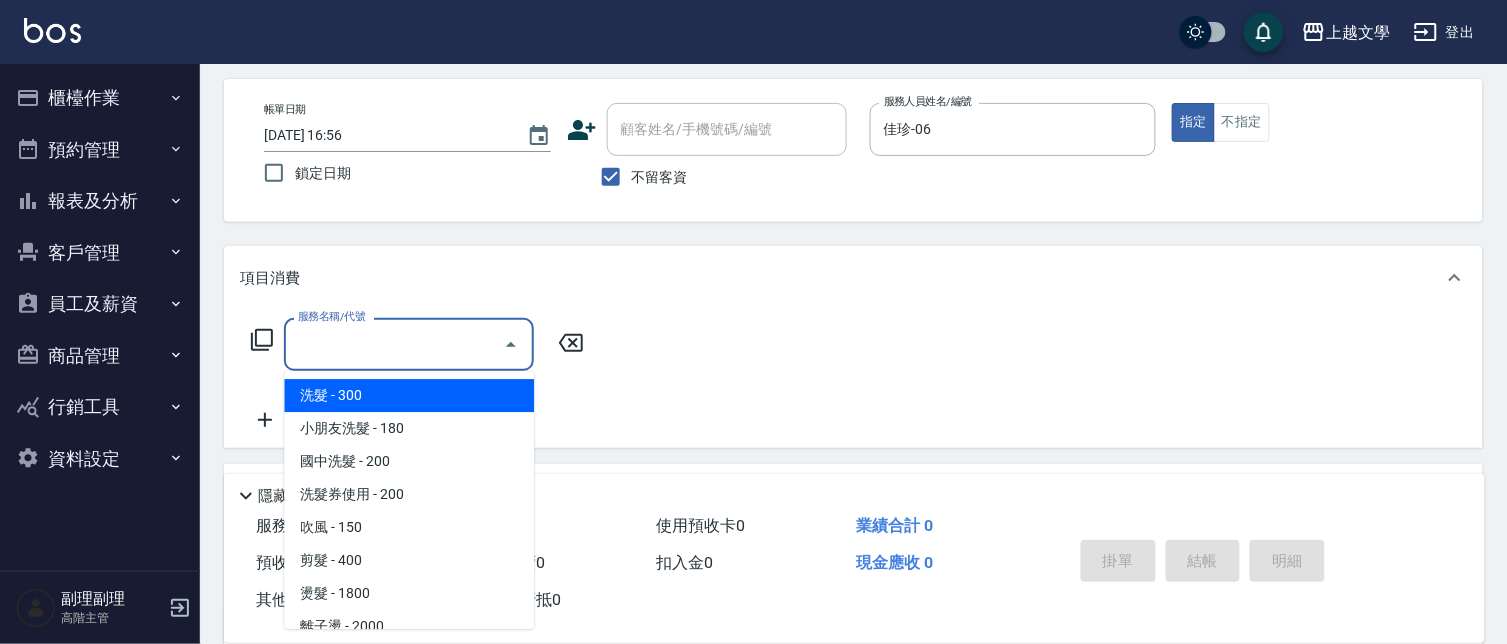 click on "服務名稱/代號" at bounding box center (394, 344) 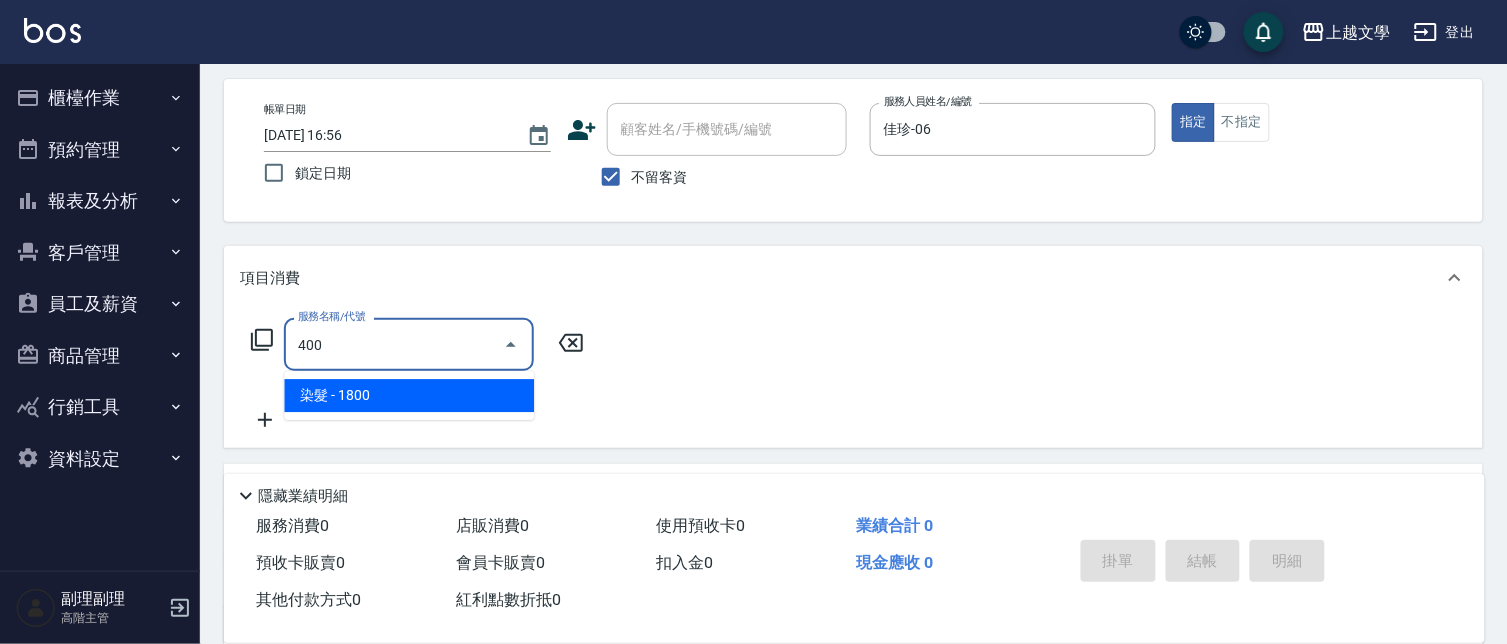 type on "染髮(400)" 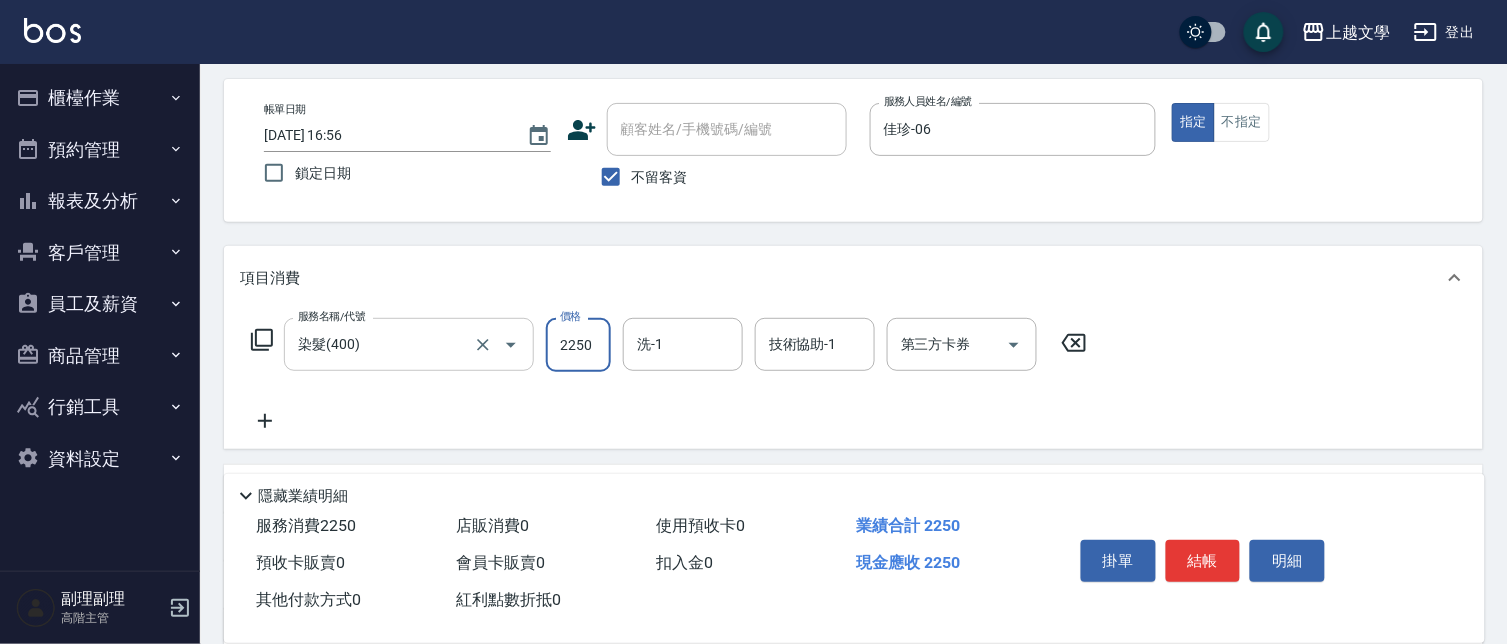 type on "2250" 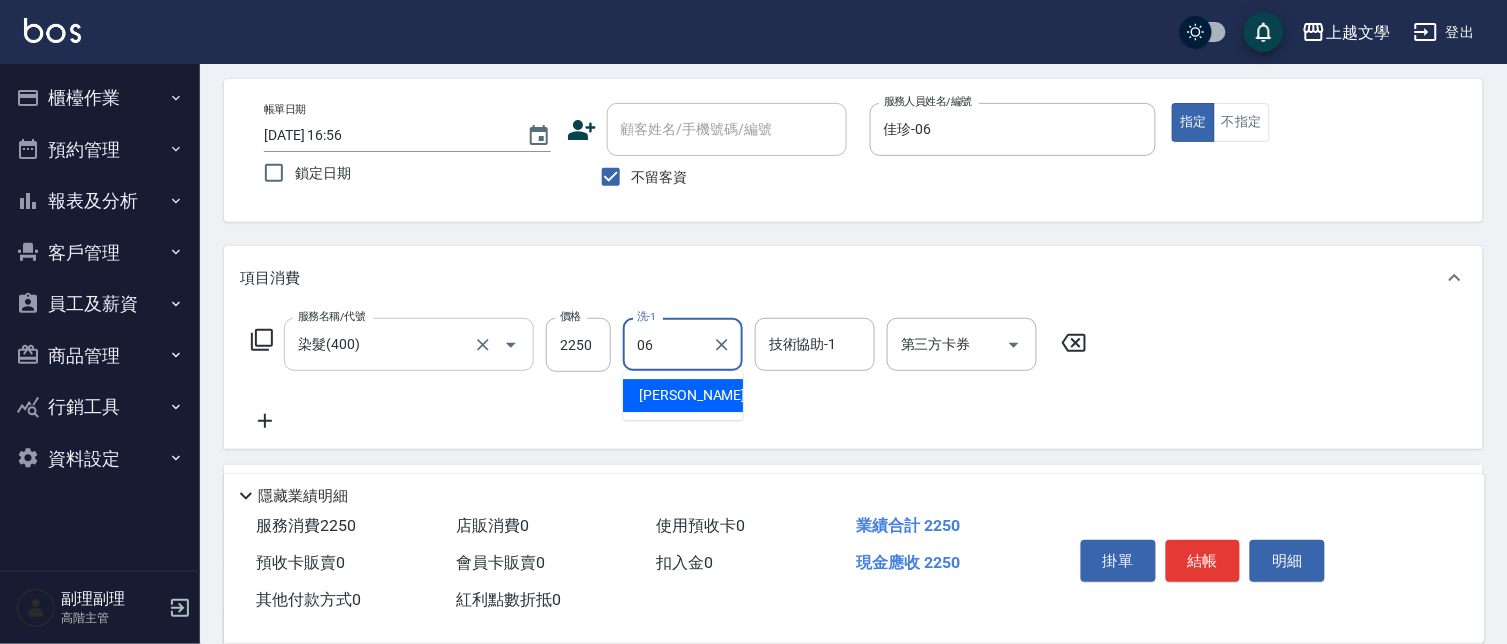 type on "佳珍-06" 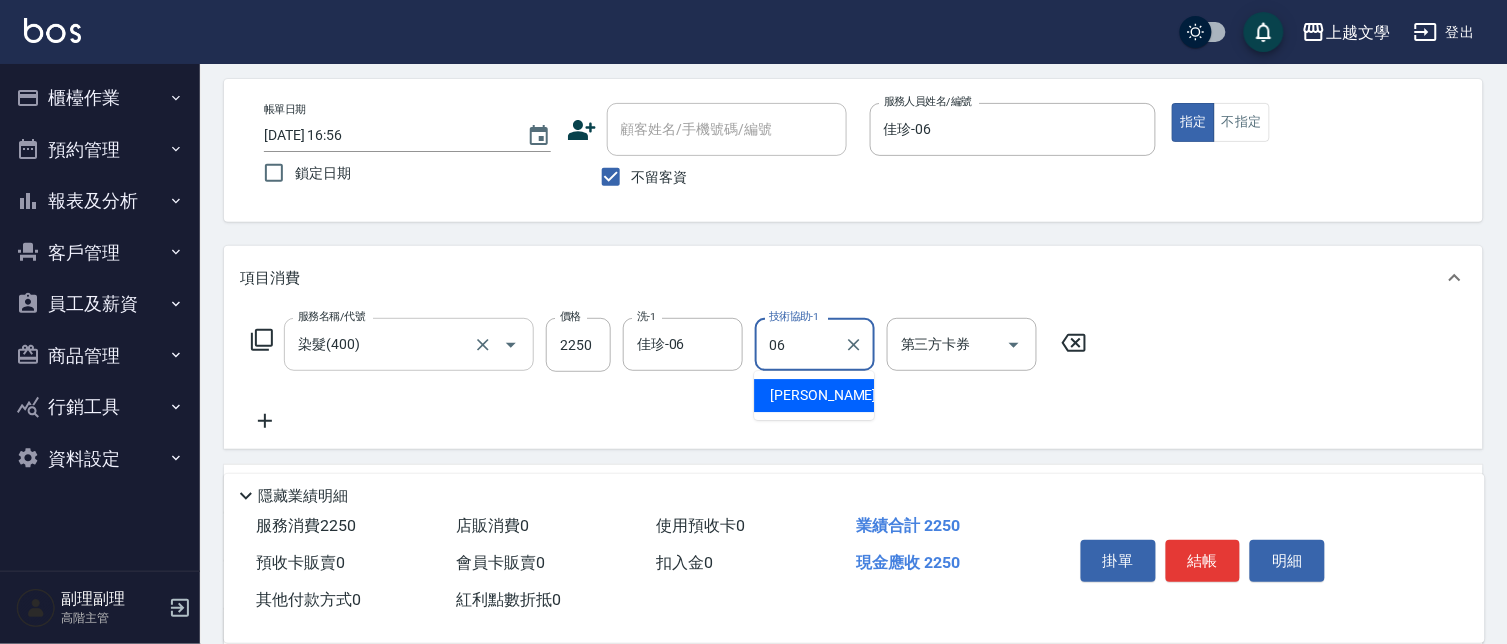 type on "佳珍-06" 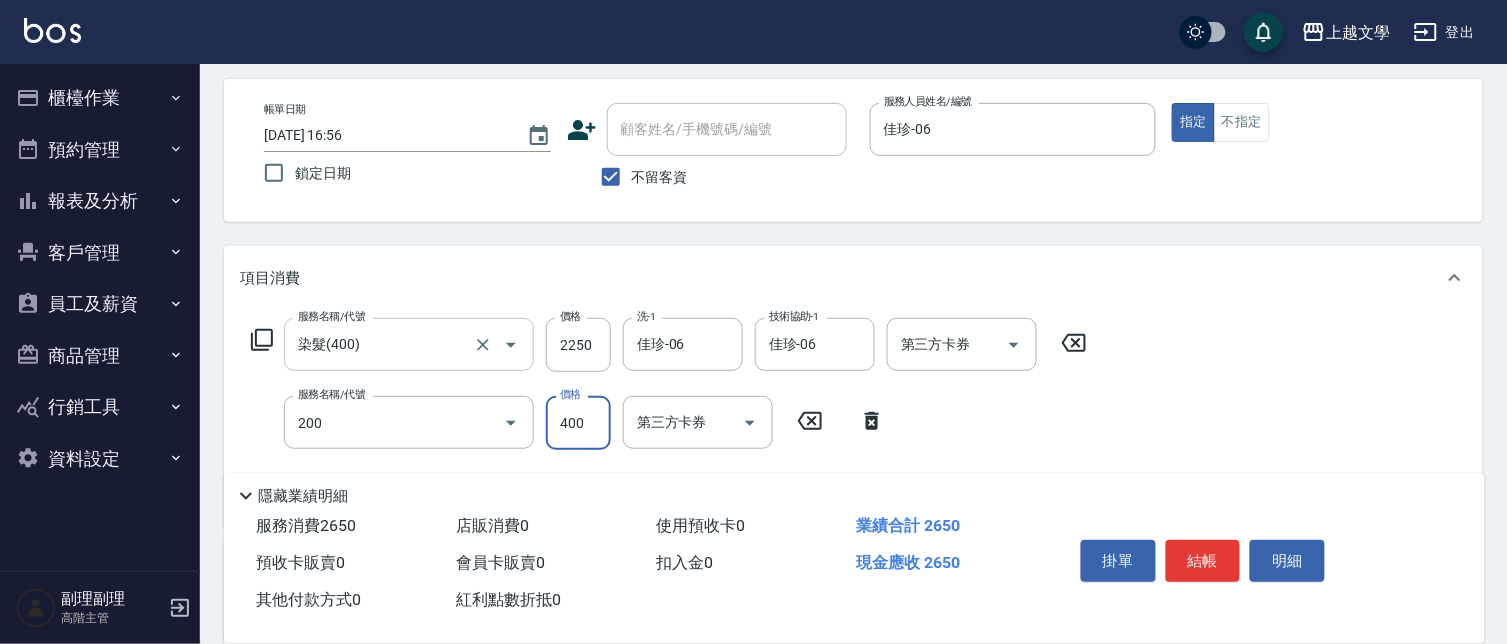 type on "剪髮(200)" 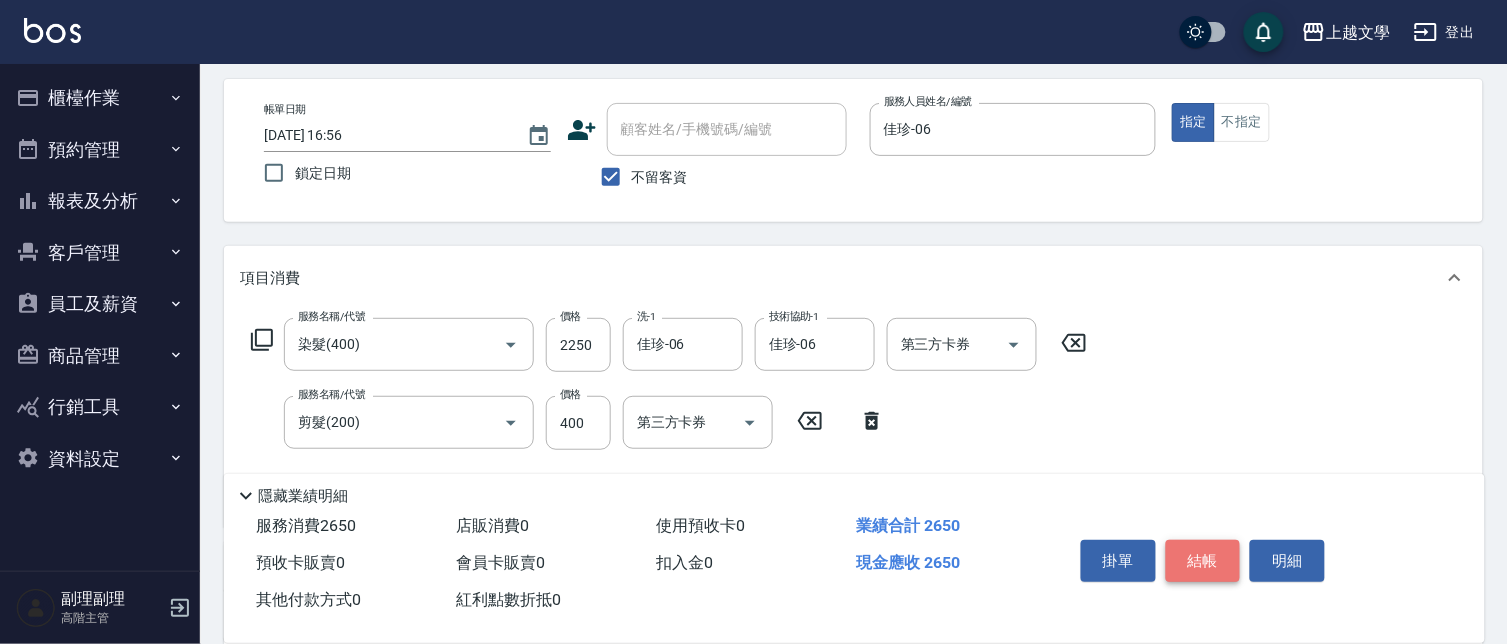 click on "結帳" at bounding box center [1203, 561] 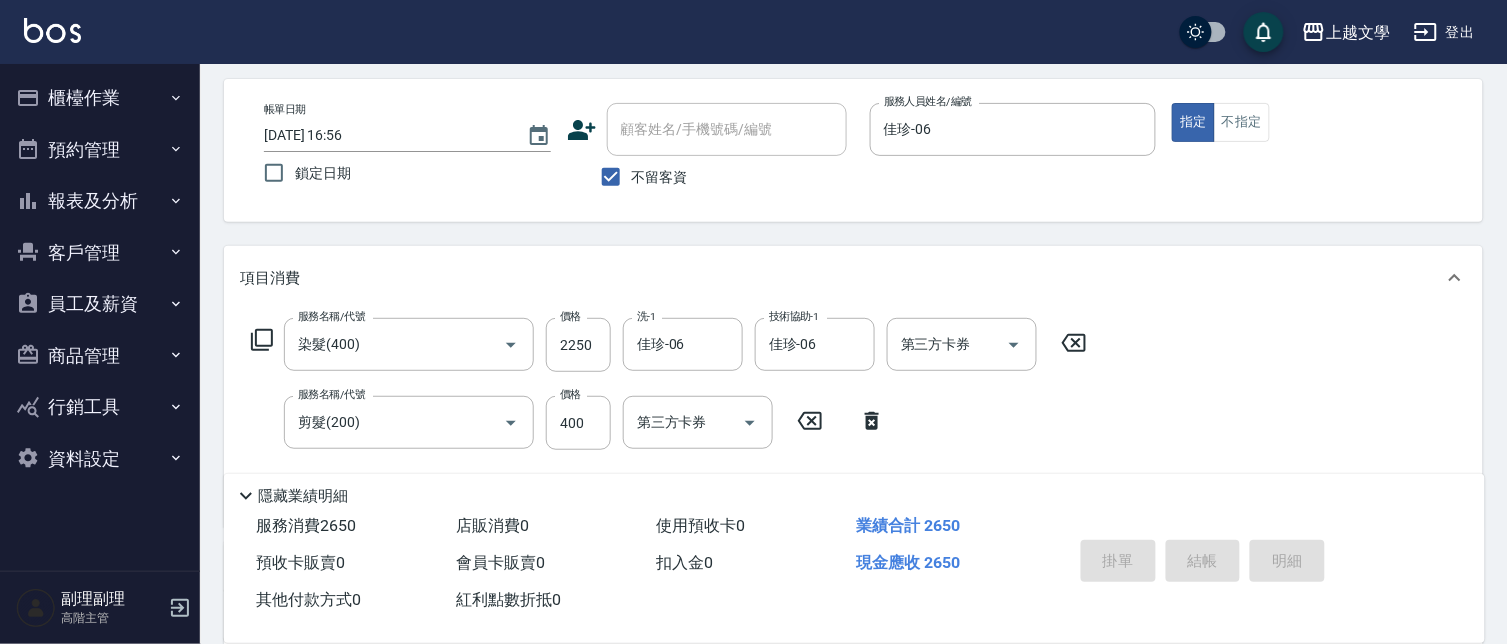 type on "[DATE] 16:57" 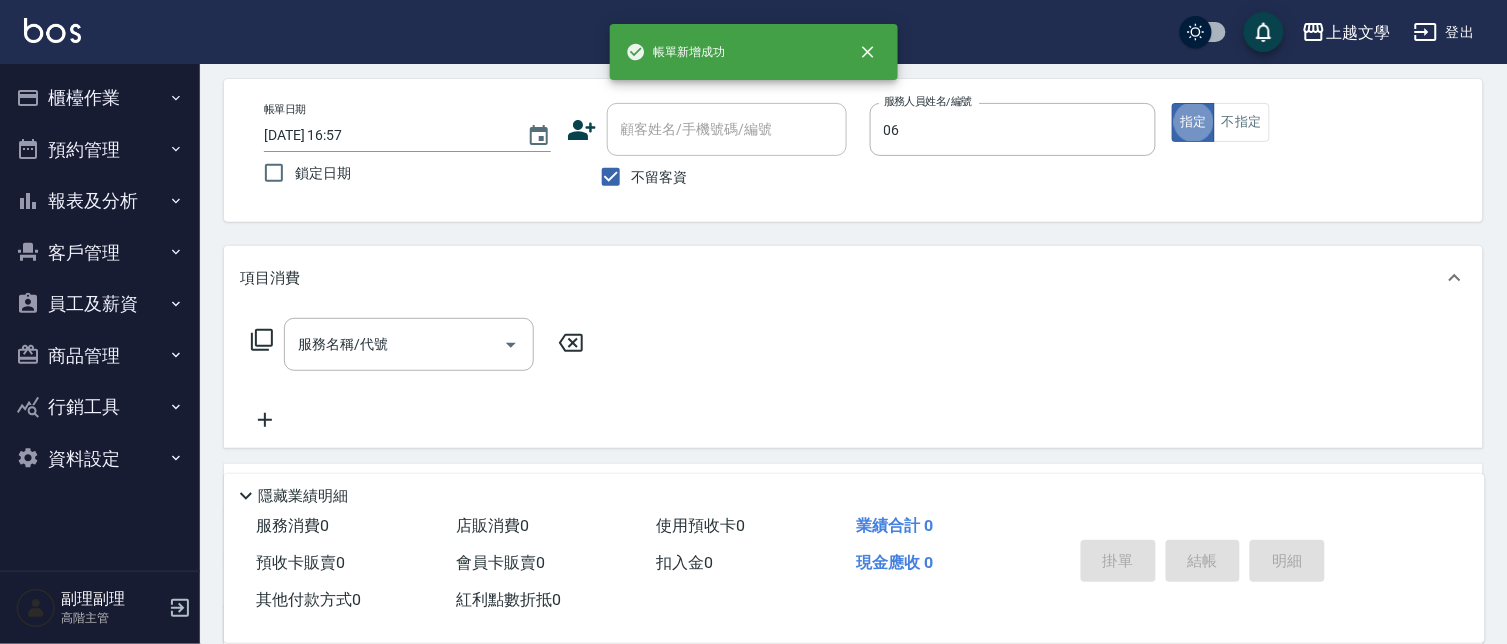 type on "佳珍-06" 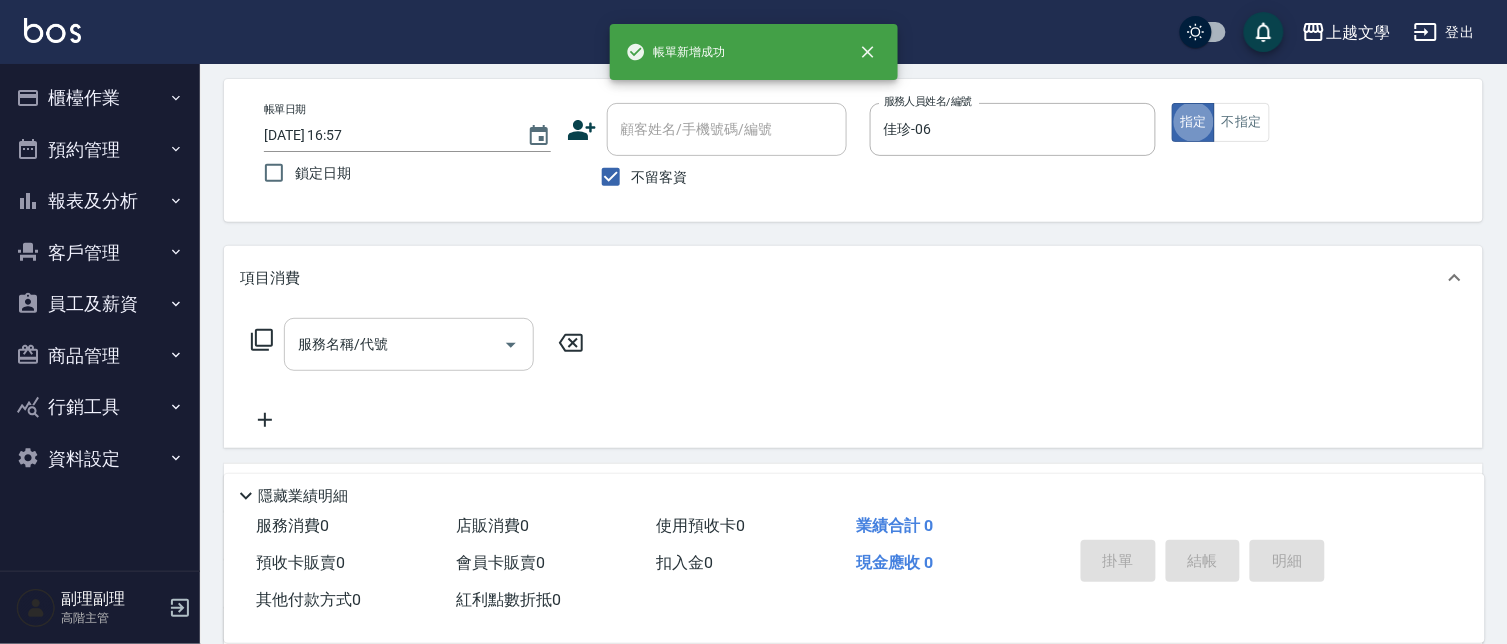 click on "服務名稱/代號" at bounding box center [394, 344] 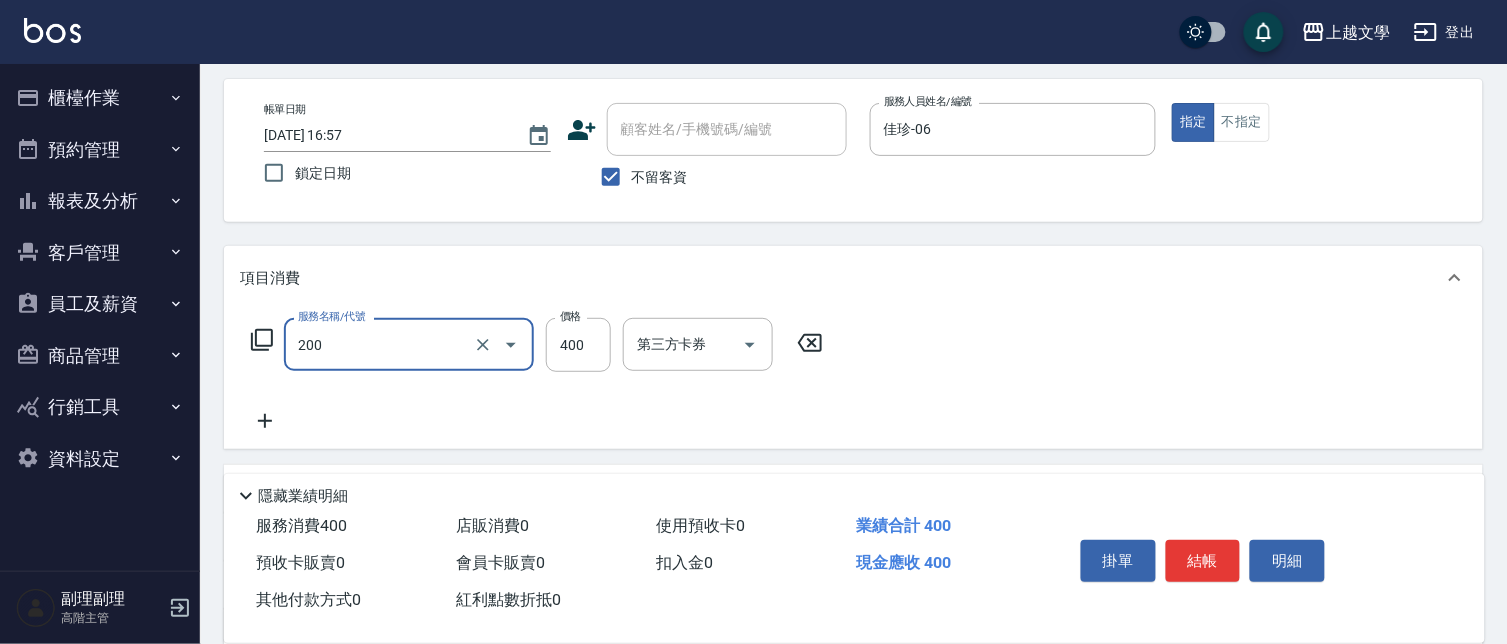 type on "剪髮(200)" 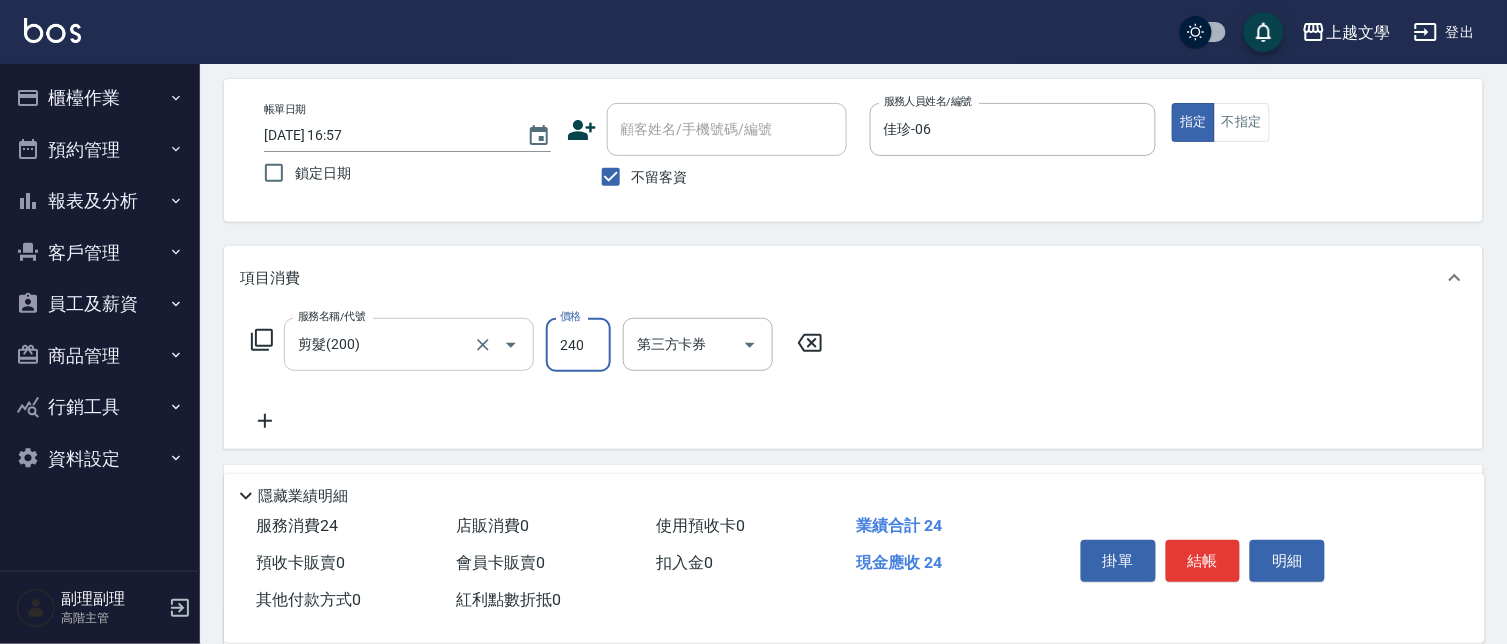 type on "240" 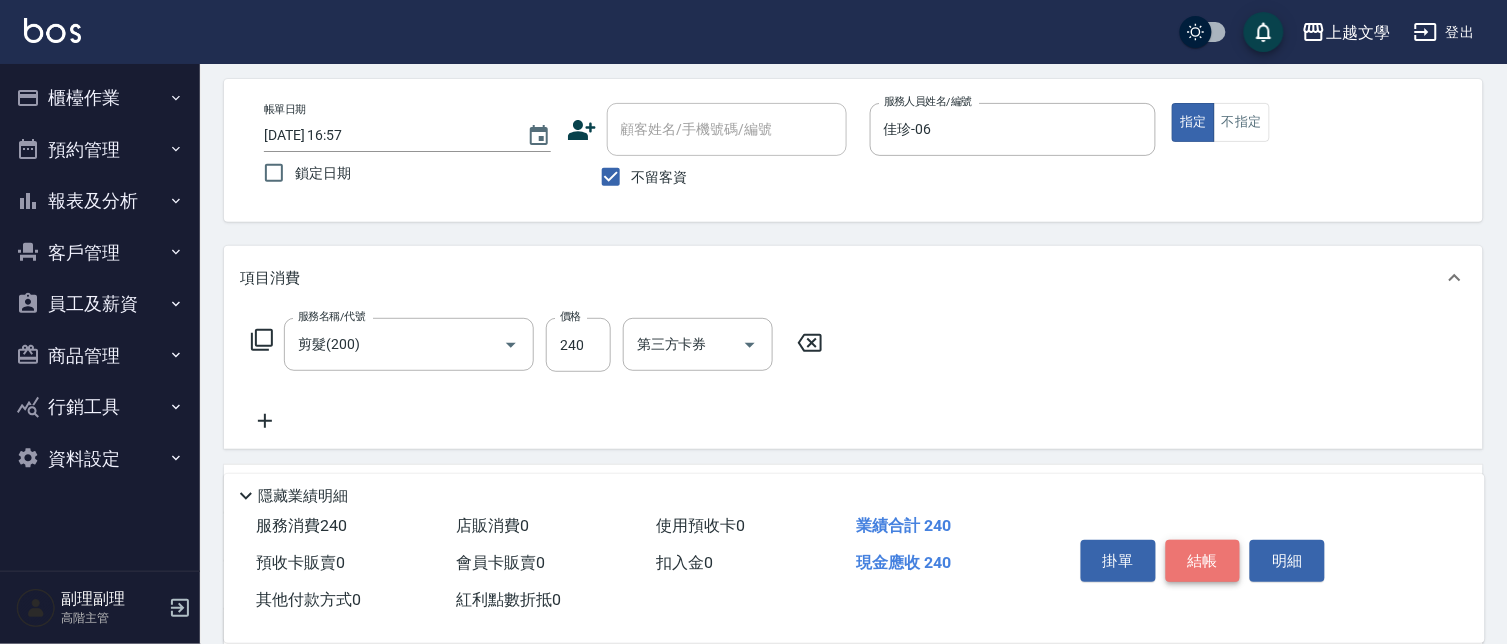 click on "結帳" at bounding box center [1203, 561] 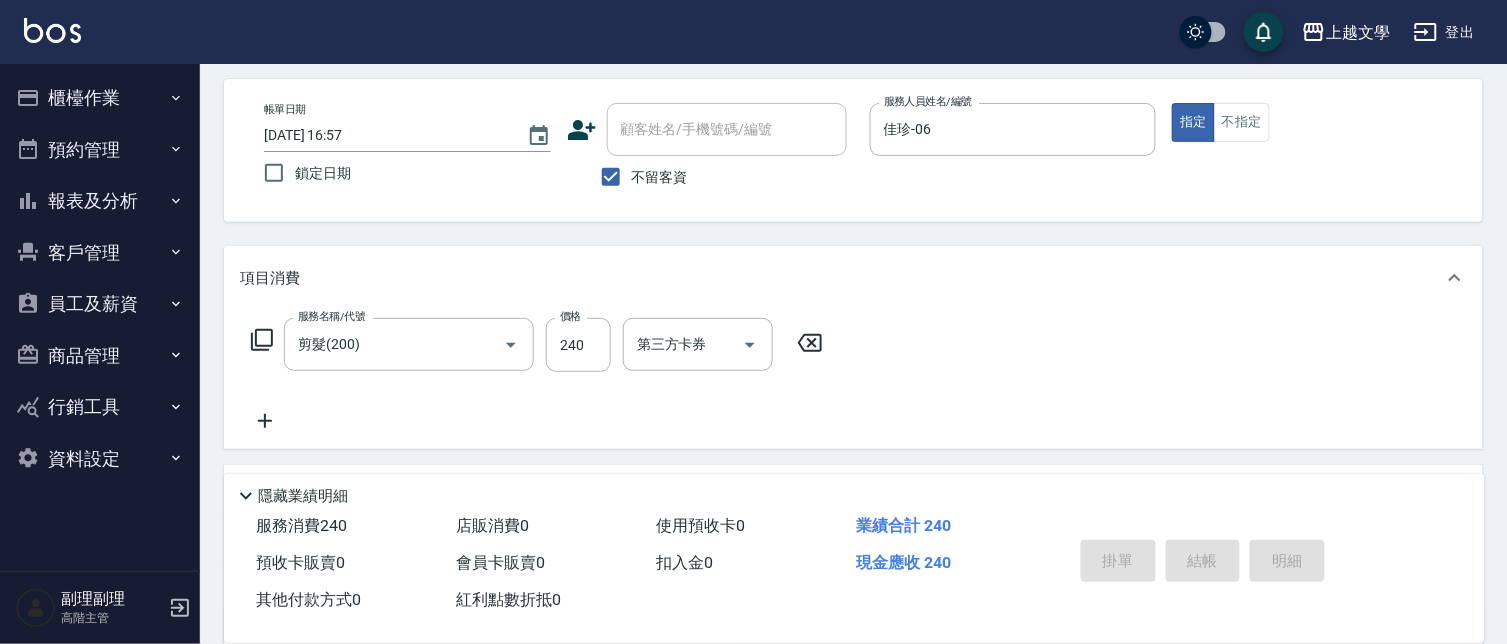 type 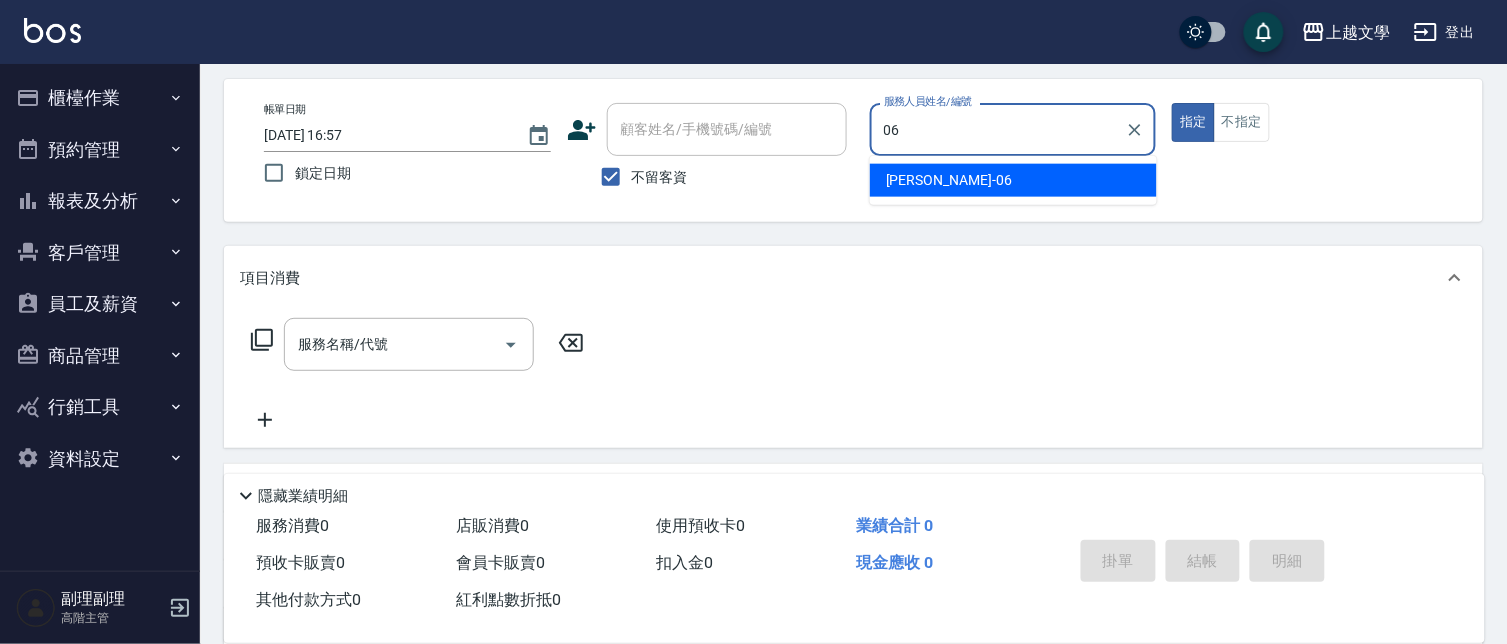 type on "佳珍-06" 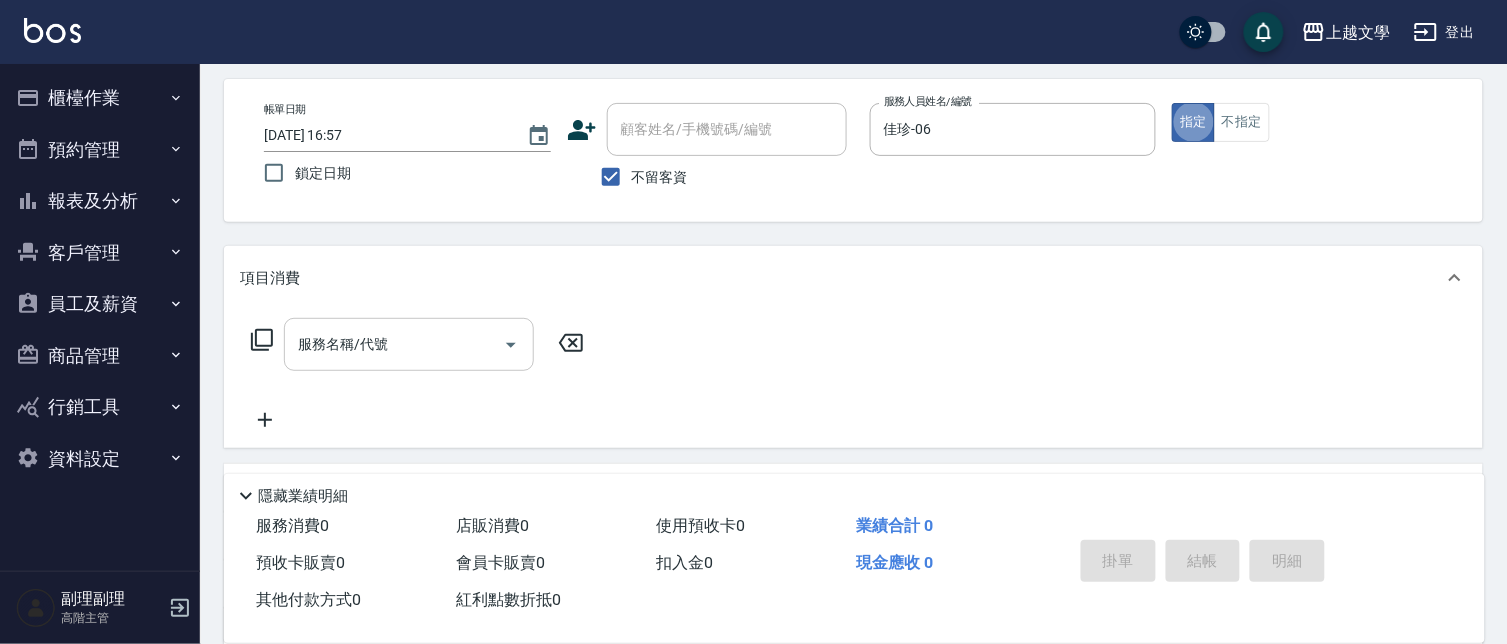 click on "服務名稱/代號" at bounding box center [394, 344] 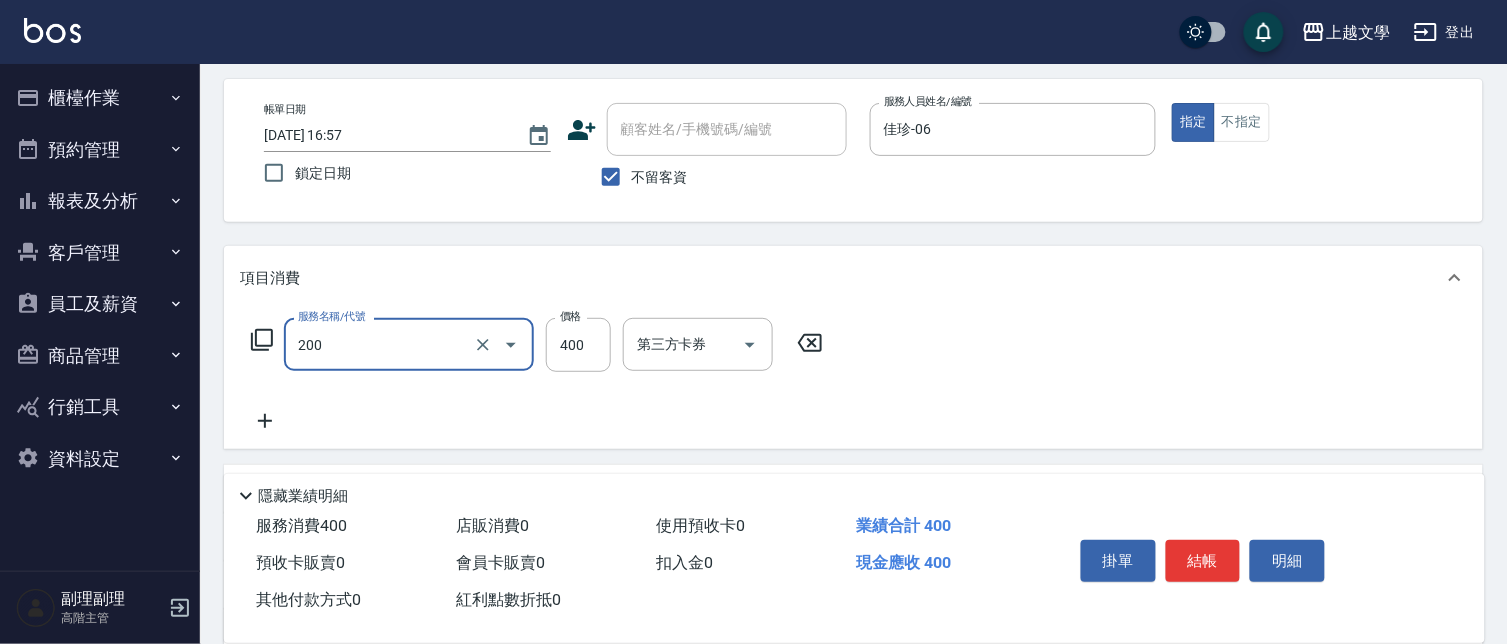 type on "剪髮(200)" 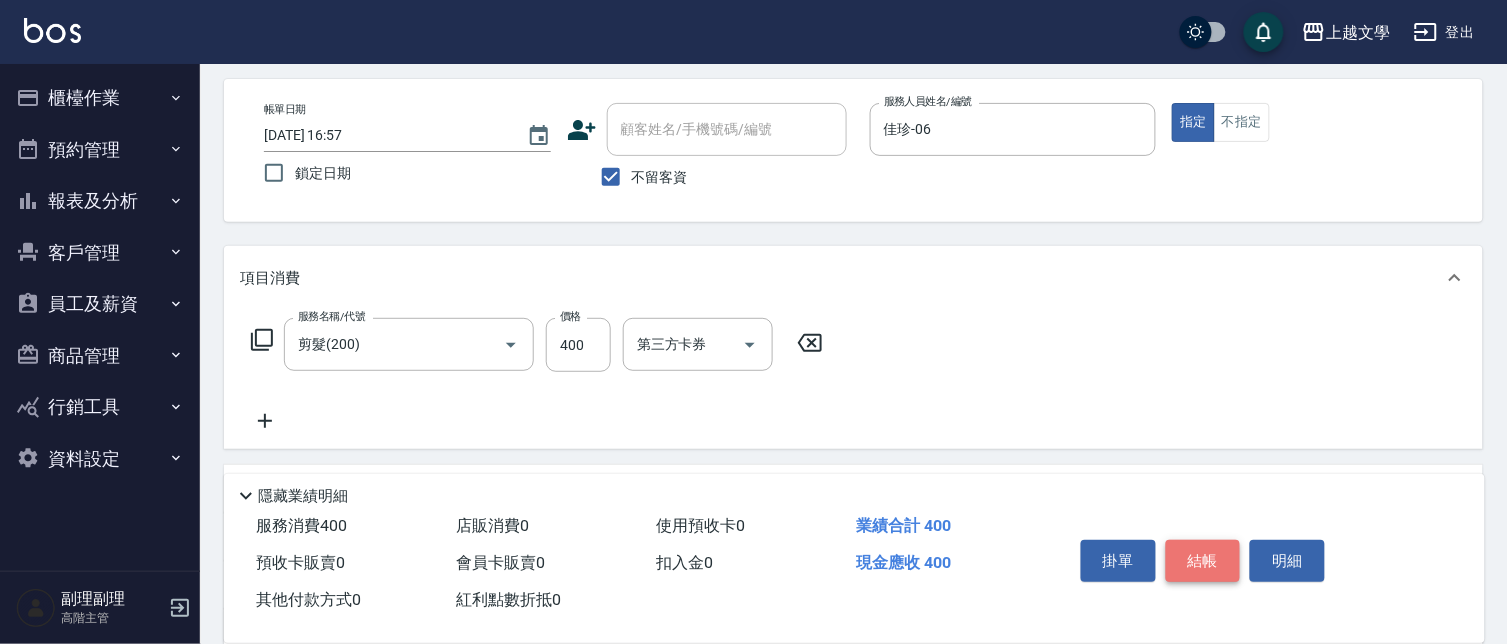 click on "結帳" at bounding box center [1203, 561] 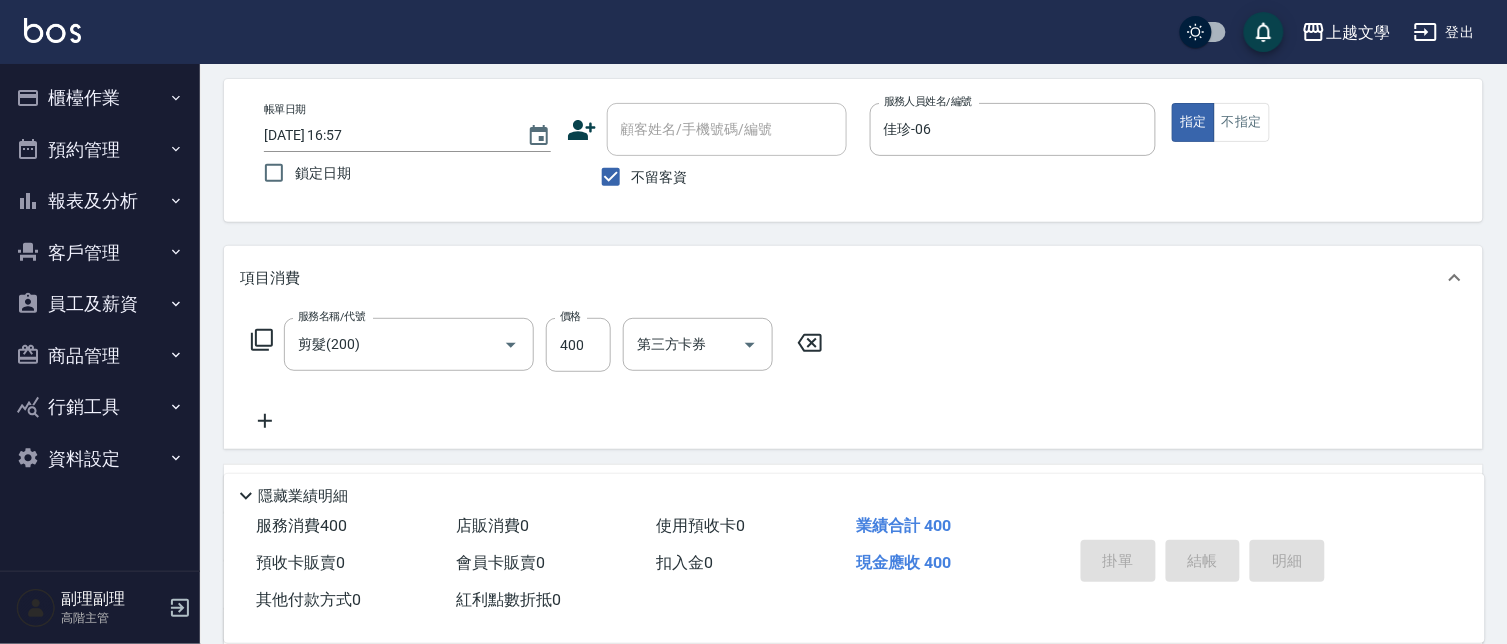 type 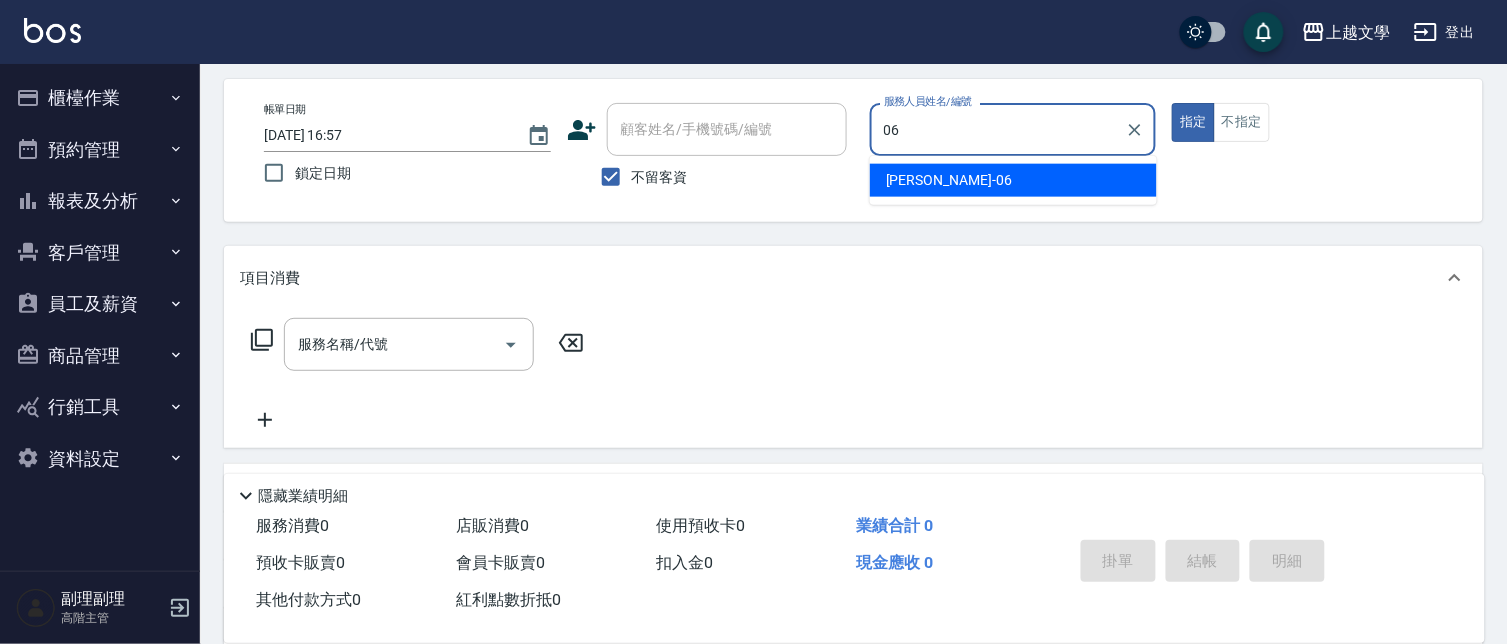 type on "佳珍-06" 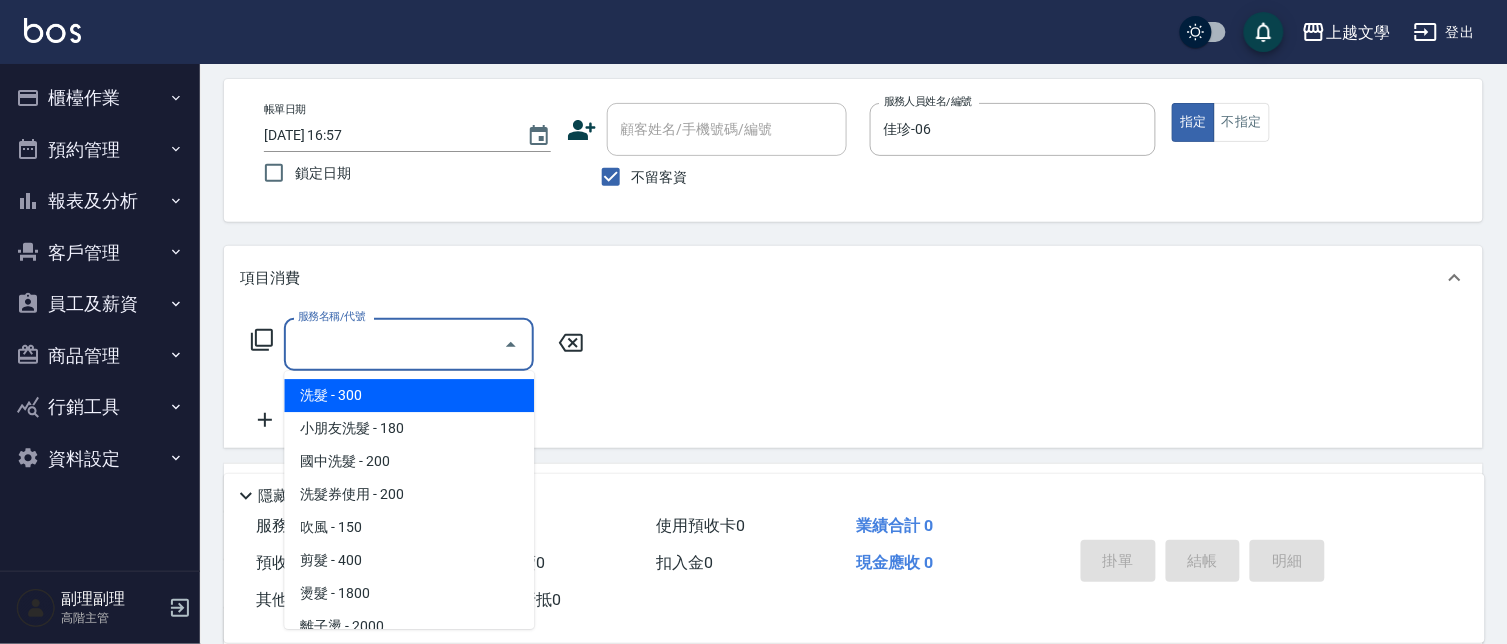 click on "服務名稱/代號 服務名稱/代號" at bounding box center (409, 344) 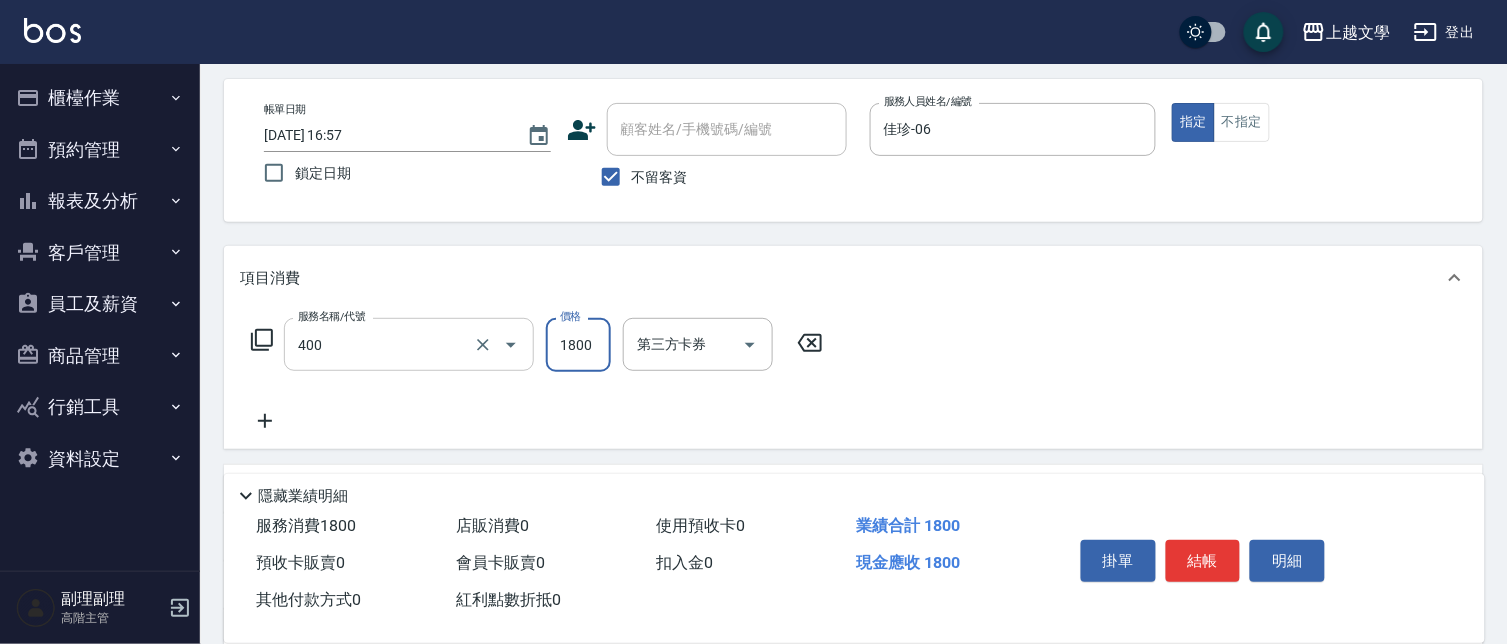 type on "染髮(400)" 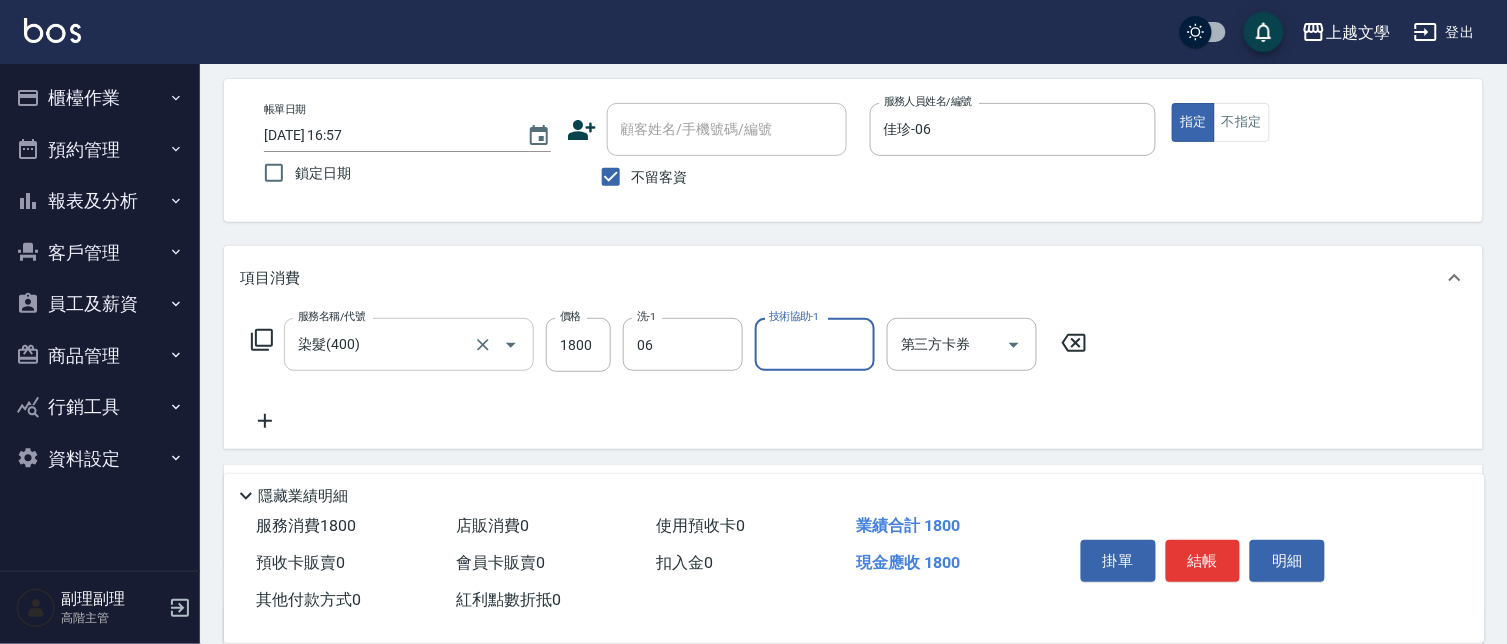 type on "佳珍-06" 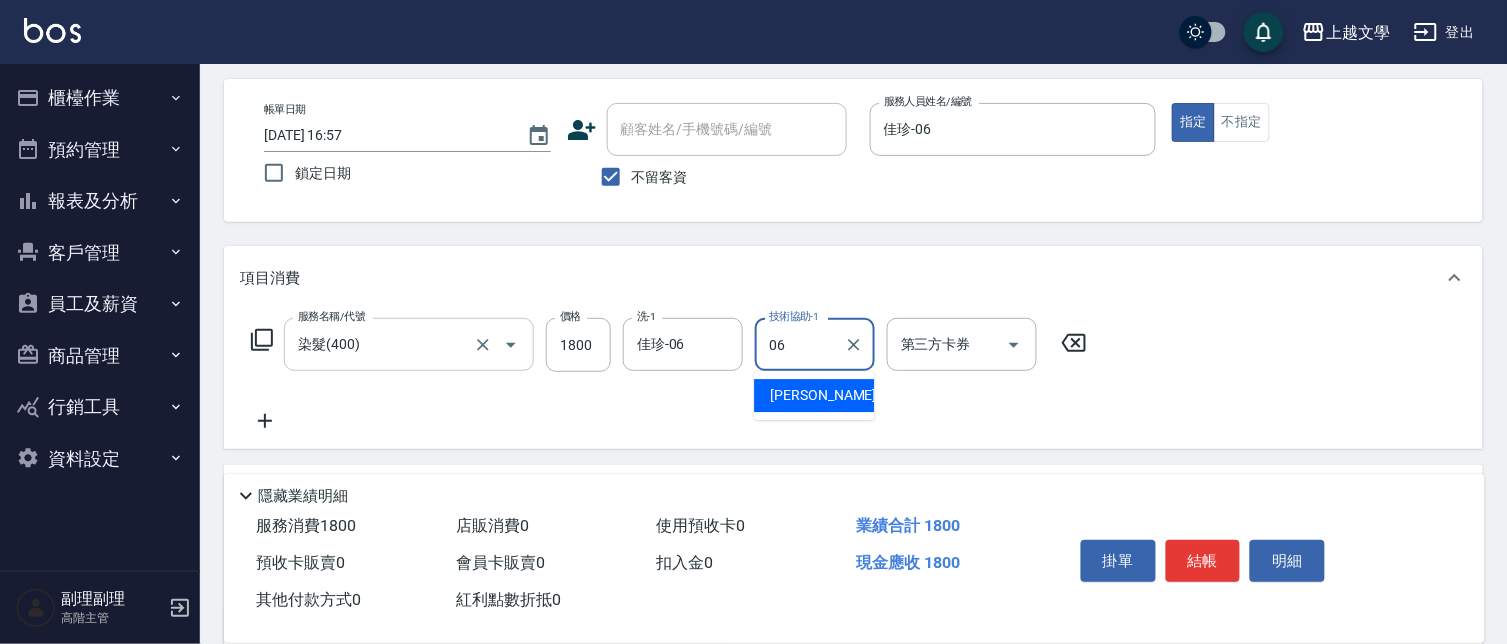 type on "佳珍-06" 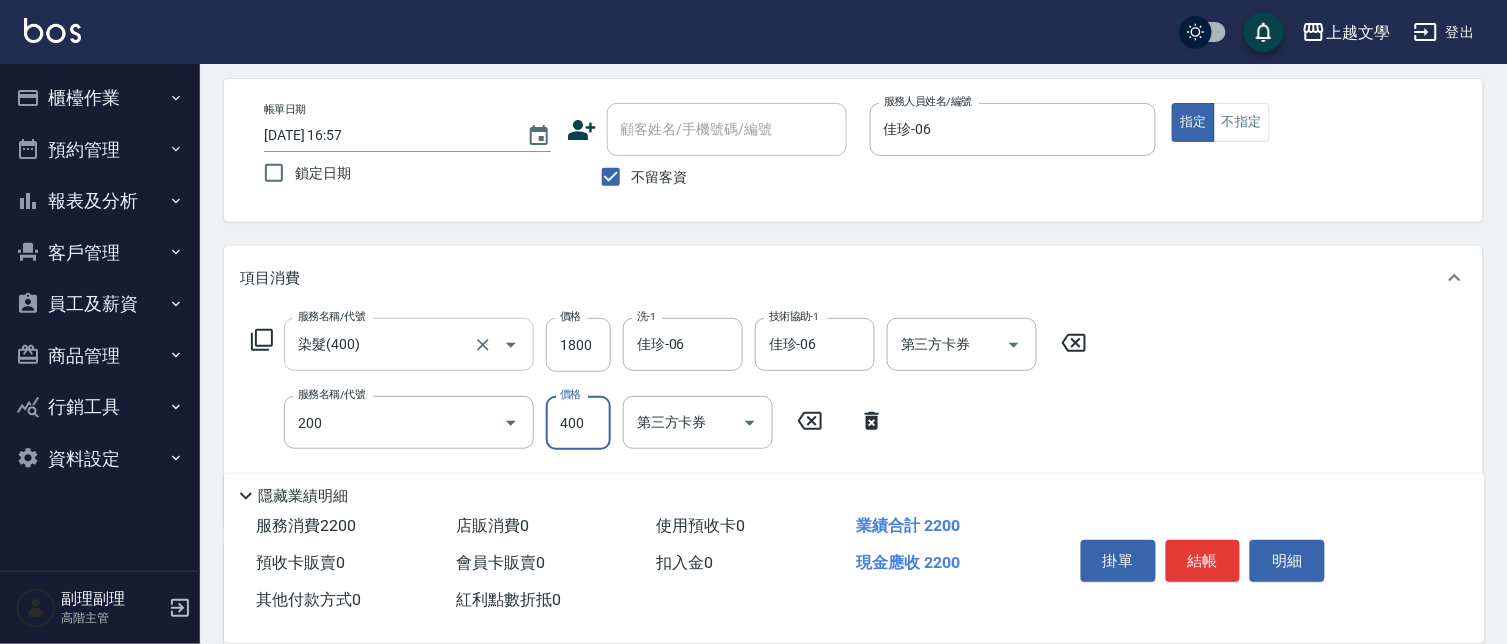 type on "剪髮(200)" 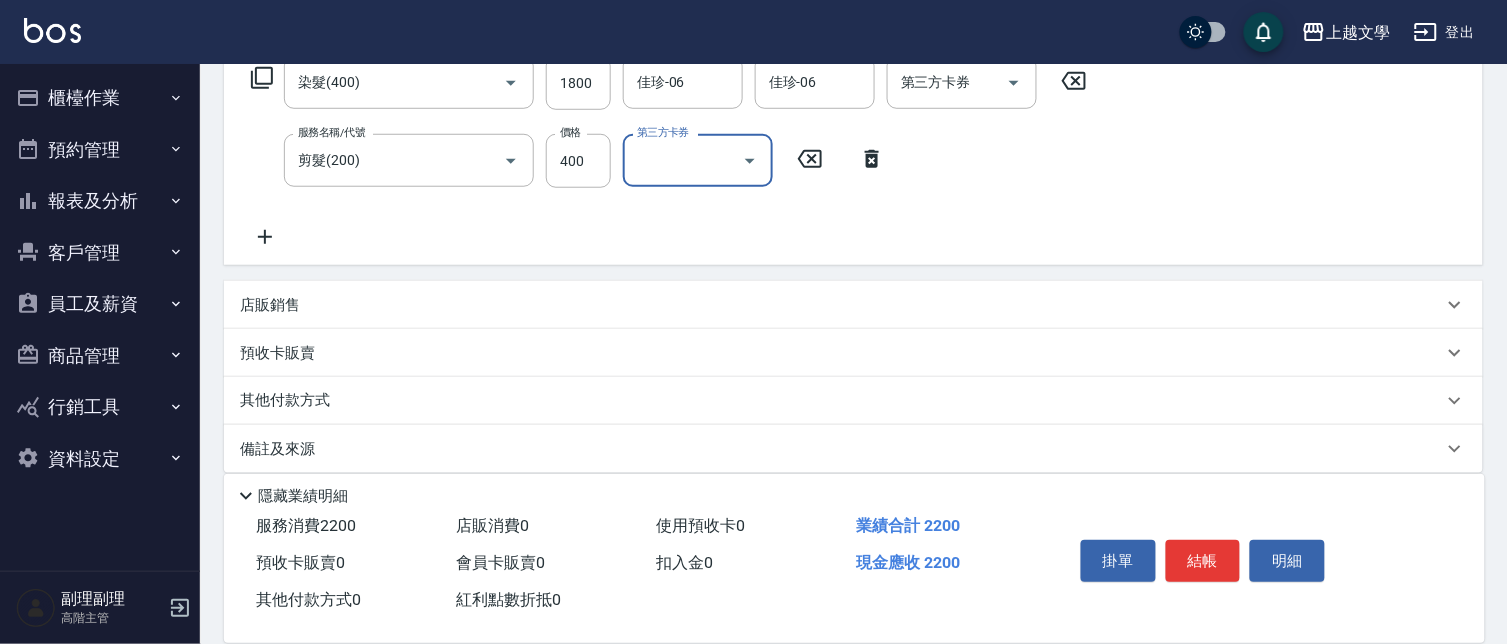 scroll, scrollTop: 362, scrollLeft: 0, axis: vertical 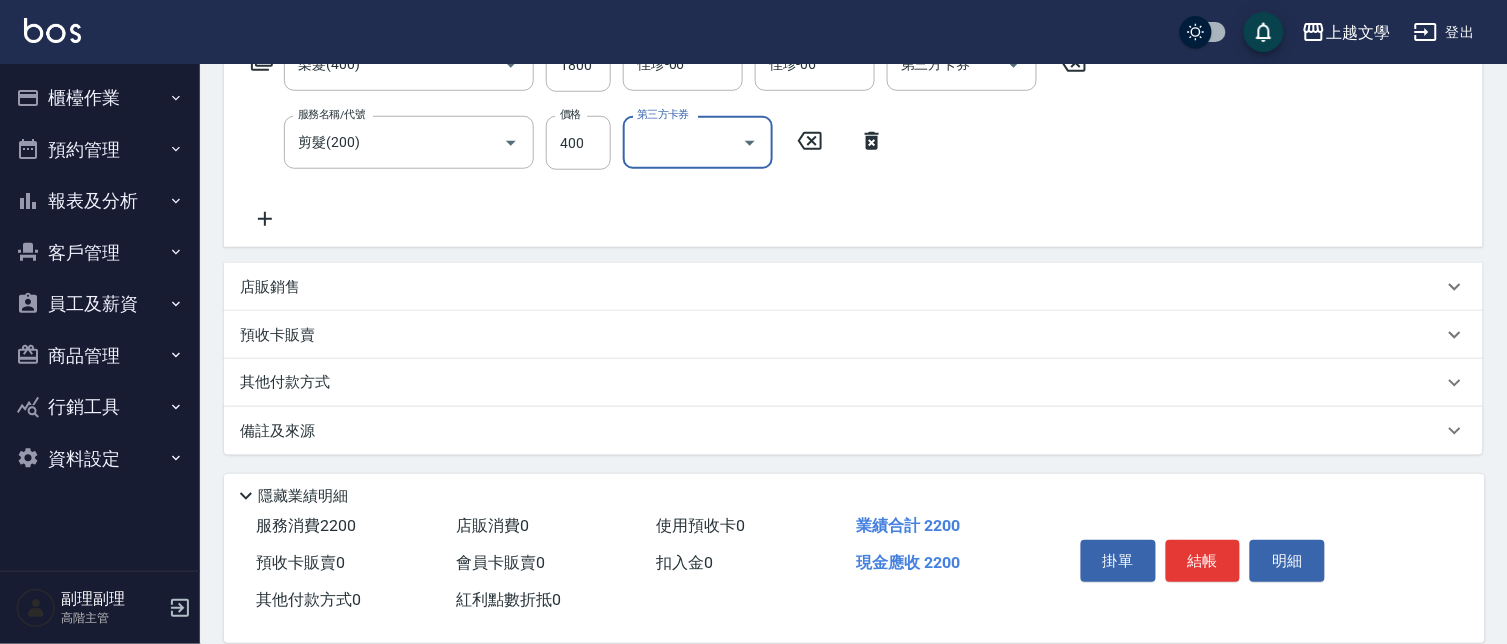 click on "店販銷售" at bounding box center (270, 287) 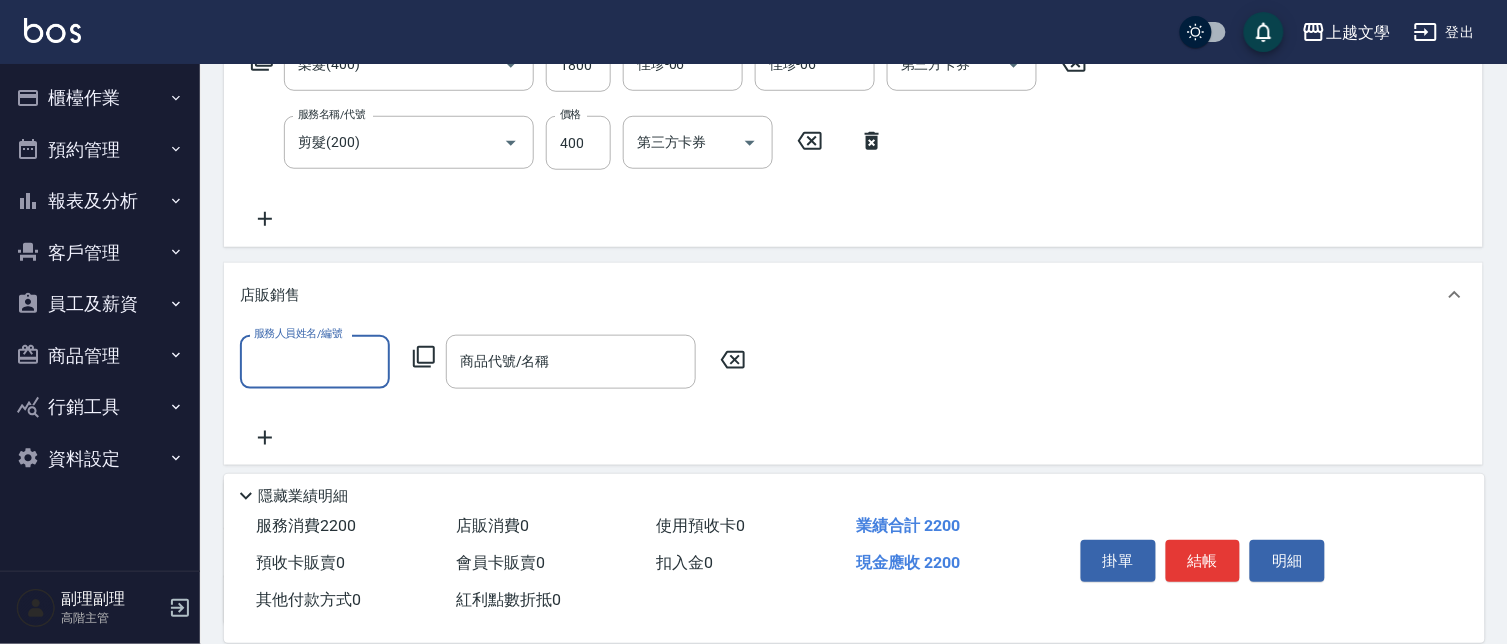 scroll, scrollTop: 0, scrollLeft: 0, axis: both 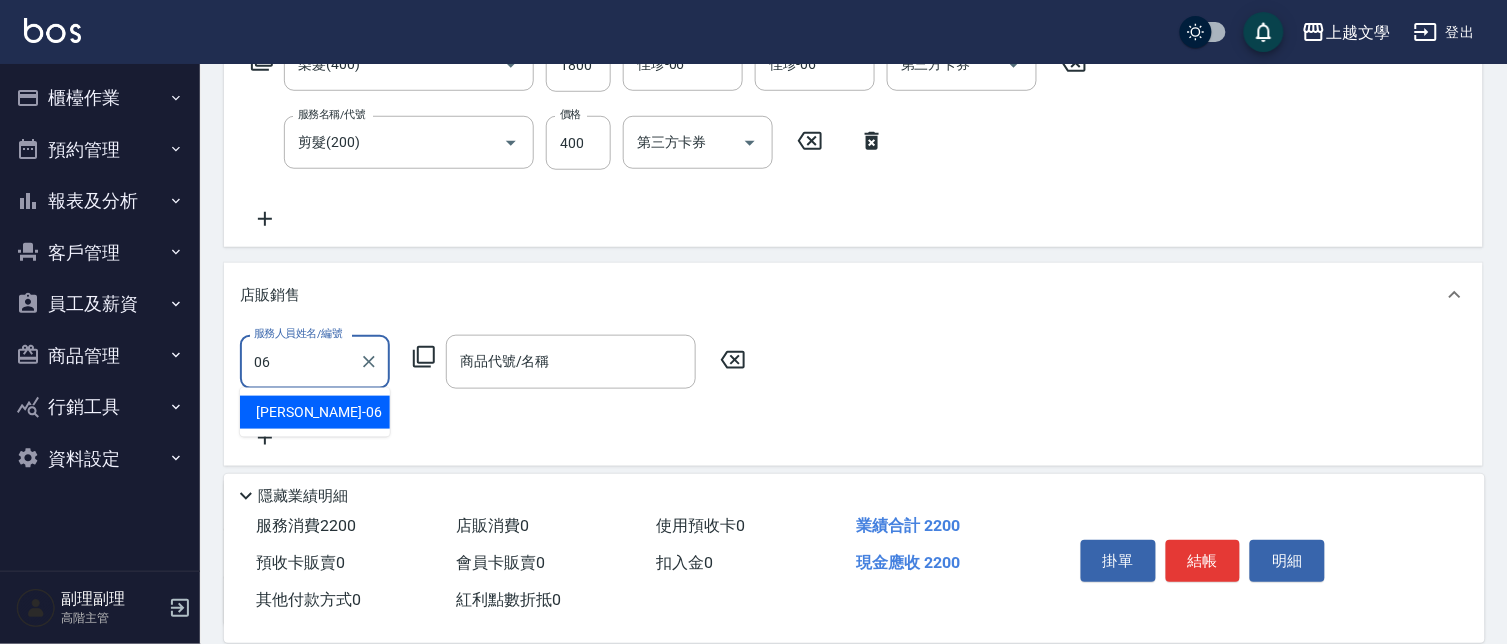 type on "佳珍-06" 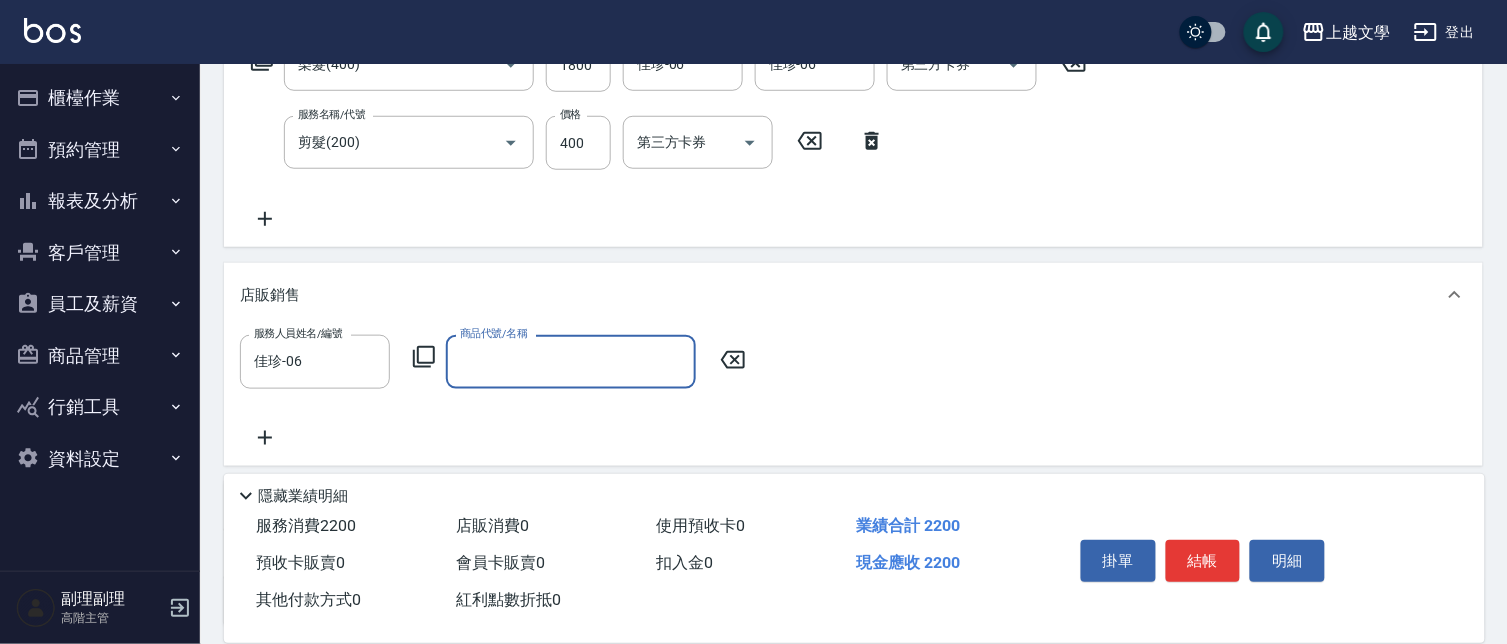 click on "商品代號/名稱" at bounding box center (571, 361) 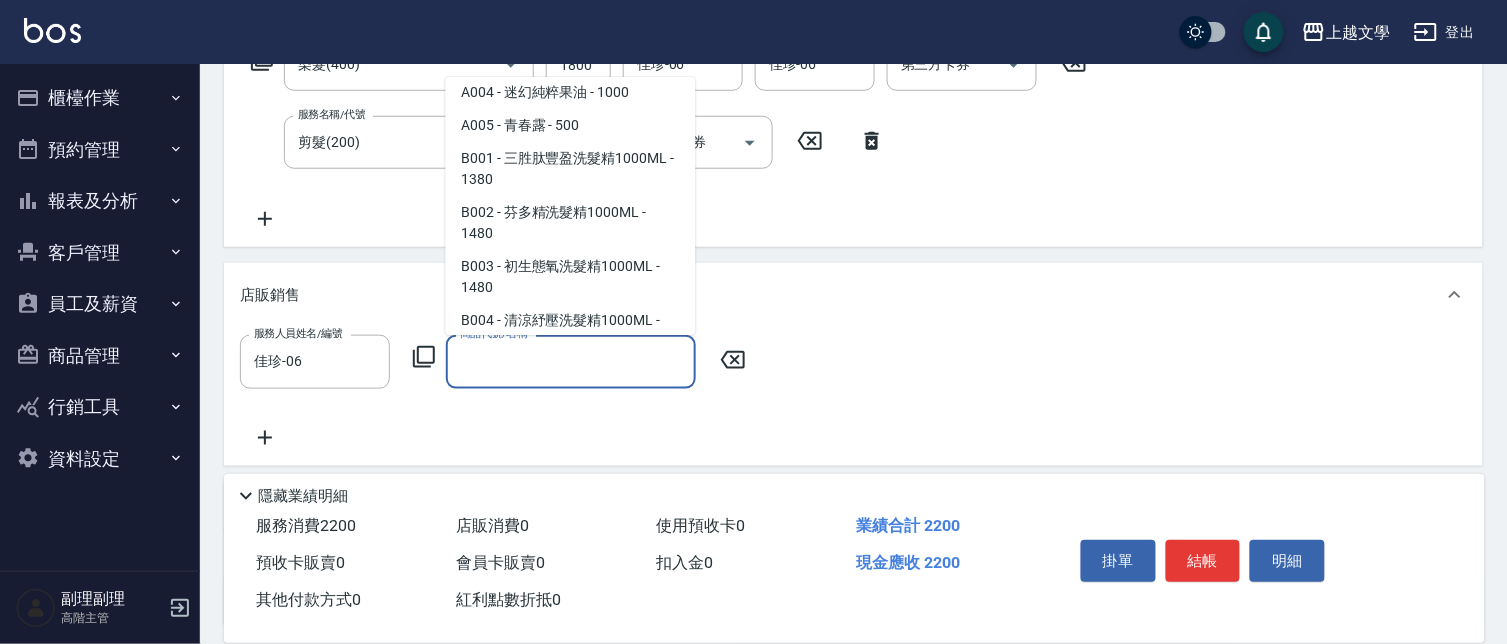 scroll, scrollTop: 0, scrollLeft: 0, axis: both 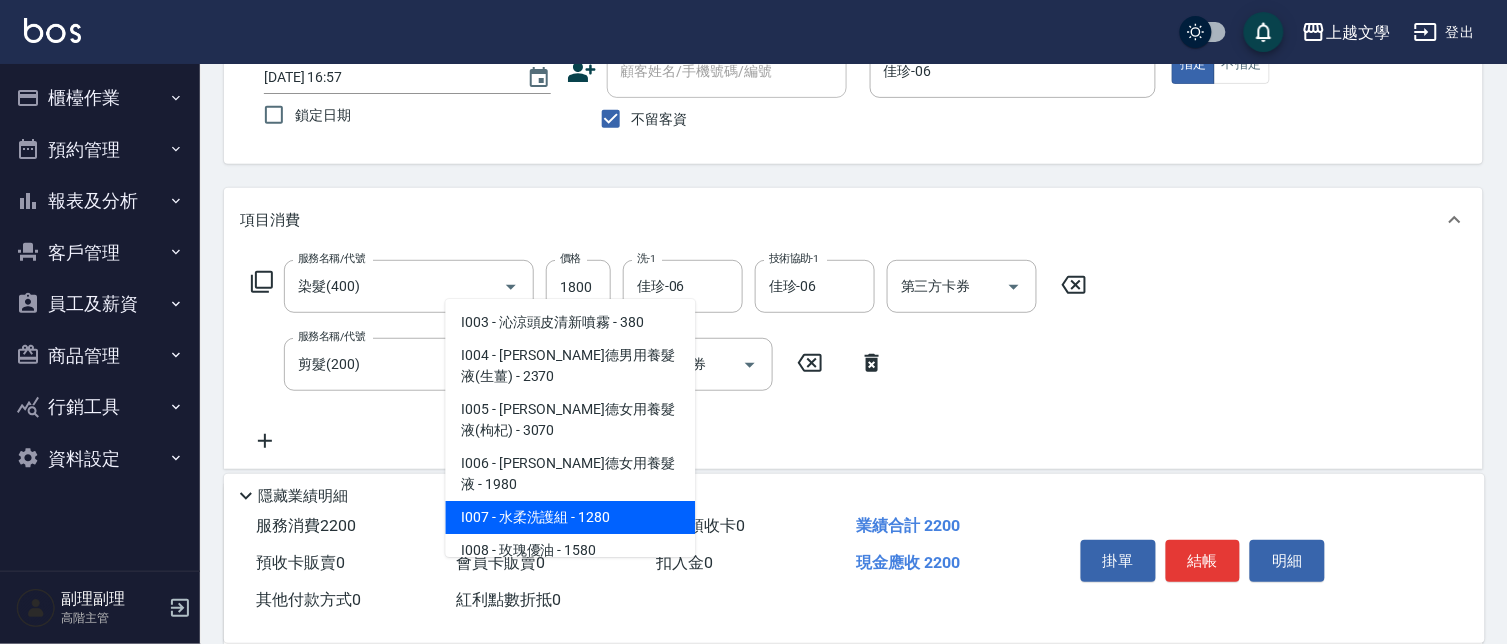 click on "I007 - 水柔洗護組 - 1280" at bounding box center [571, 518] 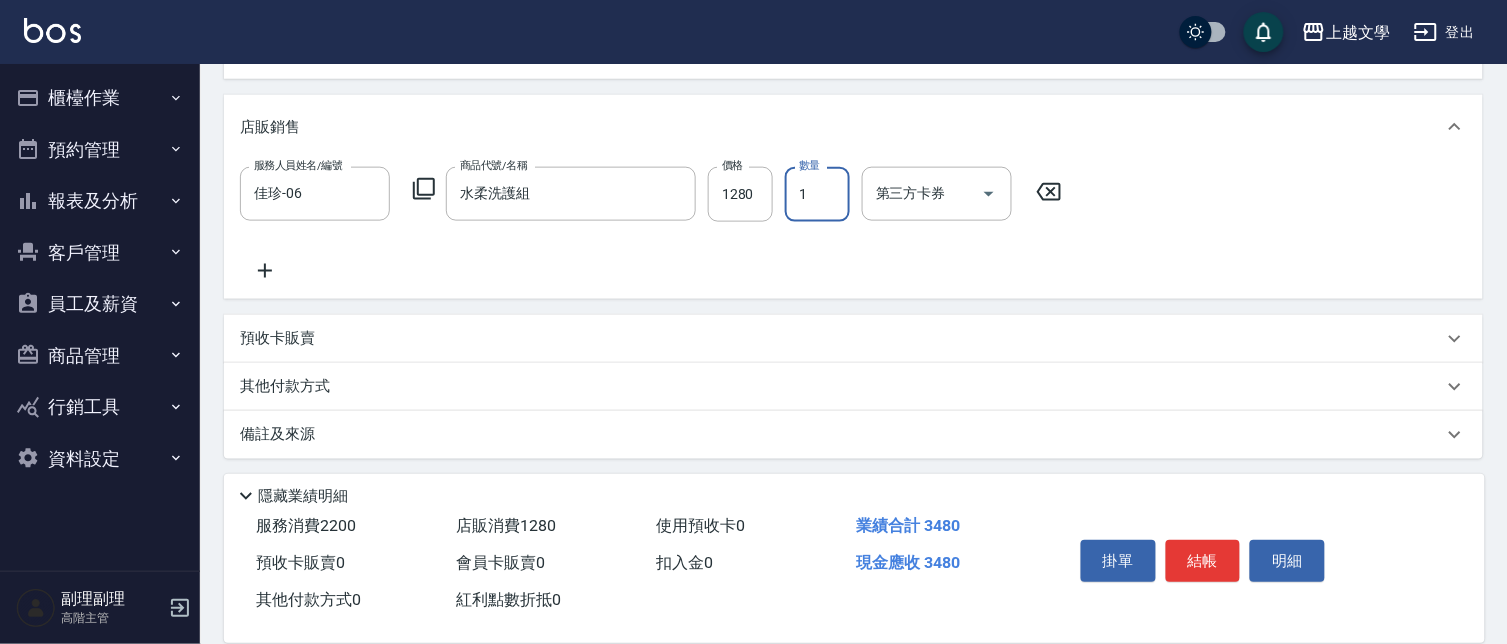 scroll, scrollTop: 533, scrollLeft: 0, axis: vertical 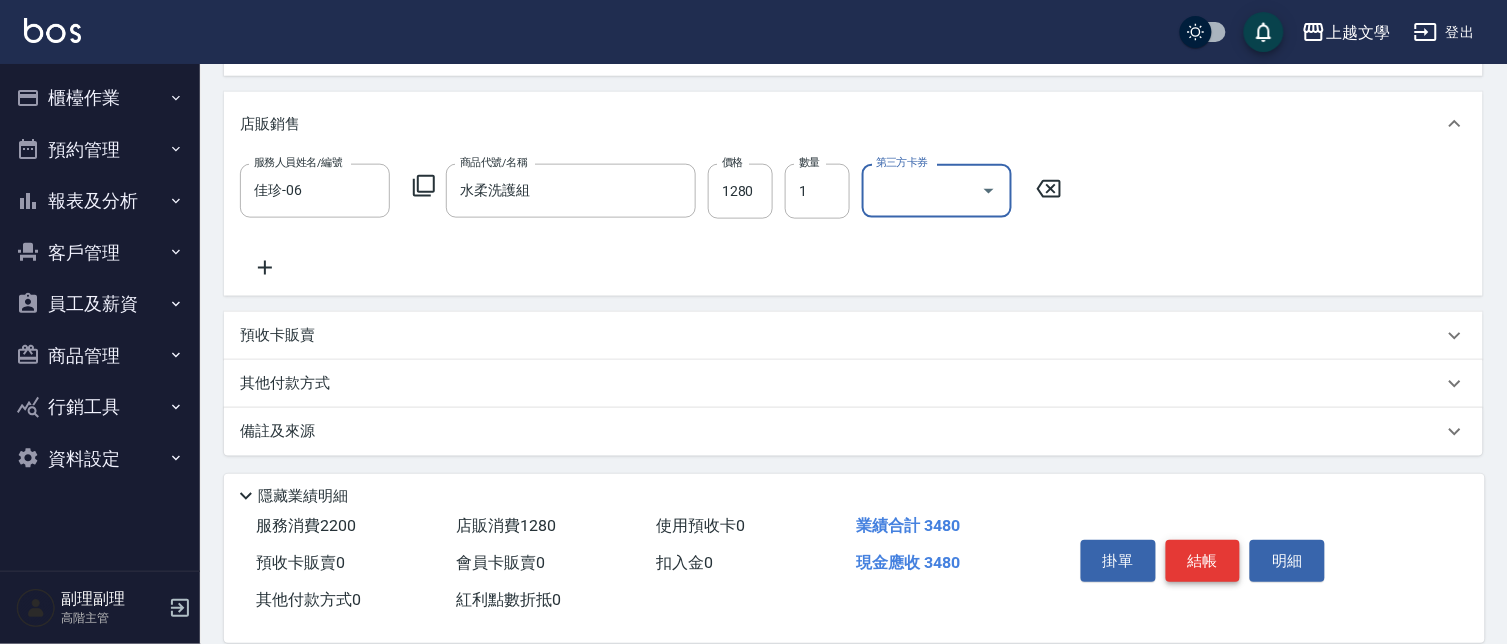 click on "結帳" at bounding box center [1203, 561] 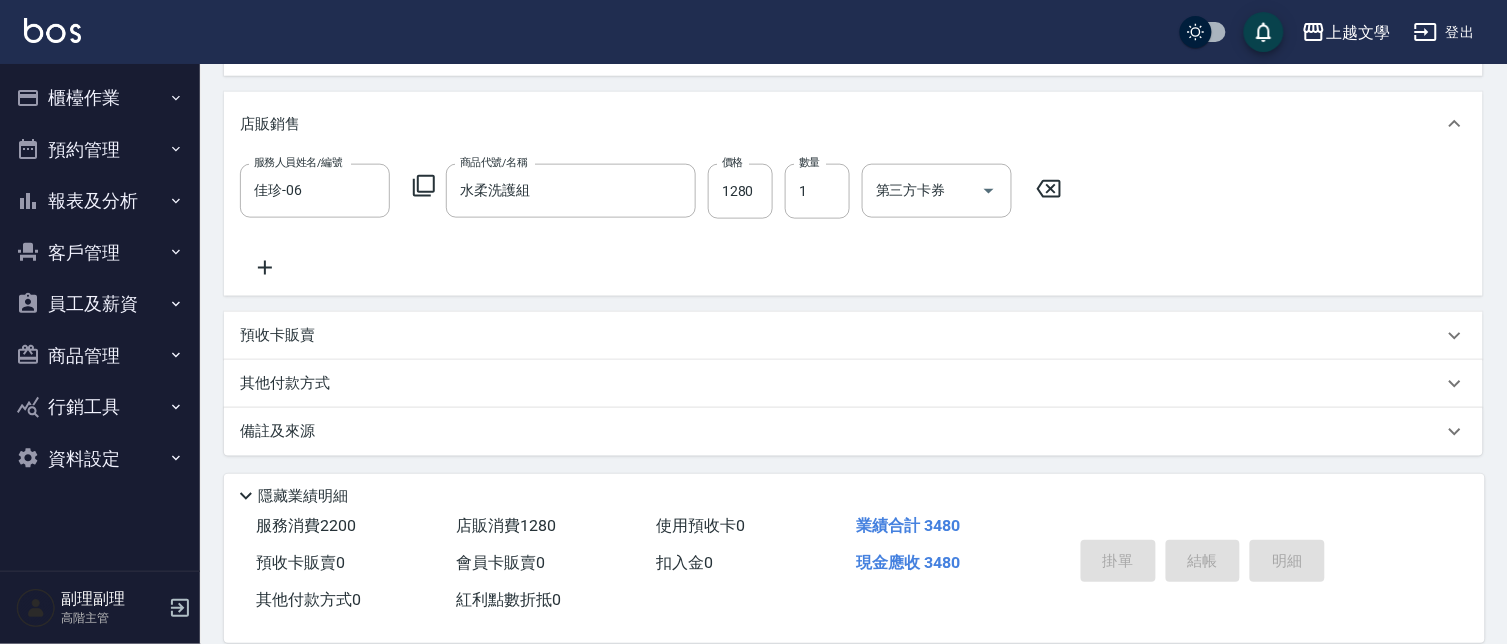 type on "[DATE] 16:58" 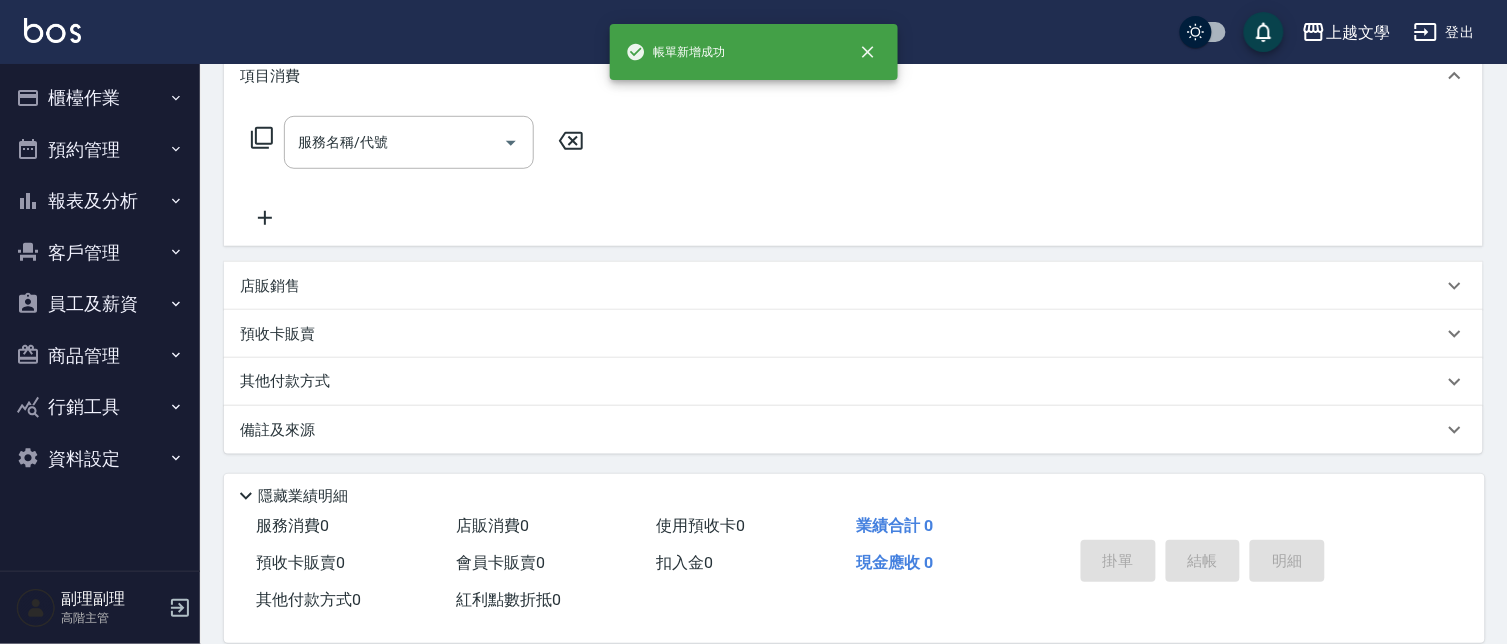 scroll, scrollTop: 0, scrollLeft: 0, axis: both 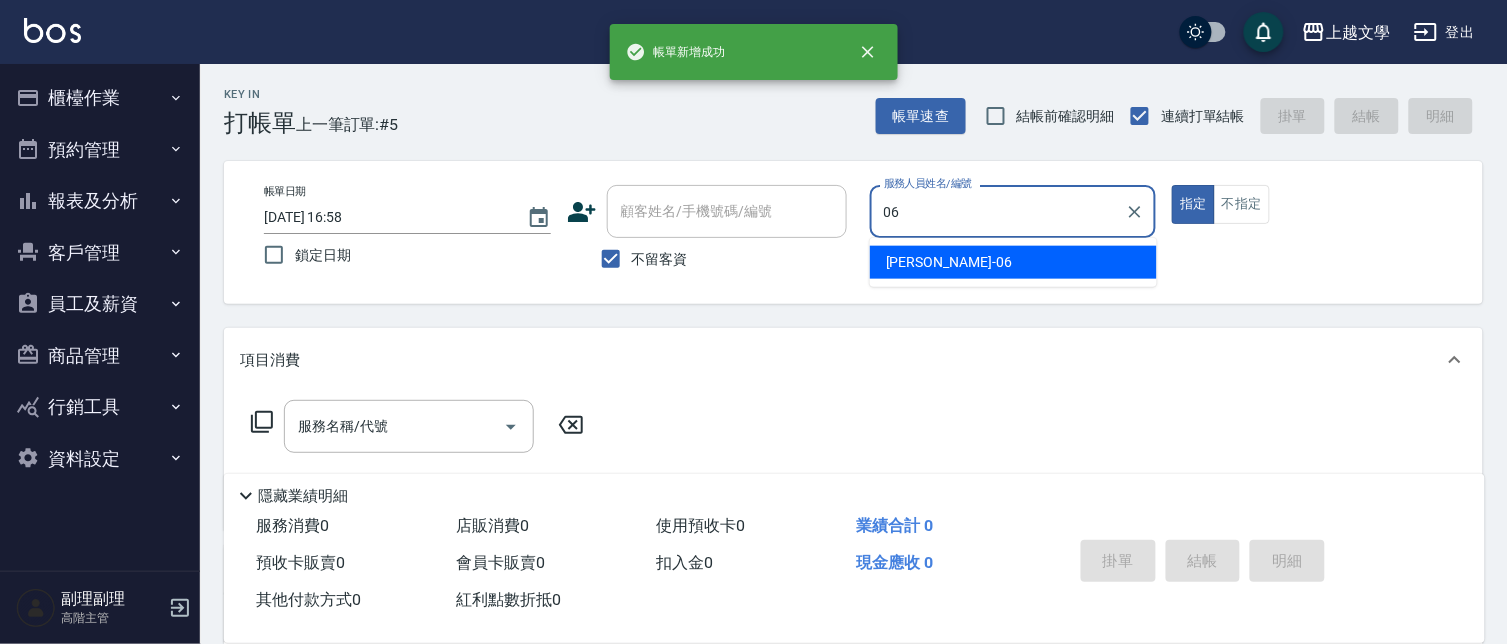 type on "佳珍-06" 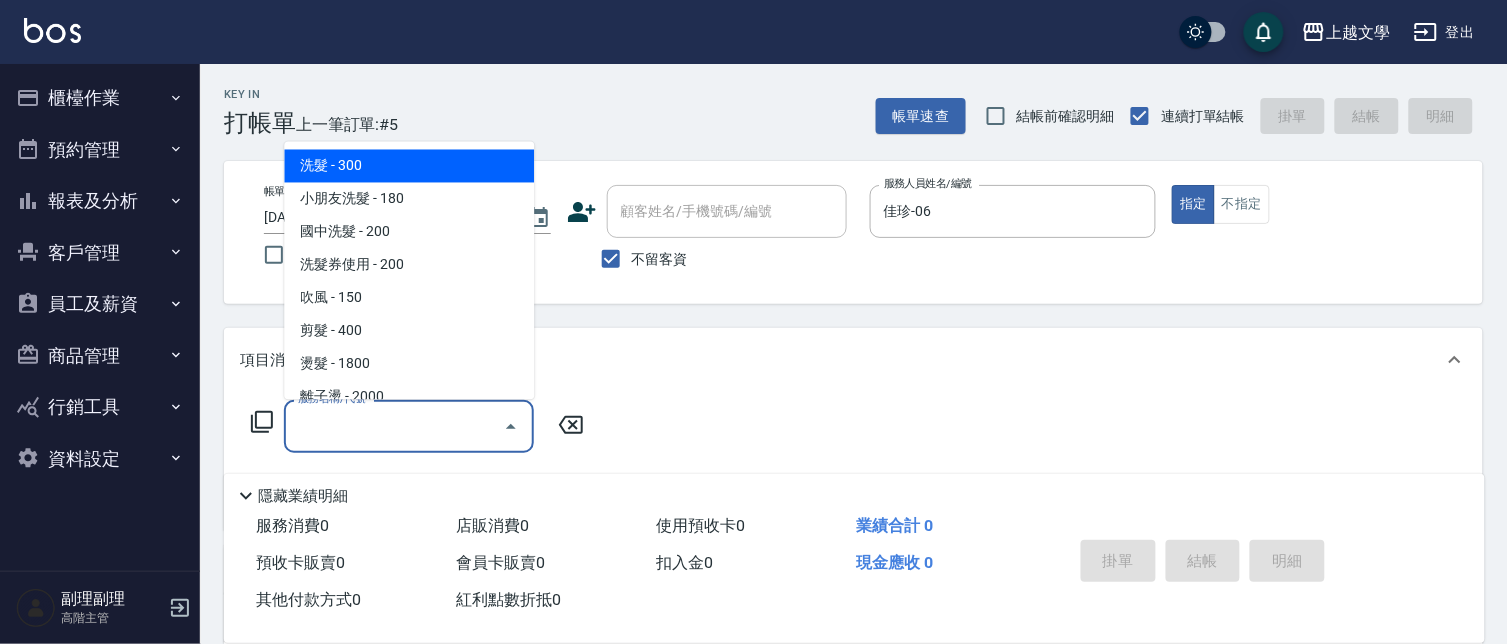 drag, startPoint x: 335, startPoint y: 425, endPoint x: 365, endPoint y: 428, distance: 30.149628 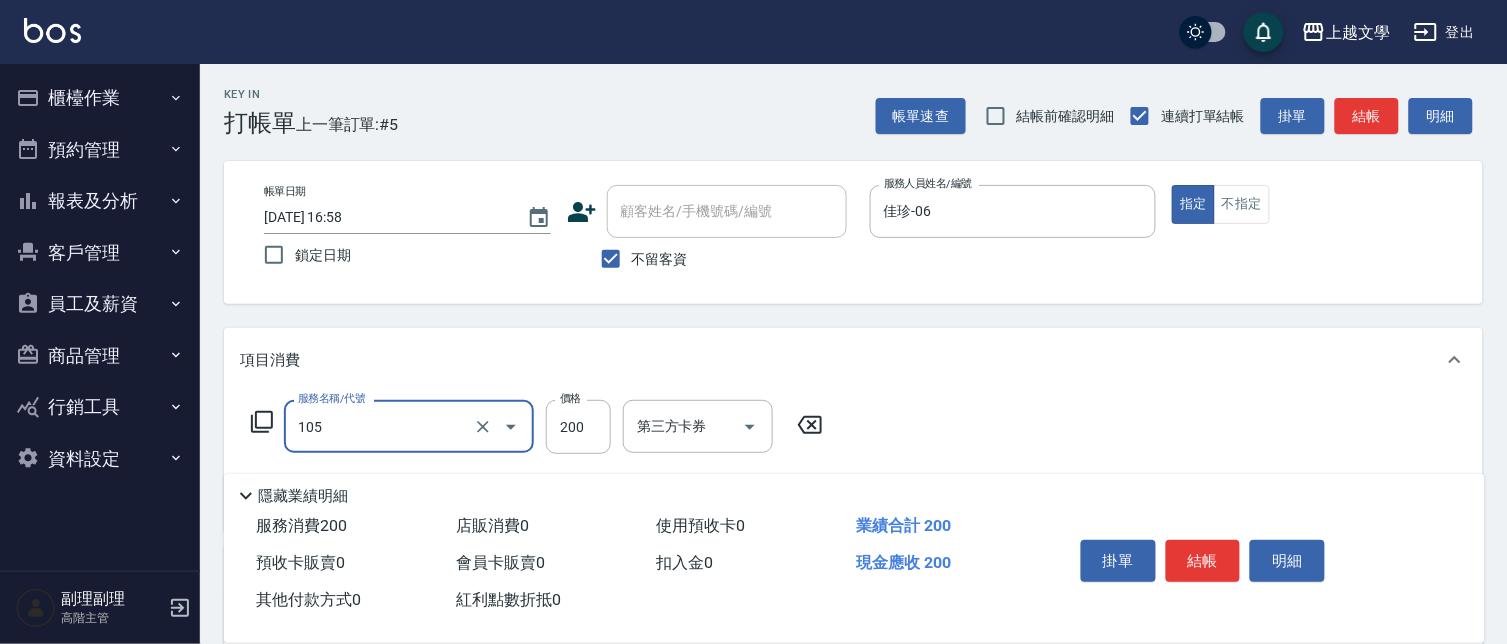 type on "洗髮券使用(105)" 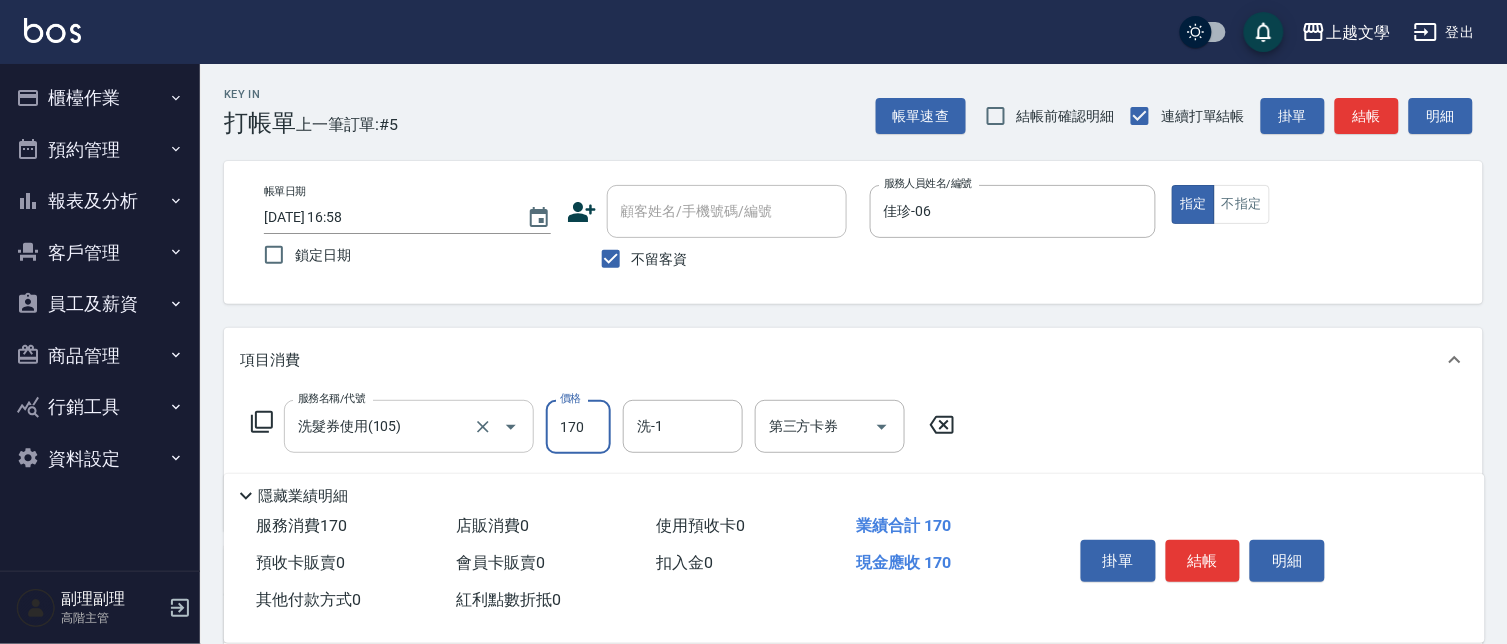 type on "170" 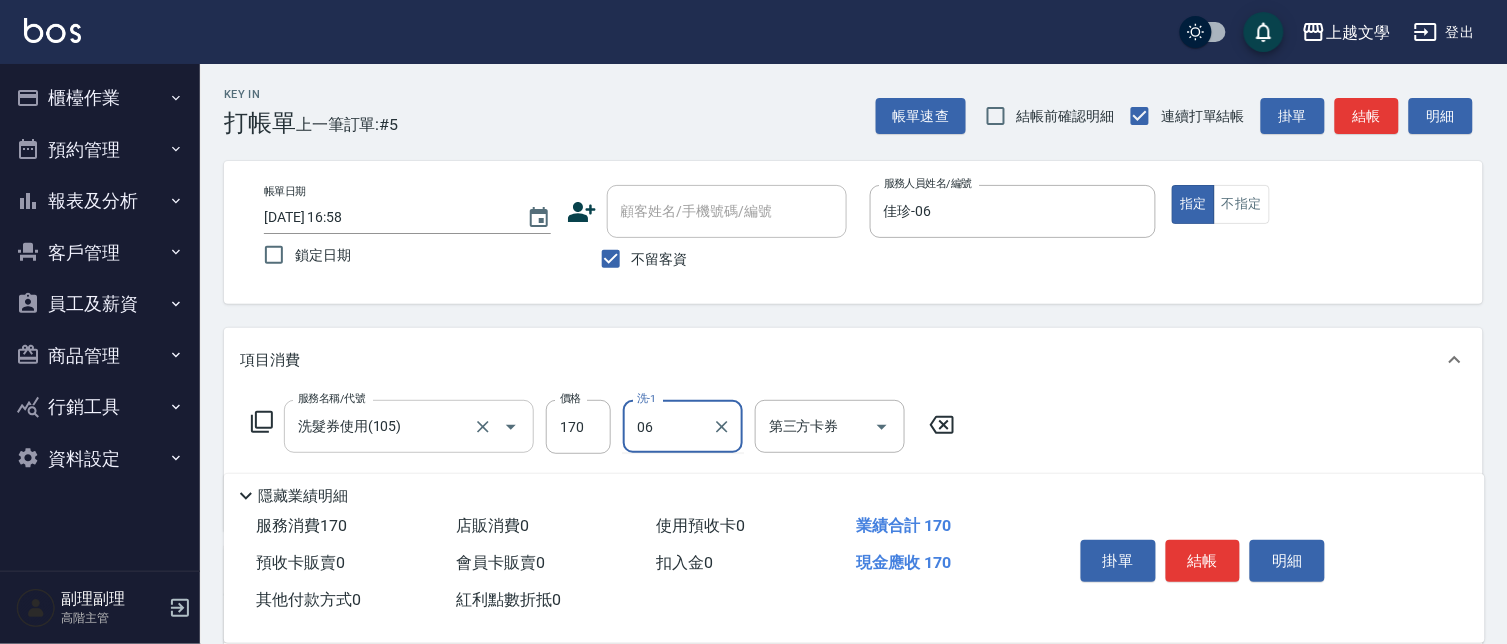 type on "佳珍-06" 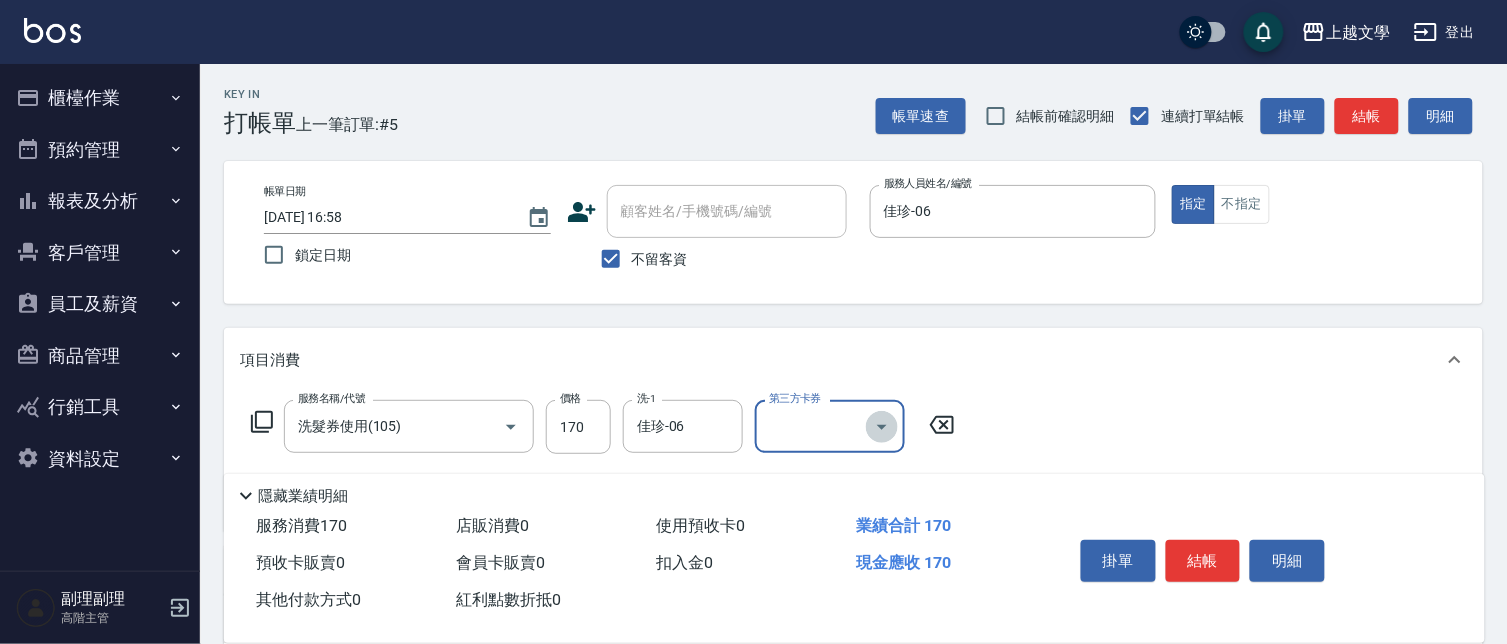 click 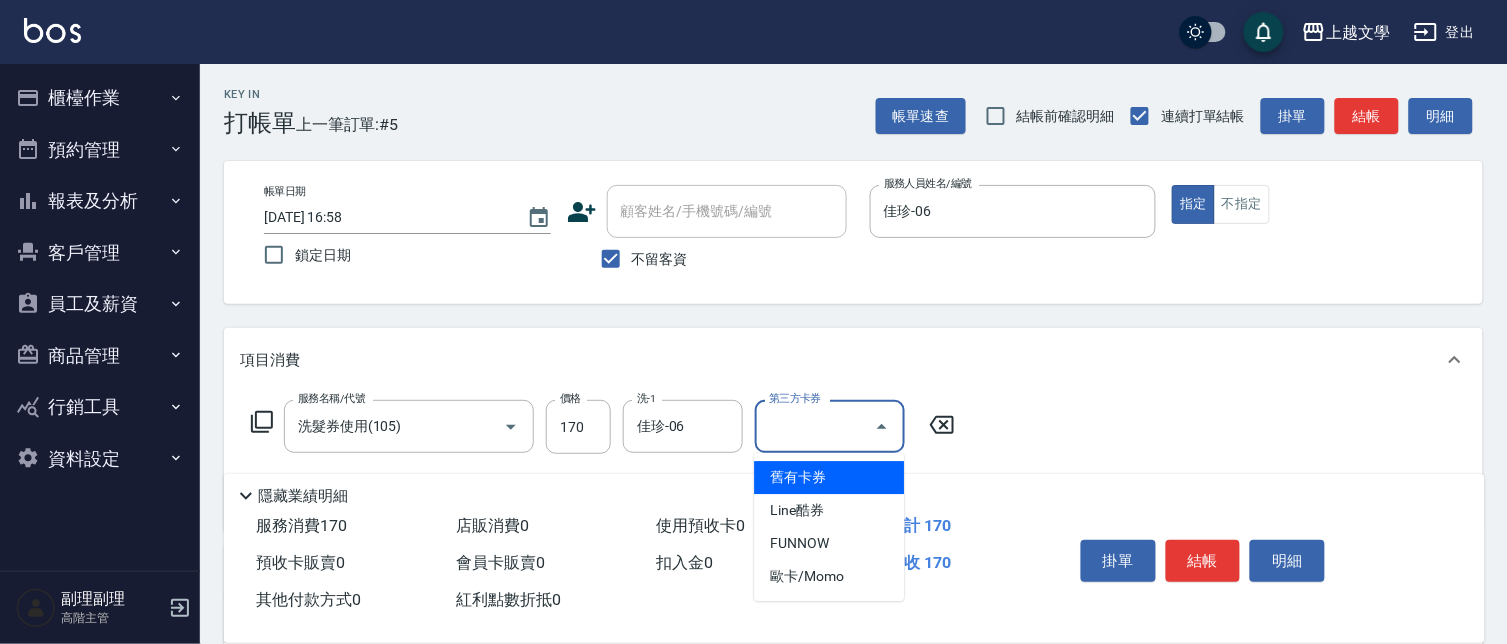 click on "舊有卡券" at bounding box center (829, 477) 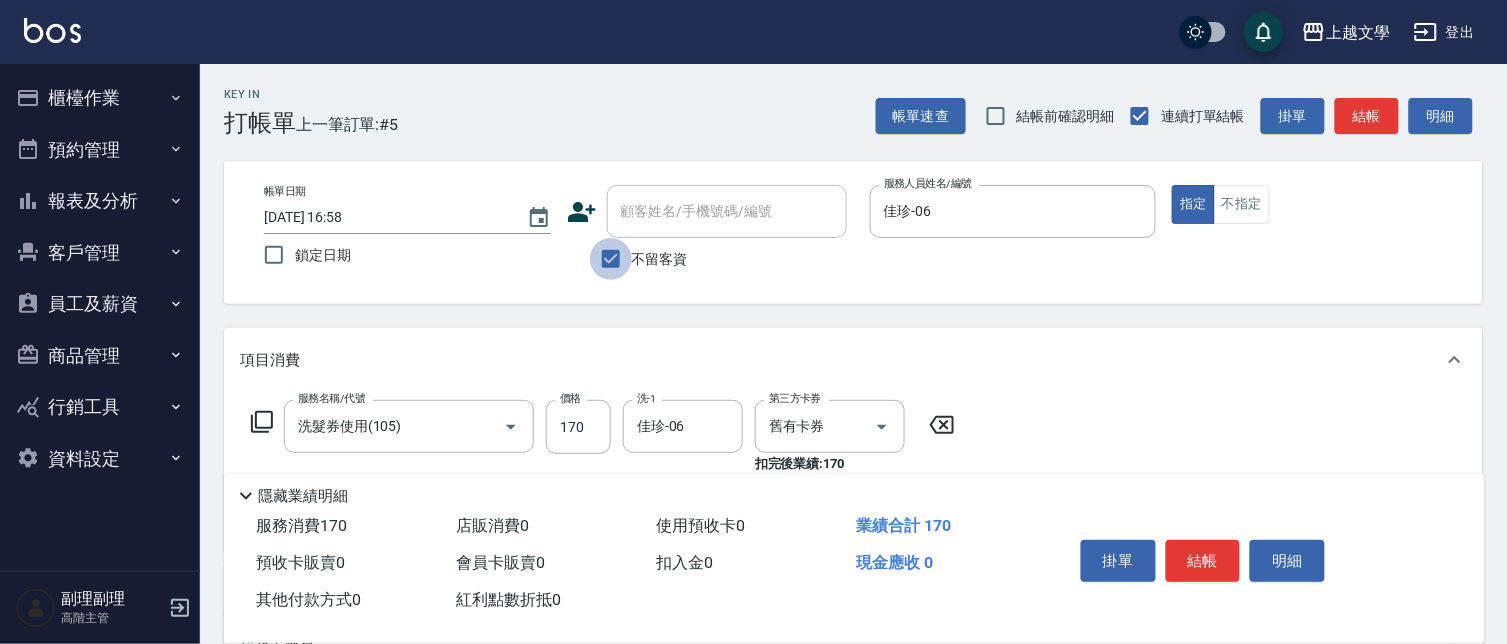 click on "不留客資" at bounding box center [611, 259] 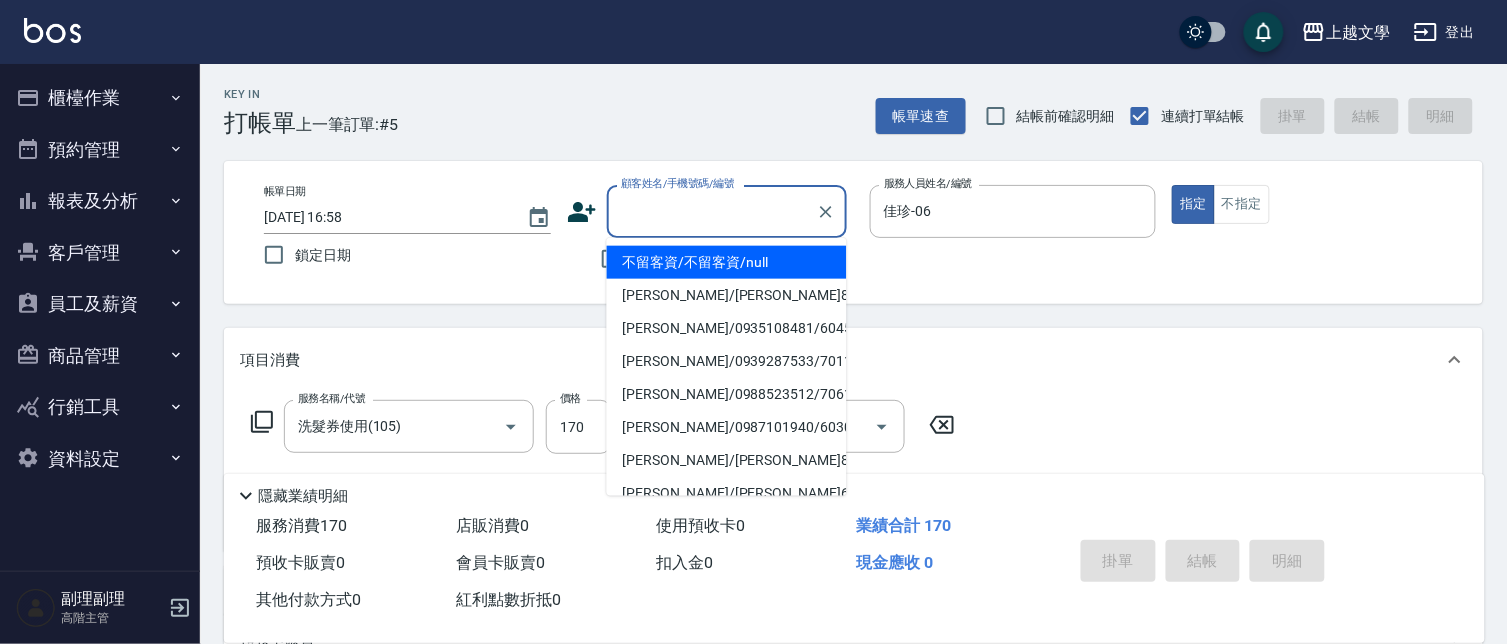click on "顧客姓名/手機號碼/編號" at bounding box center [712, 211] 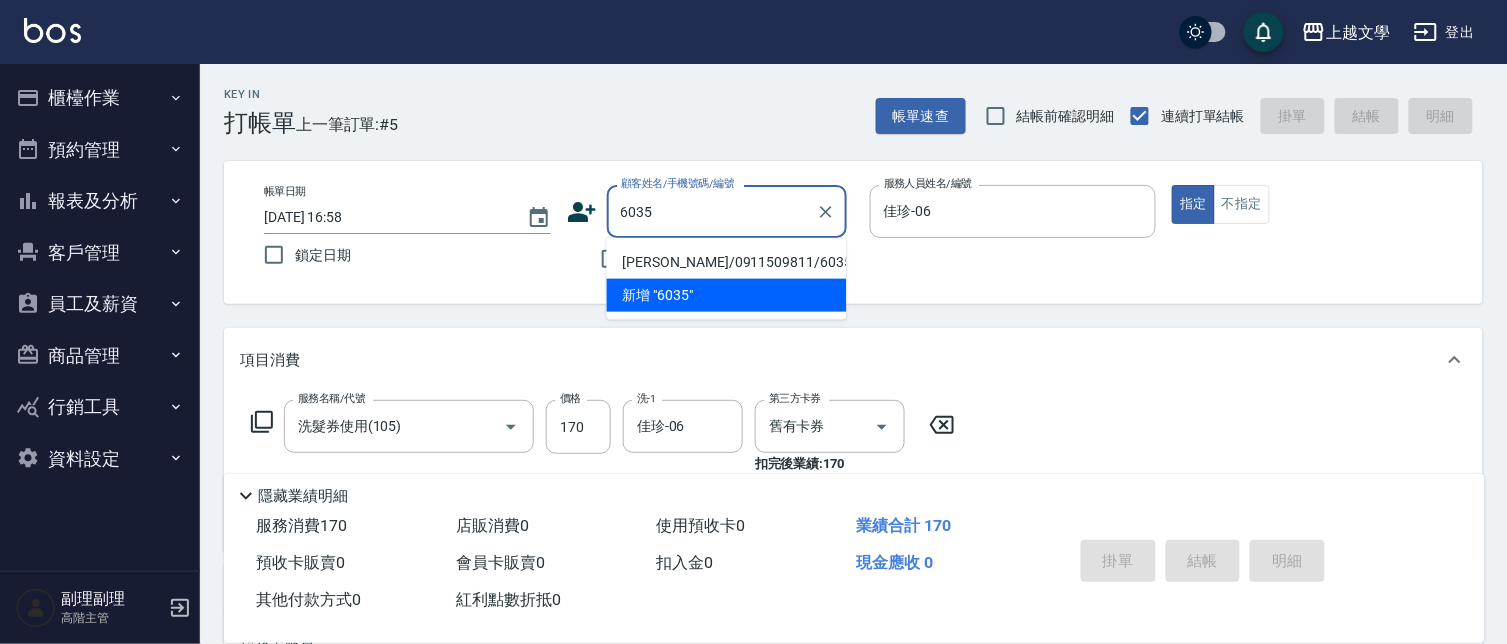 click on "[PERSON_NAME]/0911509811/6035" at bounding box center [727, 262] 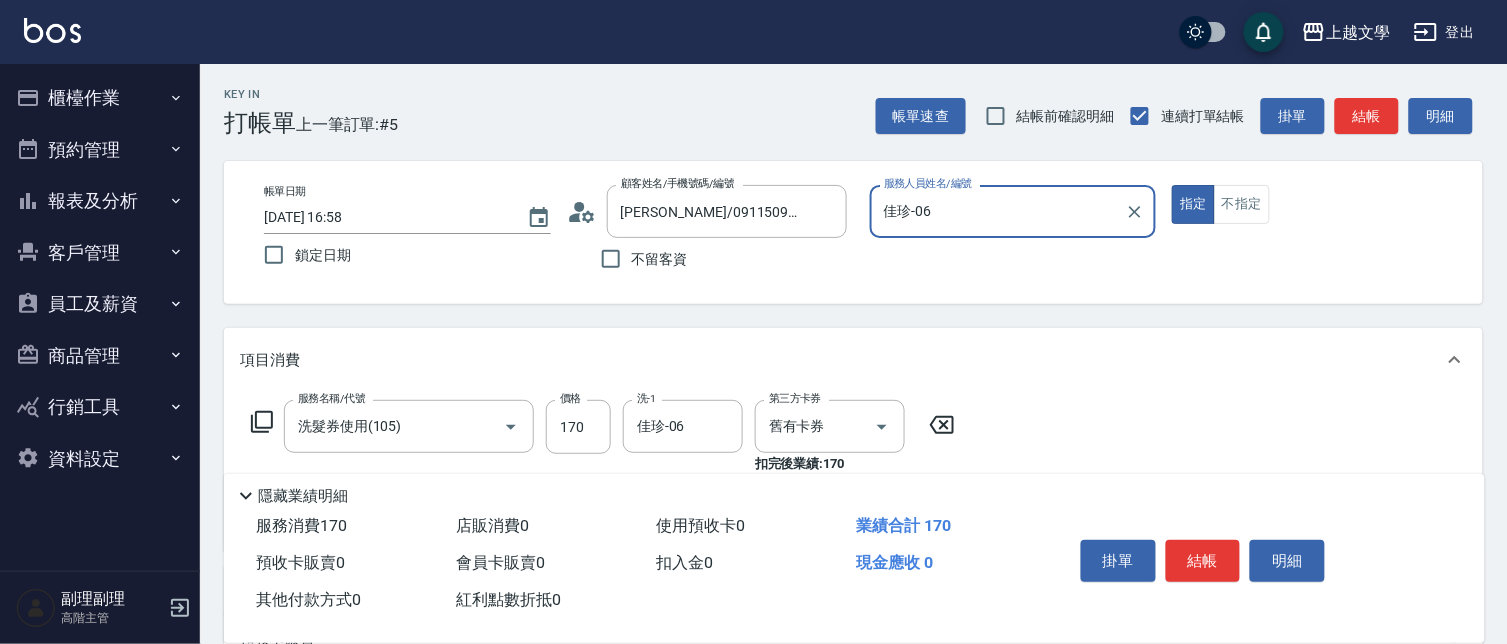 scroll, scrollTop: 222, scrollLeft: 0, axis: vertical 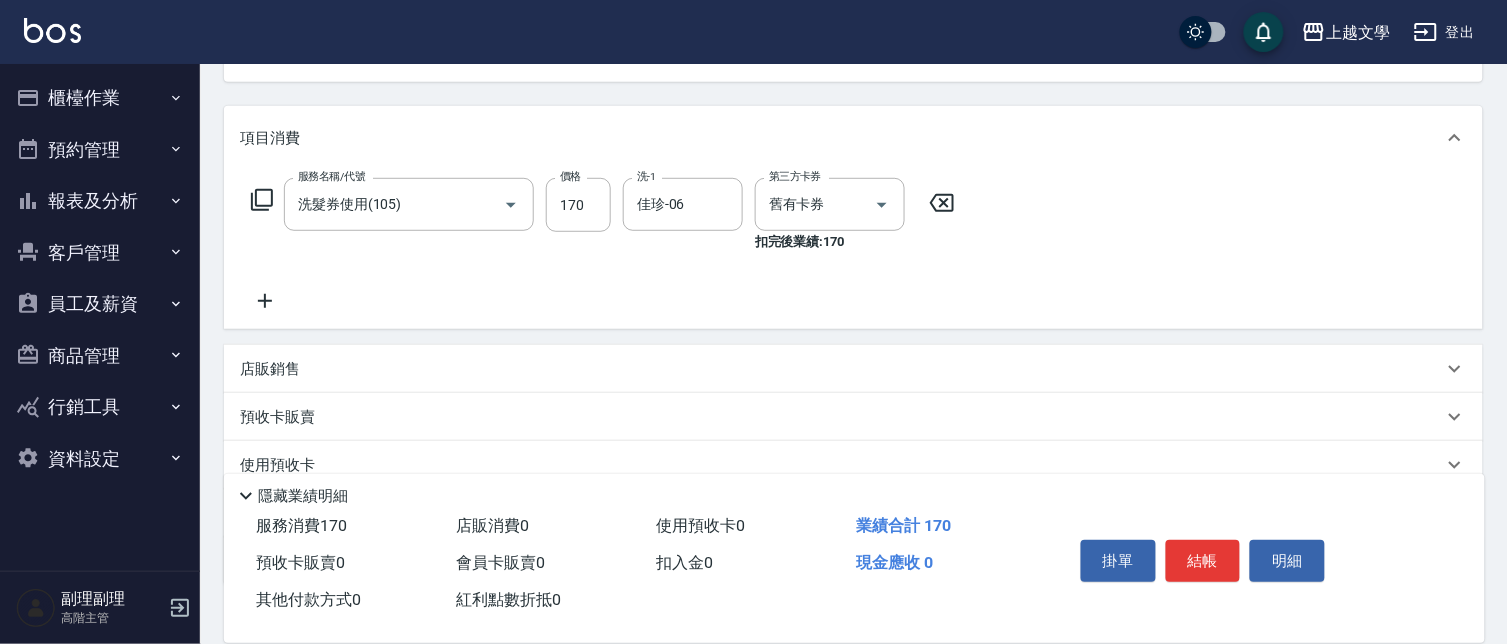click 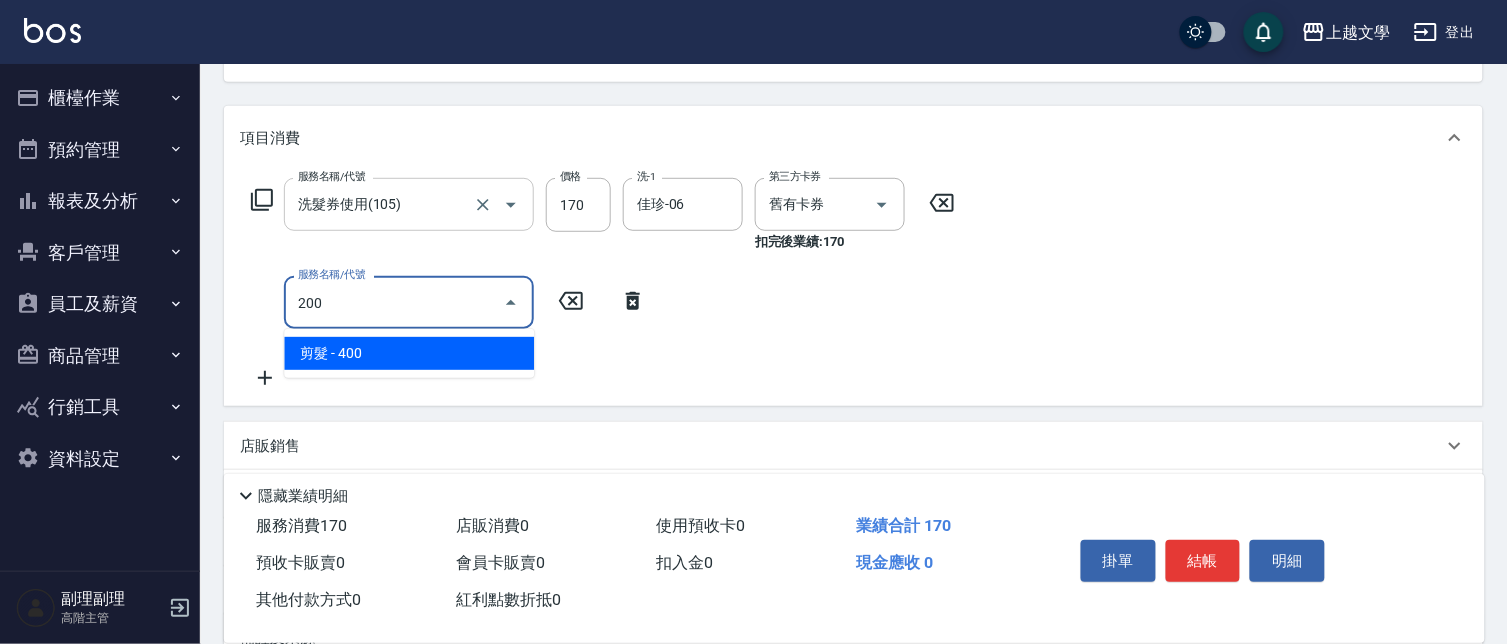 type on "剪髮(200)" 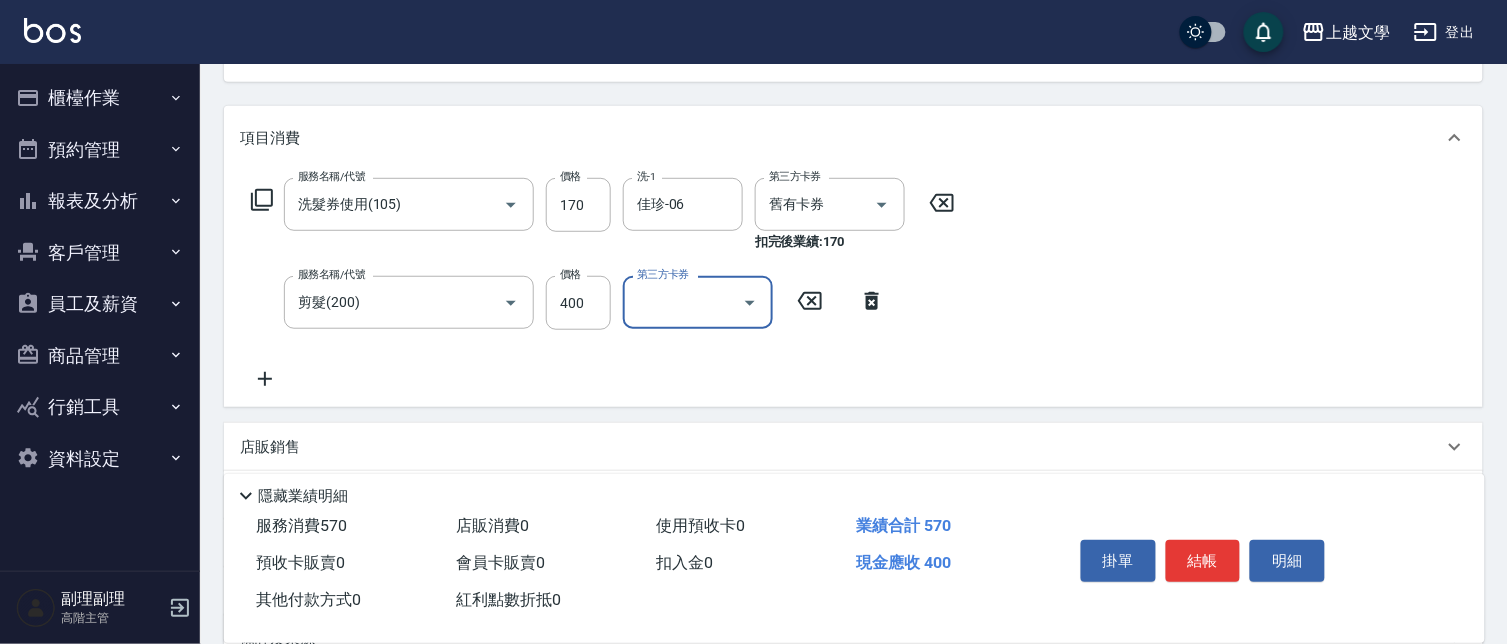 click on "結帳" at bounding box center [1203, 561] 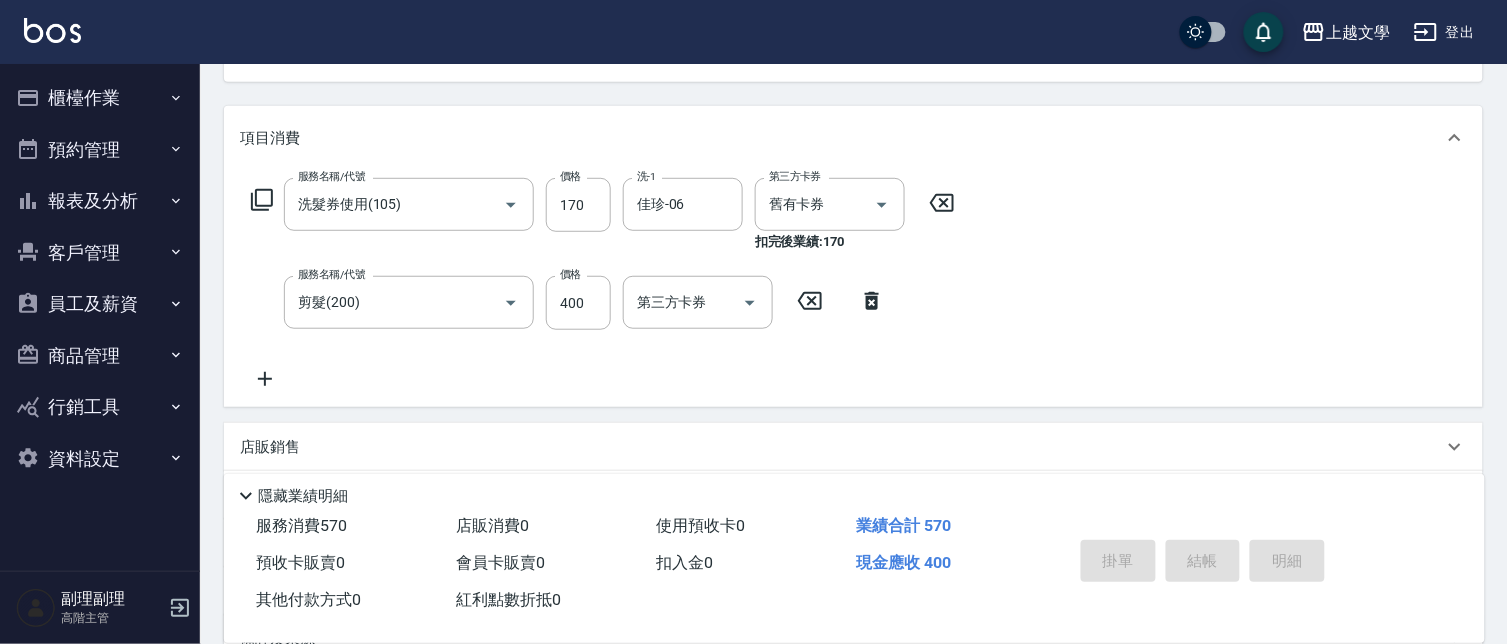 type on "[DATE] 16:59" 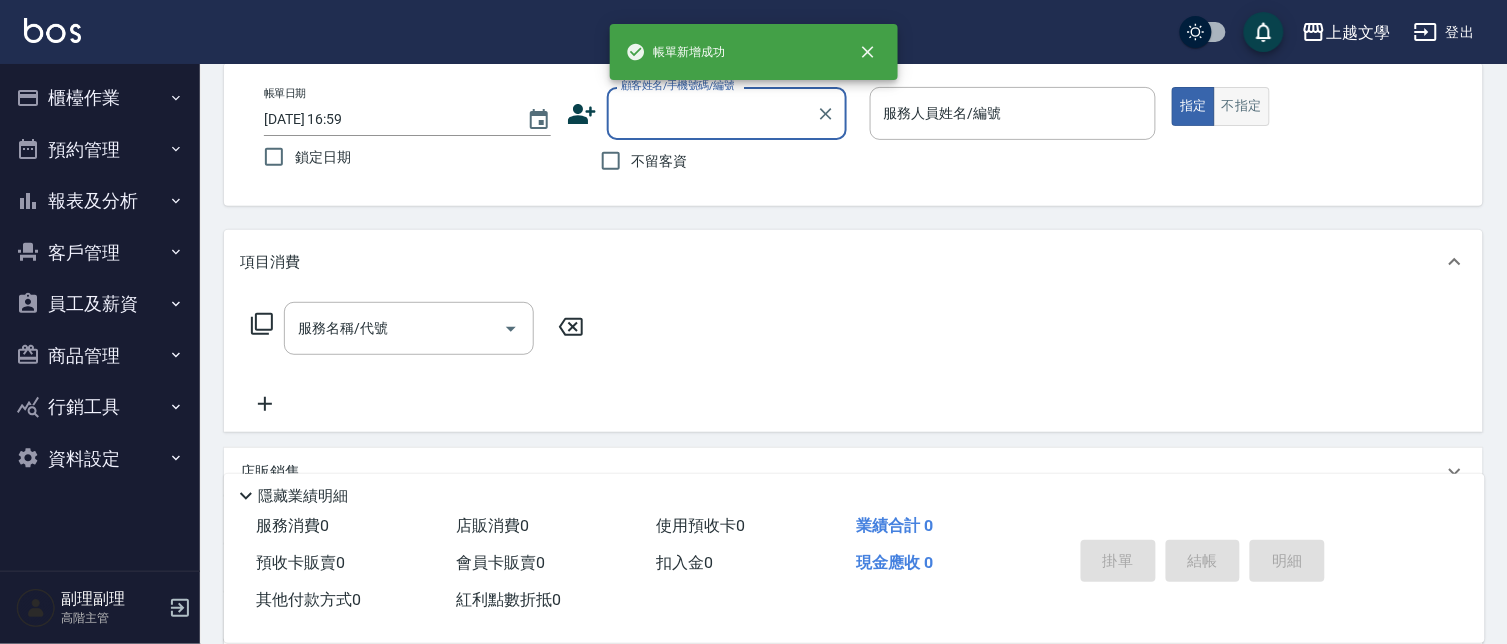 scroll, scrollTop: 0, scrollLeft: 0, axis: both 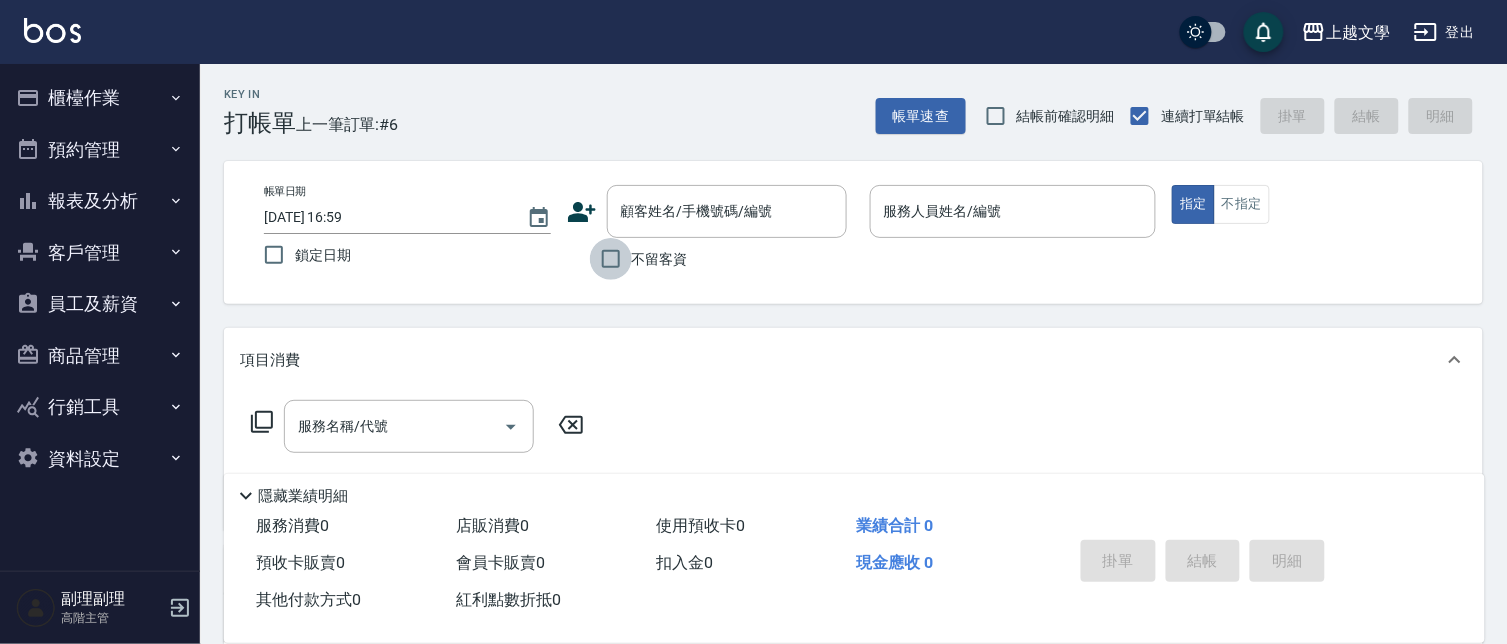 drag, startPoint x: 611, startPoint y: 255, endPoint x: 621, endPoint y: 247, distance: 12.806249 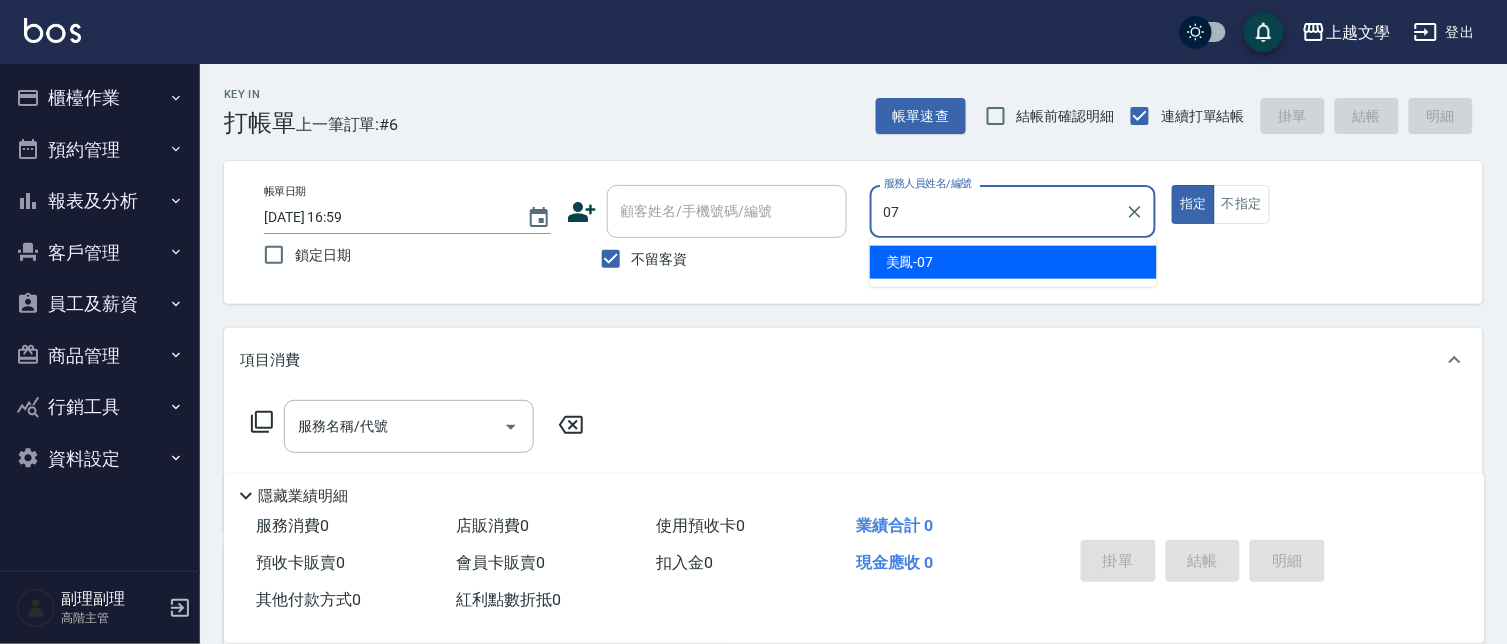 type on "美鳳-07" 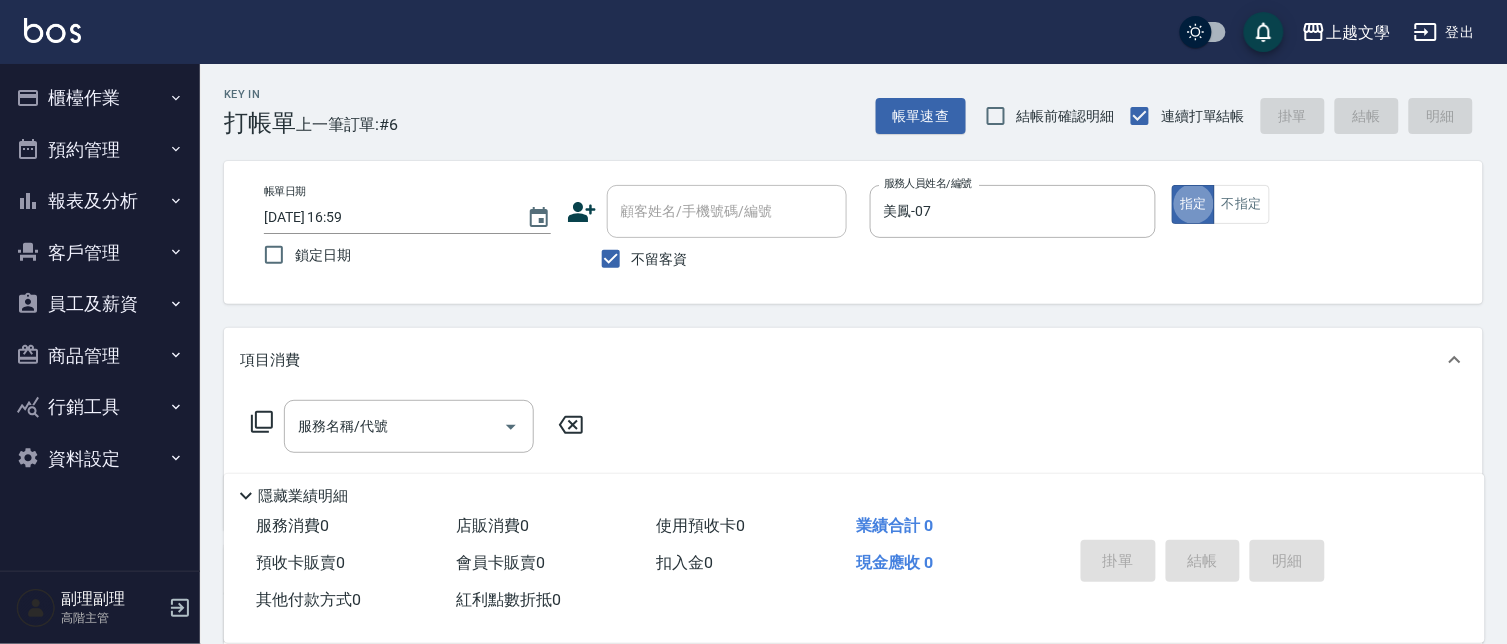 click on "服務名稱/代號" at bounding box center (394, 426) 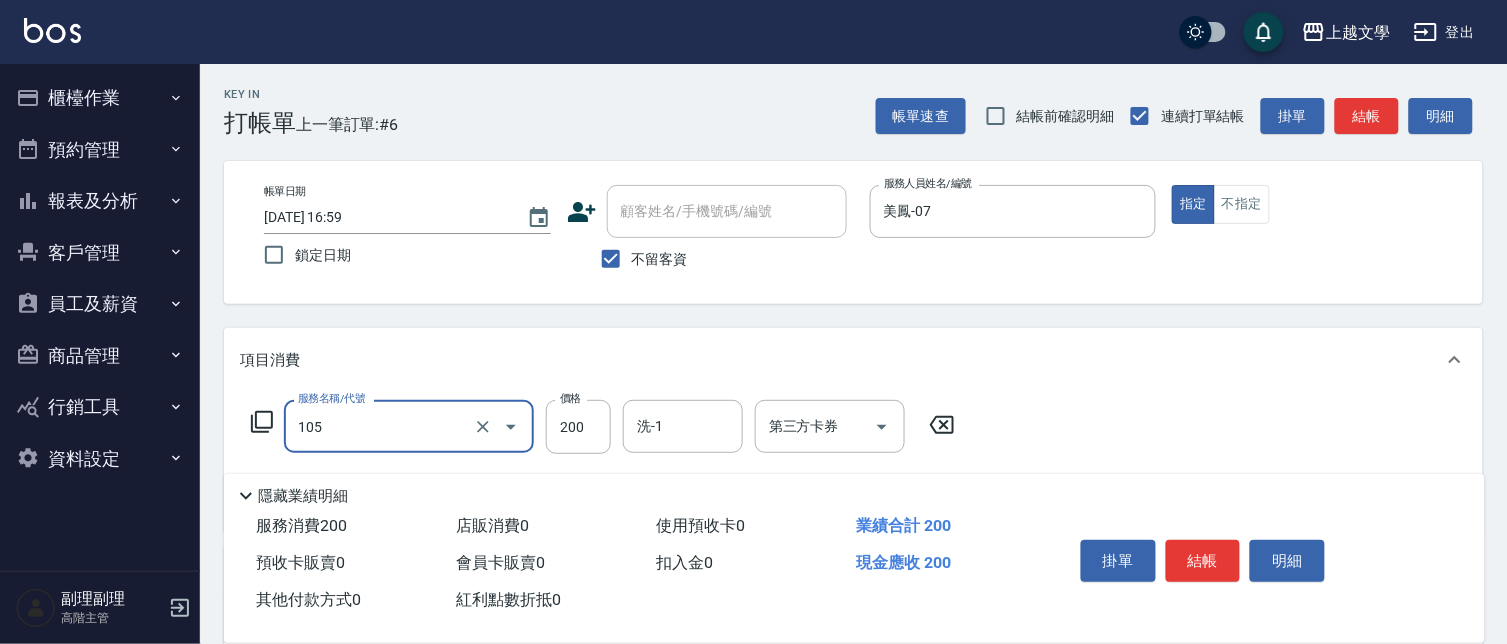 type on "洗髮券使用(105)" 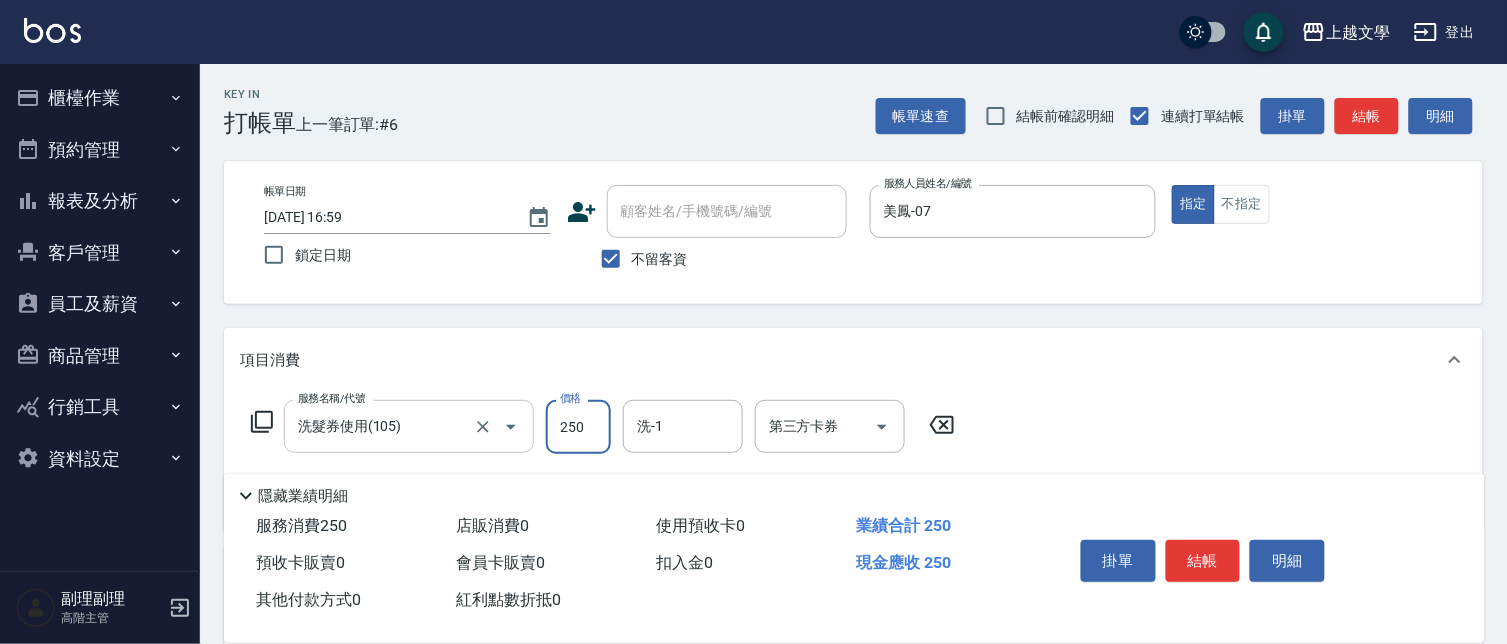 type on "250" 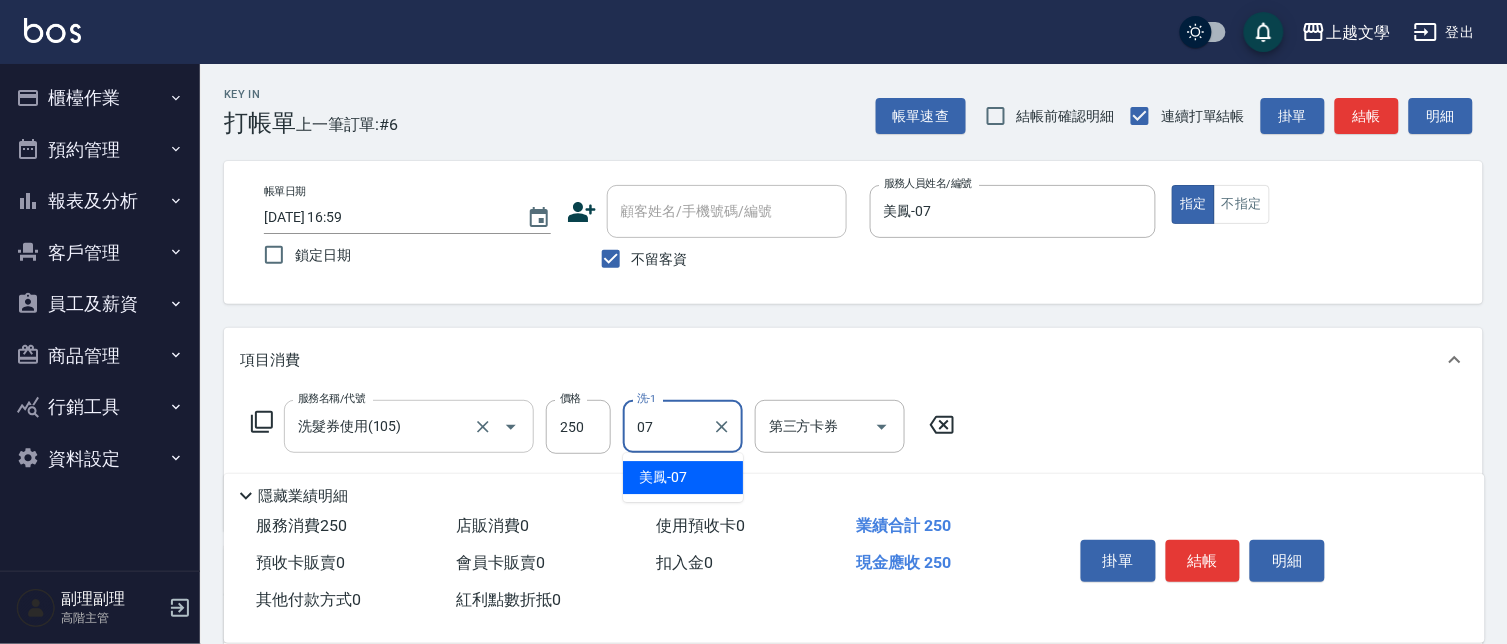 type on "美鳳-07" 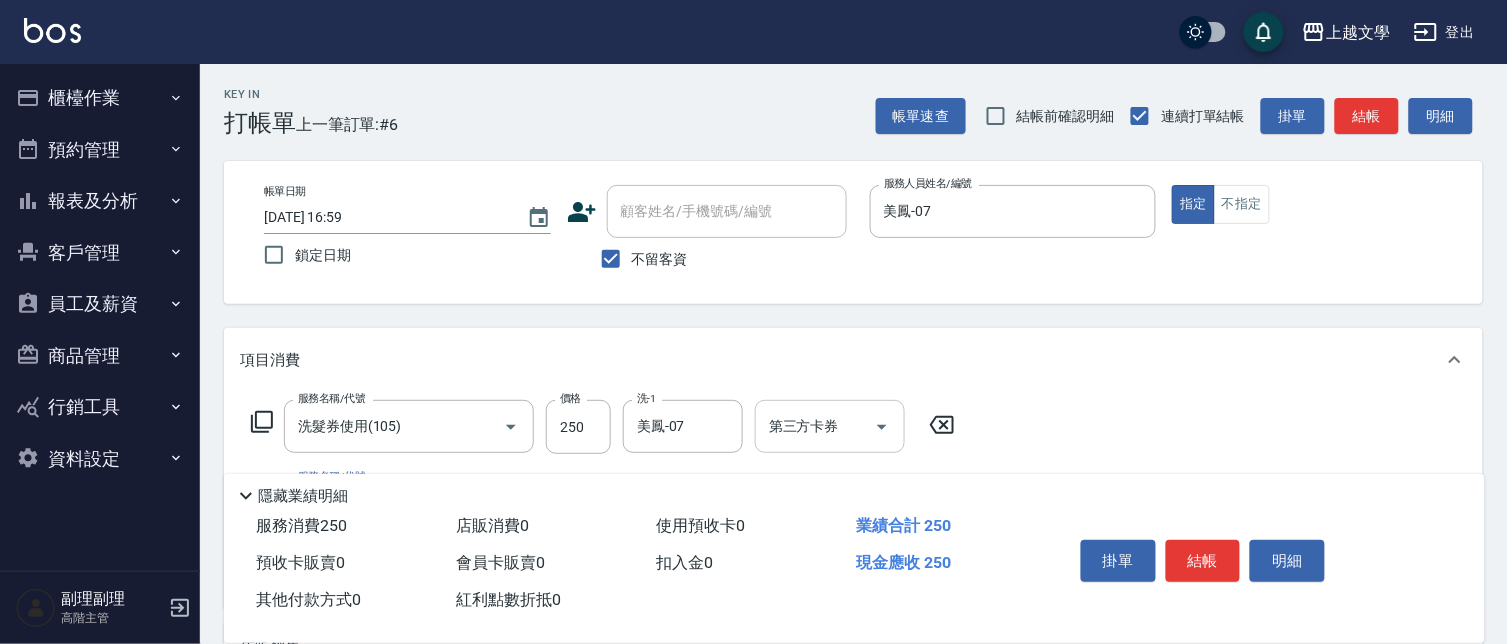 click 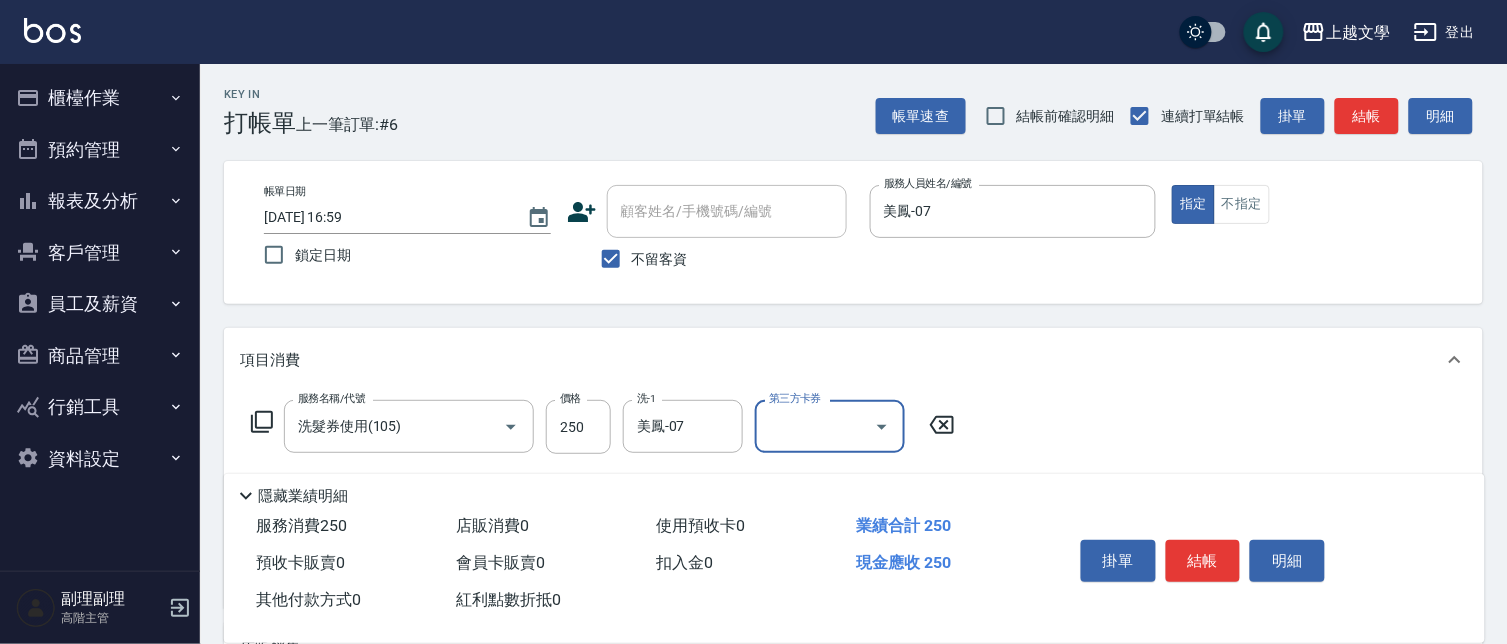 drag, startPoint x: 828, startPoint y: 441, endPoint x: 847, endPoint y: 461, distance: 27.58623 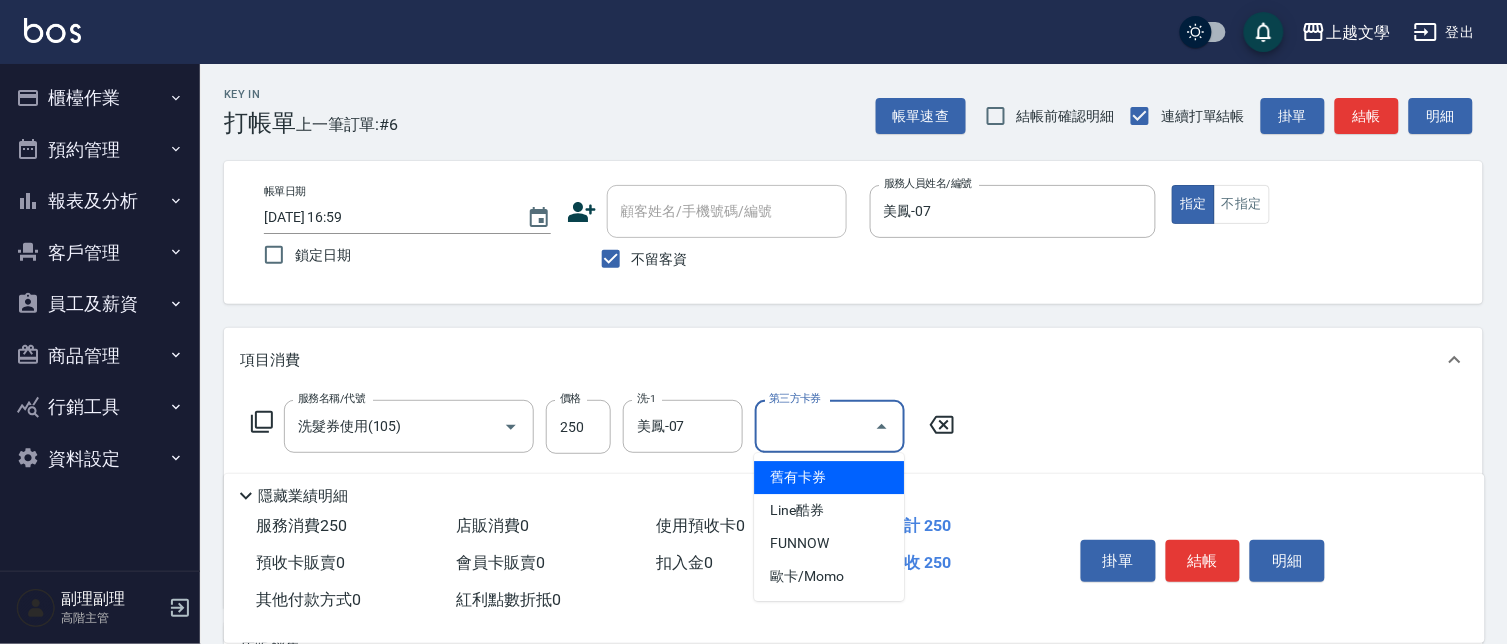click on "舊有卡券" at bounding box center (829, 477) 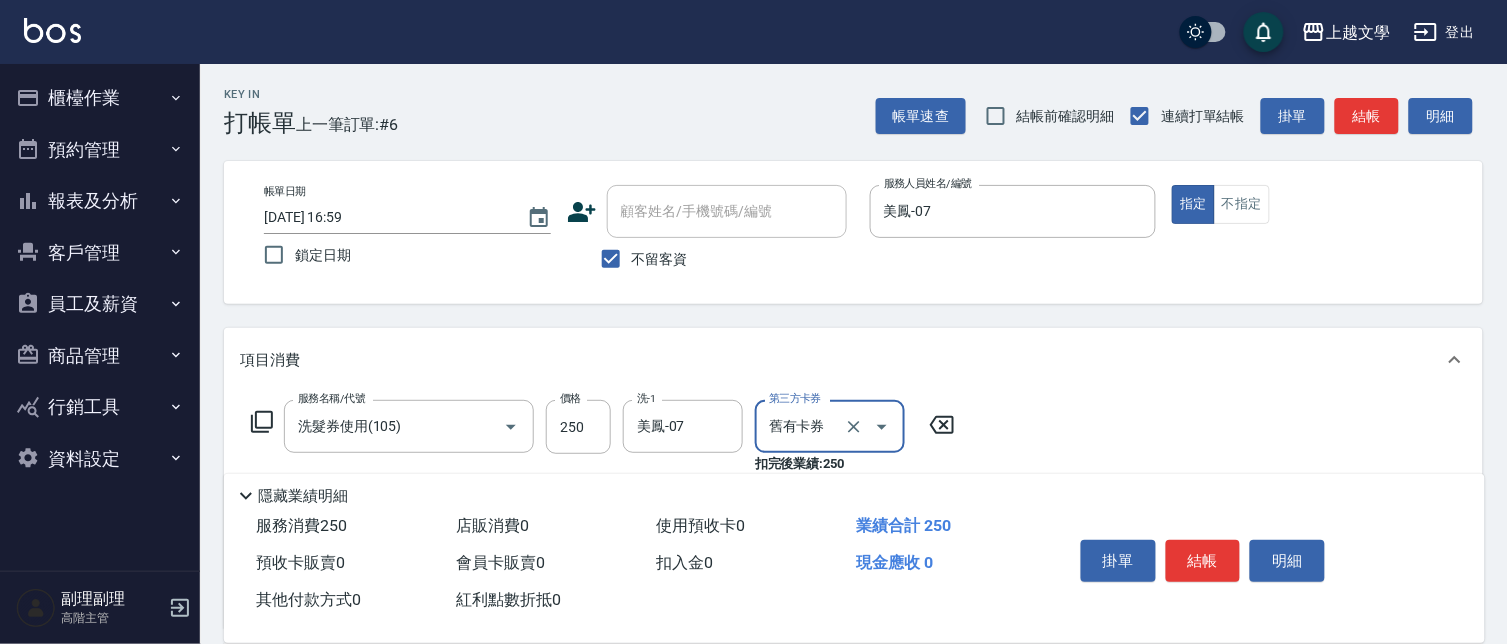 type on "舊有卡券" 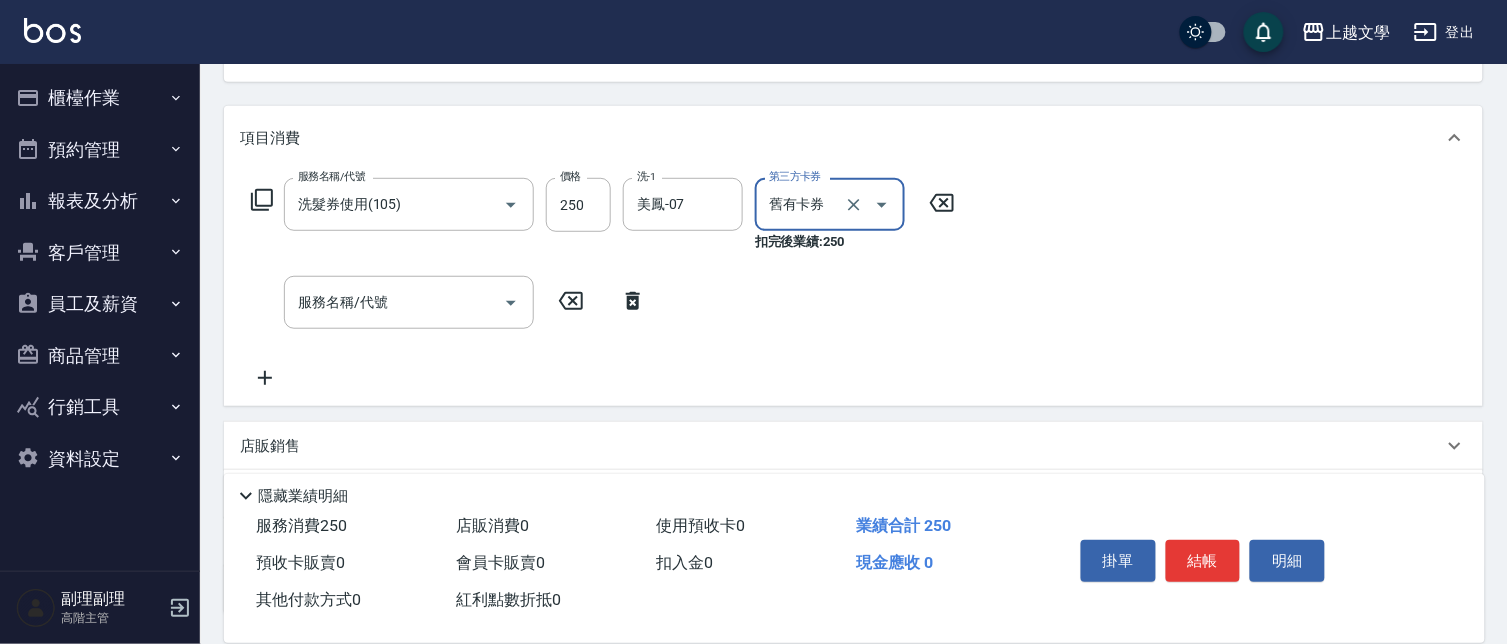 scroll, scrollTop: 0, scrollLeft: 0, axis: both 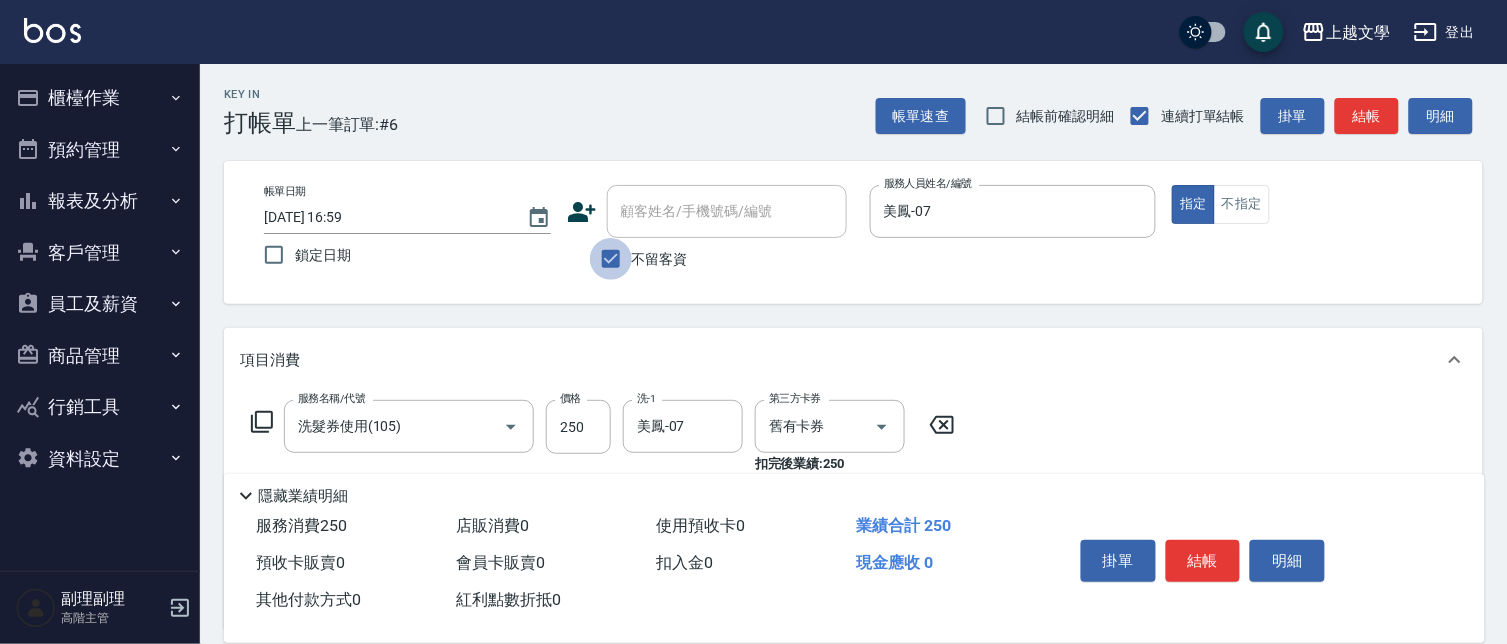 click on "不留客資" at bounding box center [611, 259] 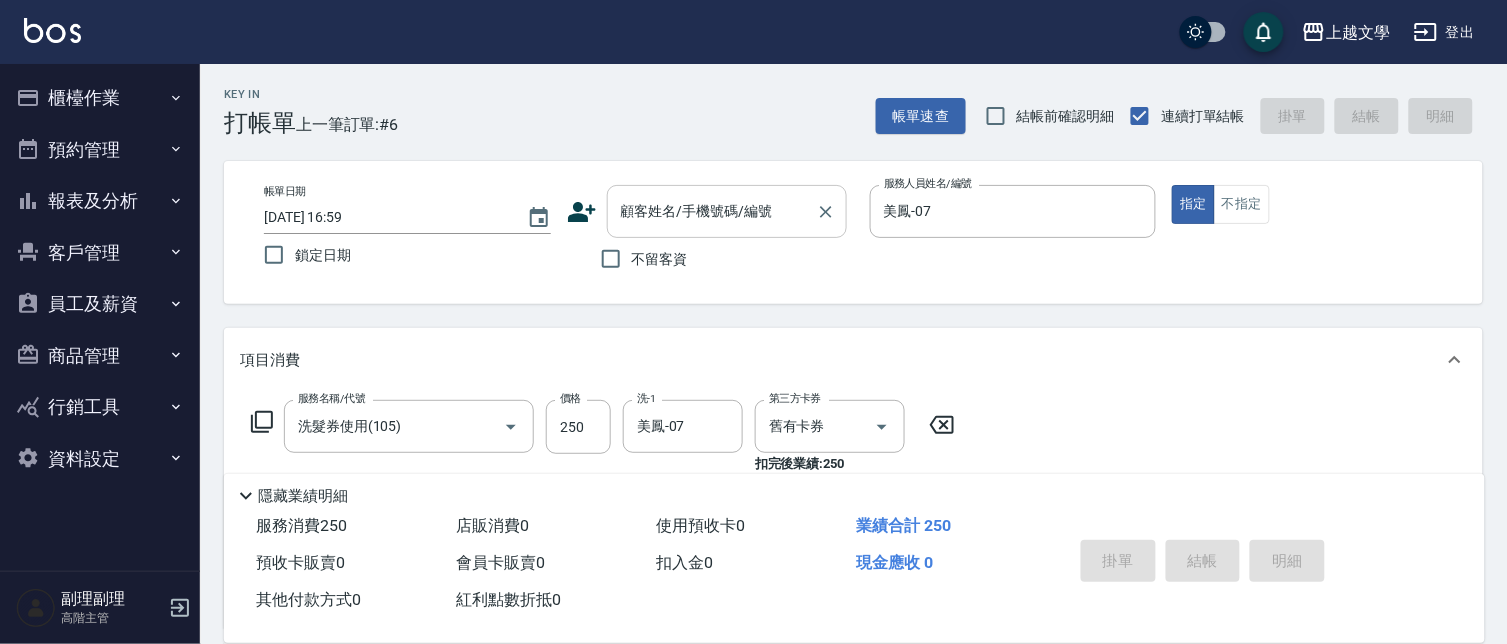 drag, startPoint x: 637, startPoint y: 183, endPoint x: 647, endPoint y: 217, distance: 35.44009 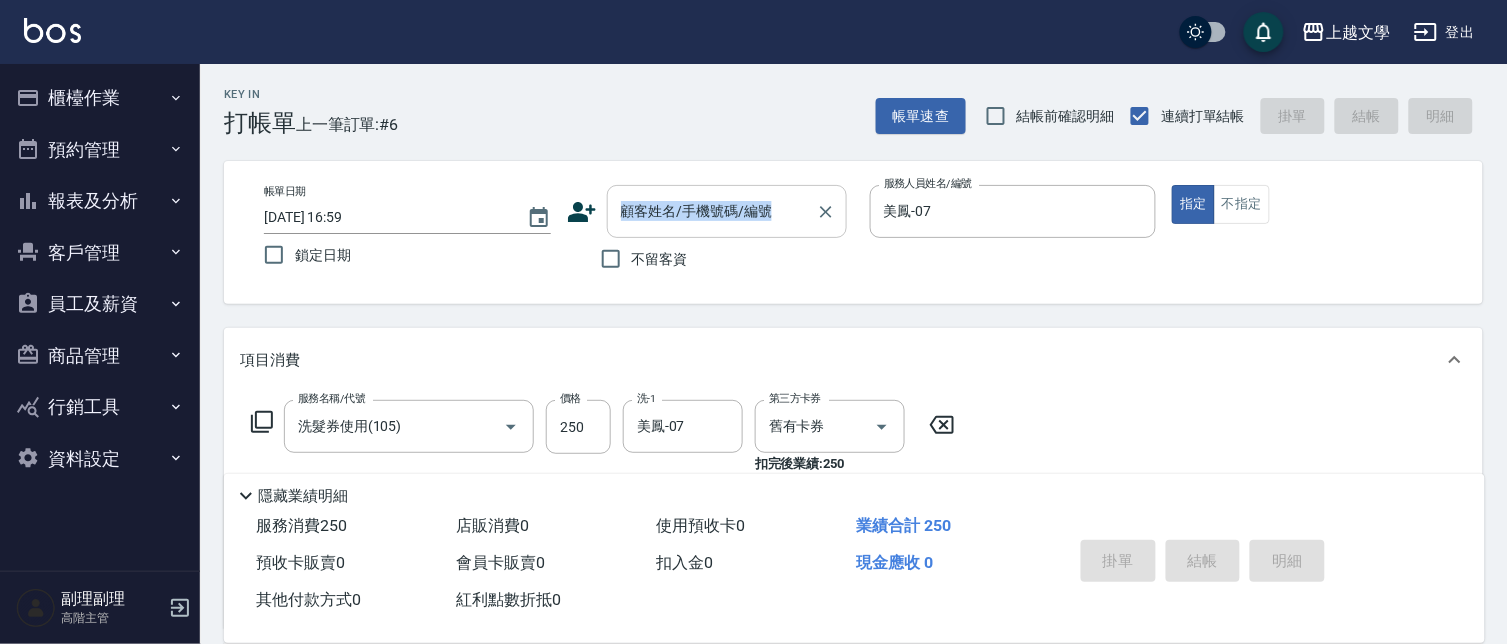 click on "顧客姓名/手機號碼/編號" at bounding box center (727, 211) 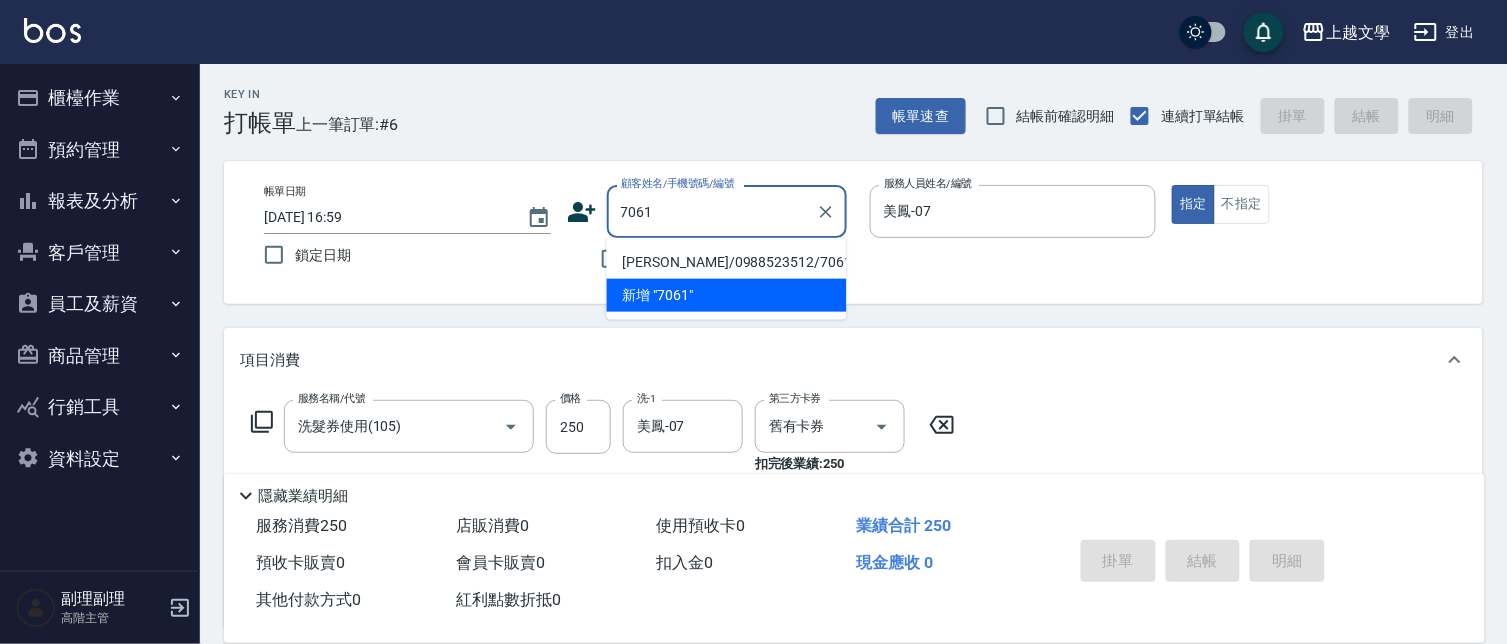 click on "[PERSON_NAME]/0988523512/7061" at bounding box center [727, 262] 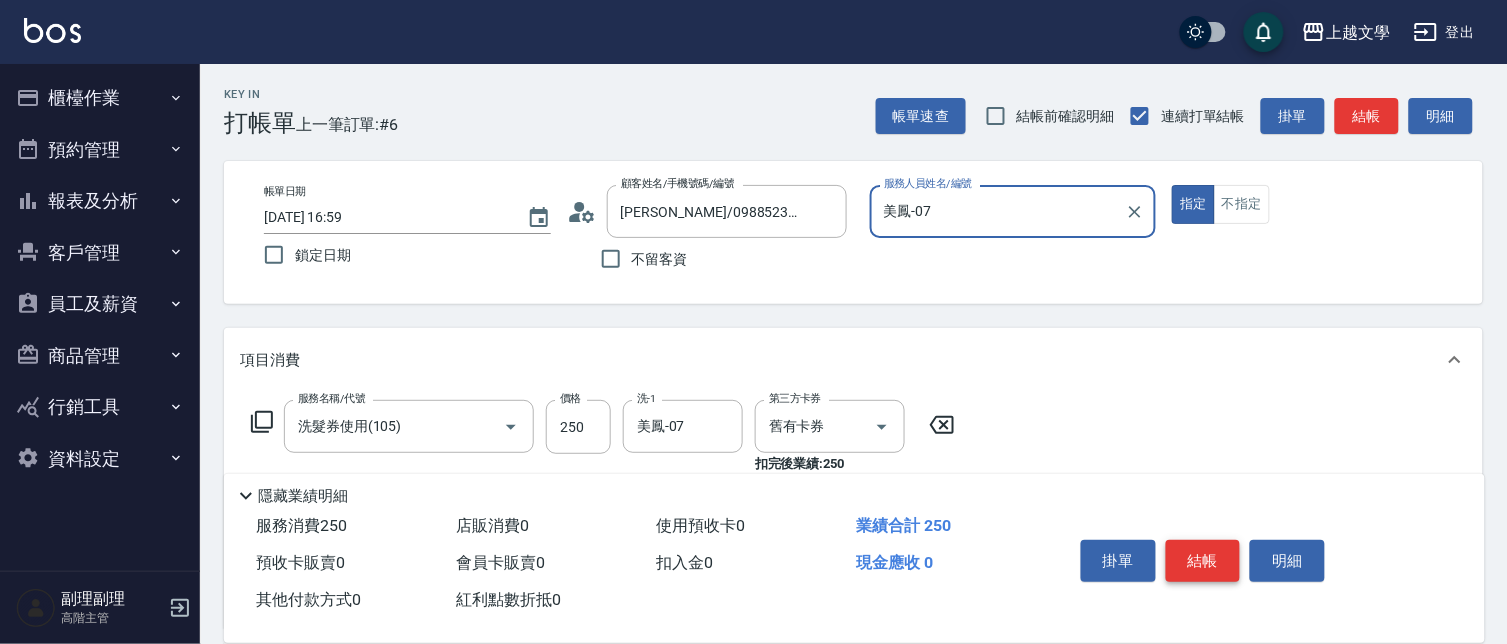 drag, startPoint x: 1196, startPoint y: 546, endPoint x: 1188, endPoint y: 553, distance: 10.630146 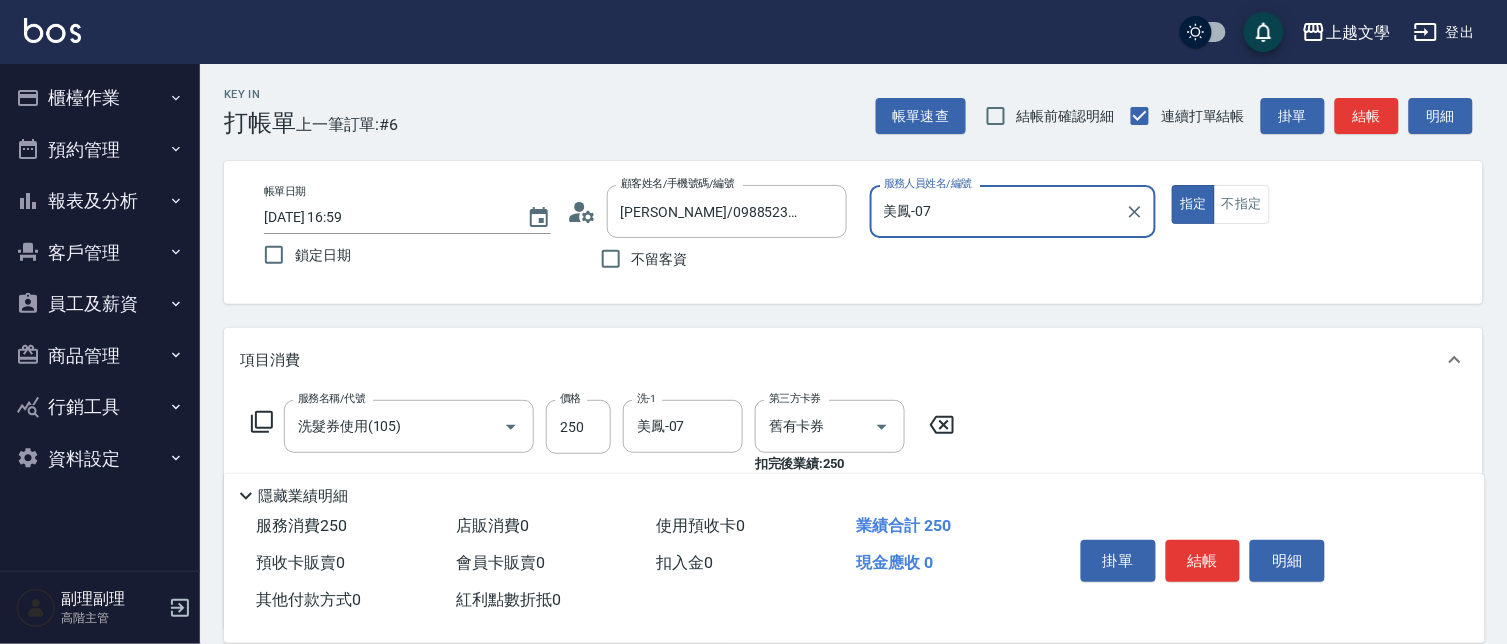 click on "結帳" at bounding box center (1203, 561) 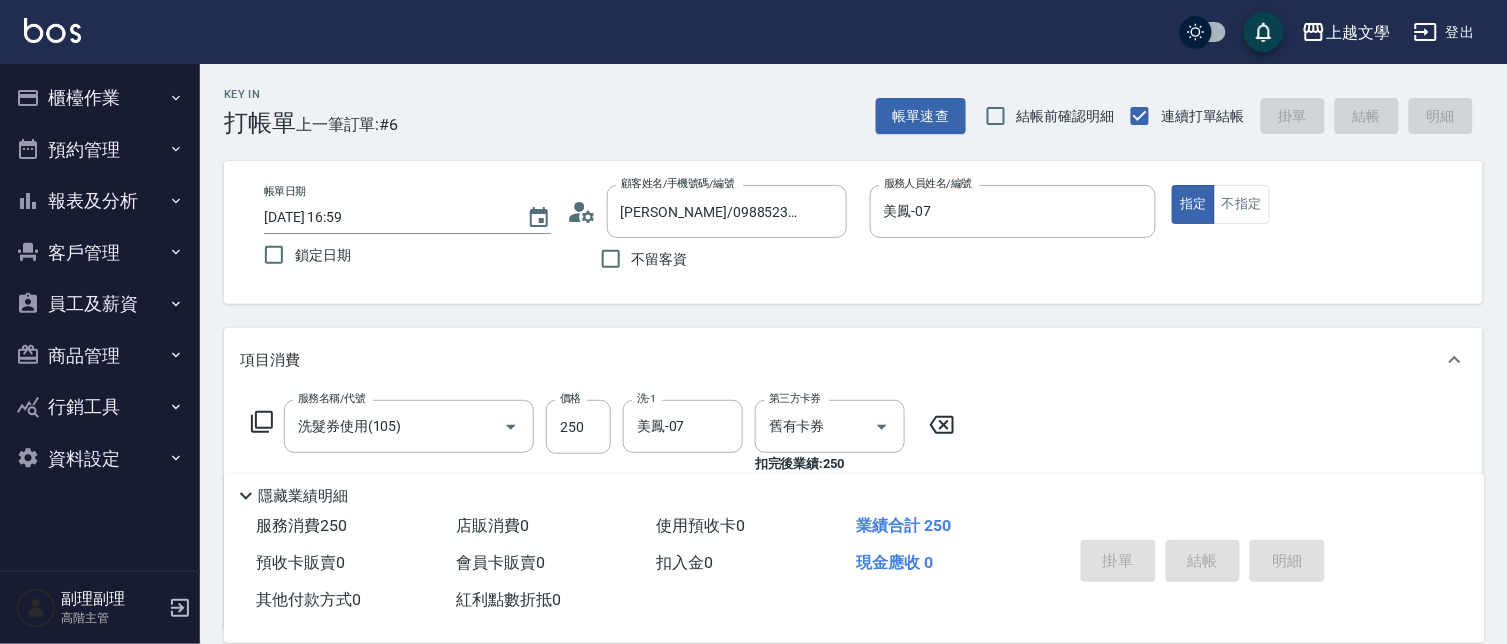 type 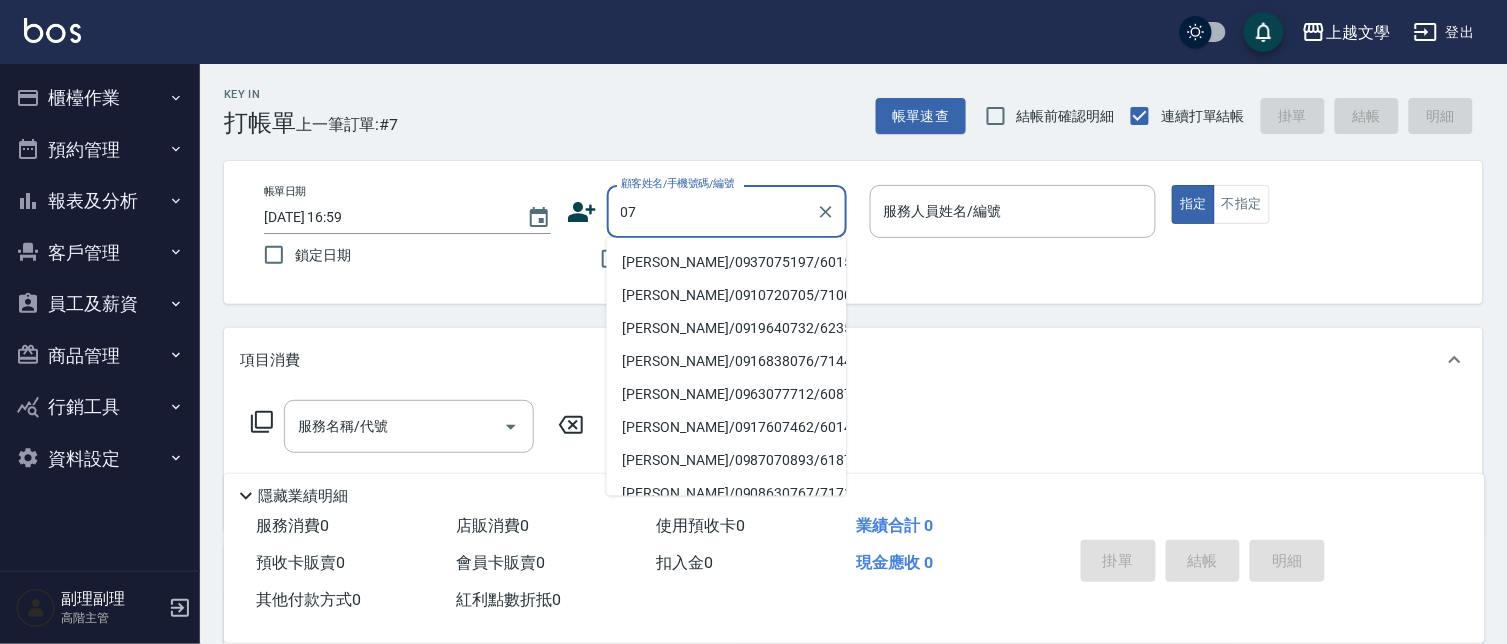 type on "07" 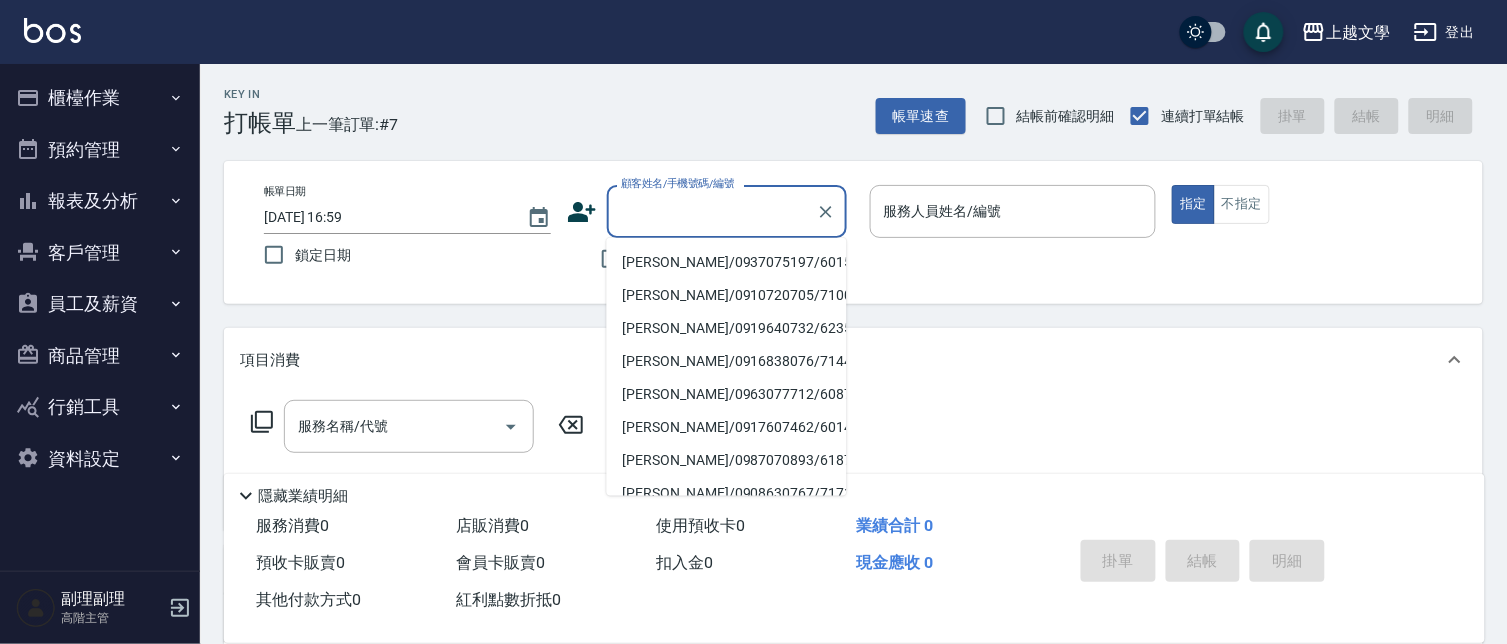 click on "不留客資" at bounding box center [707, 259] 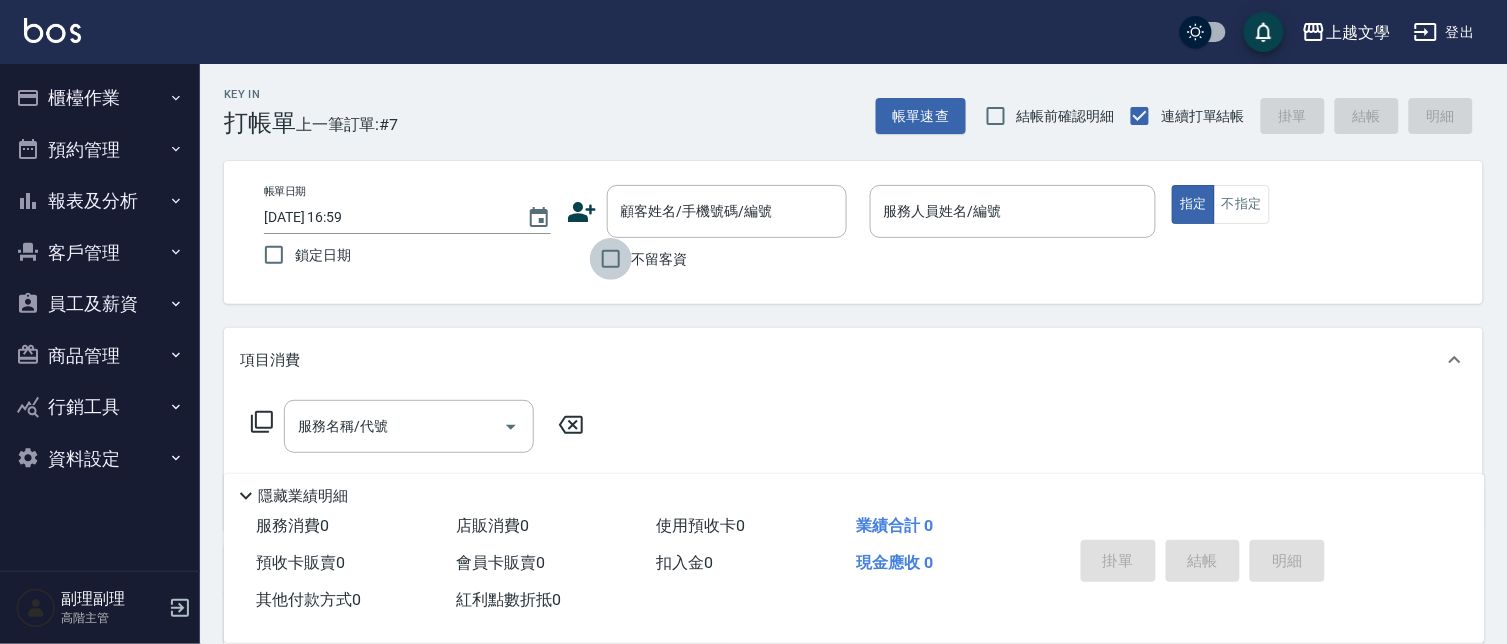 click on "不留客資" at bounding box center [611, 259] 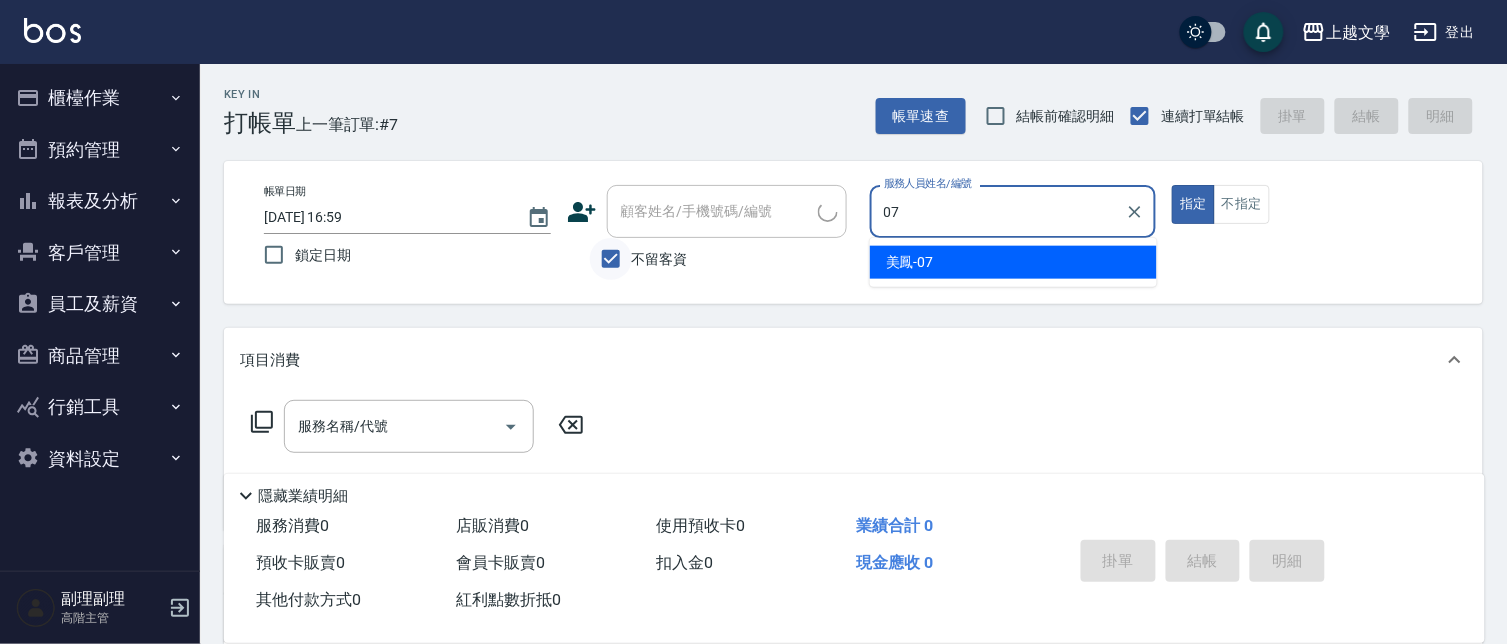 type on "美鳳-07" 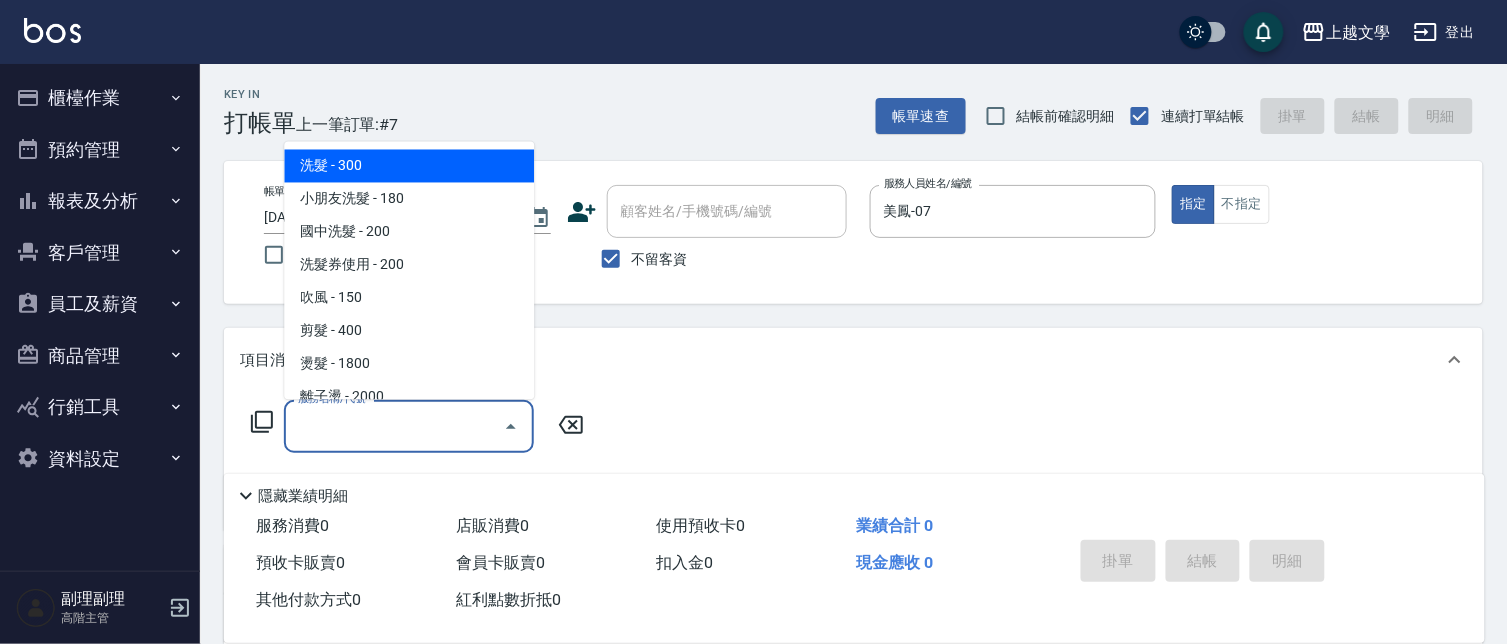 click on "服務名稱/代號 服務名稱/代號" at bounding box center (409, 426) 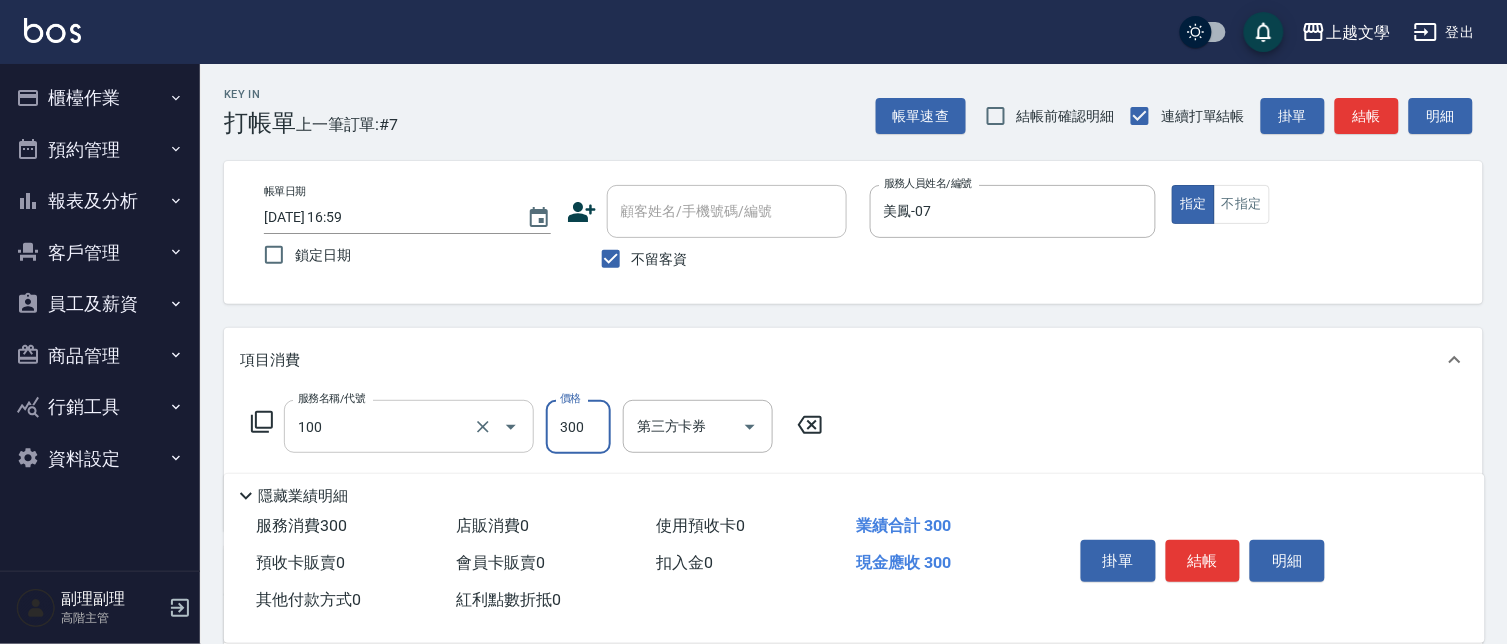 type on "洗髮(100)" 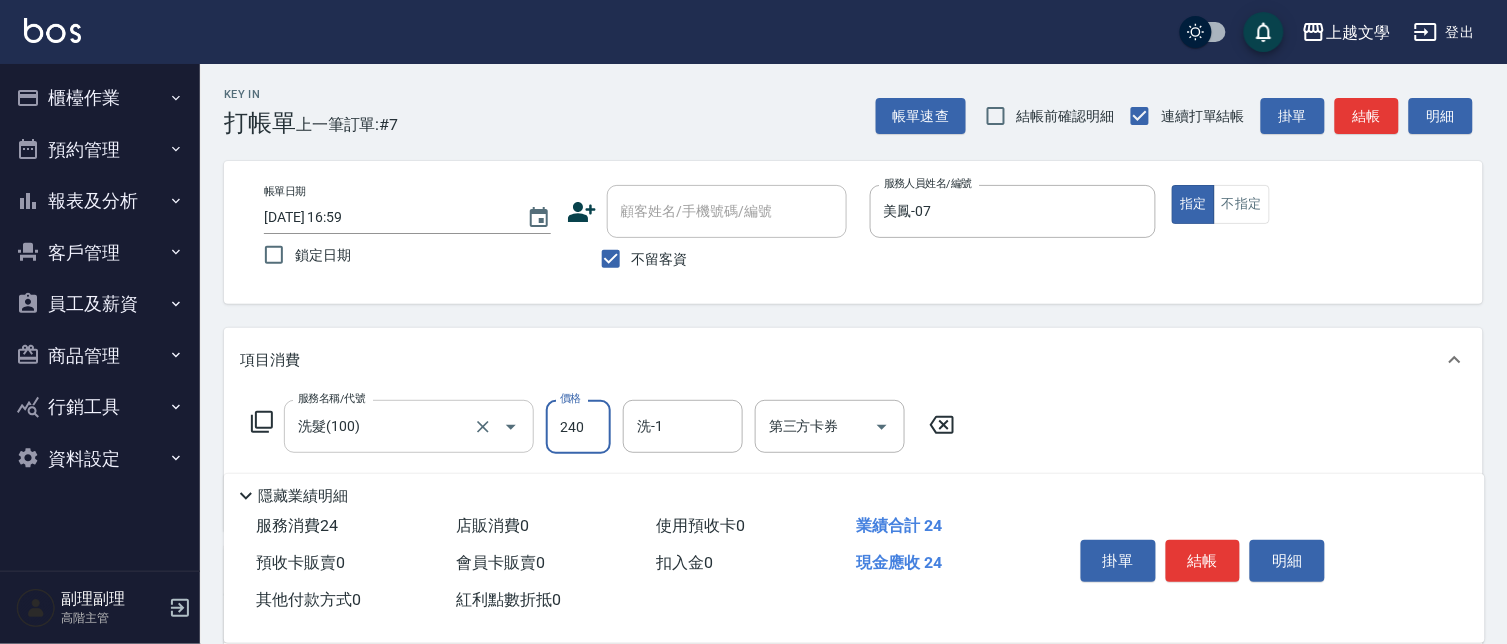 type on "240" 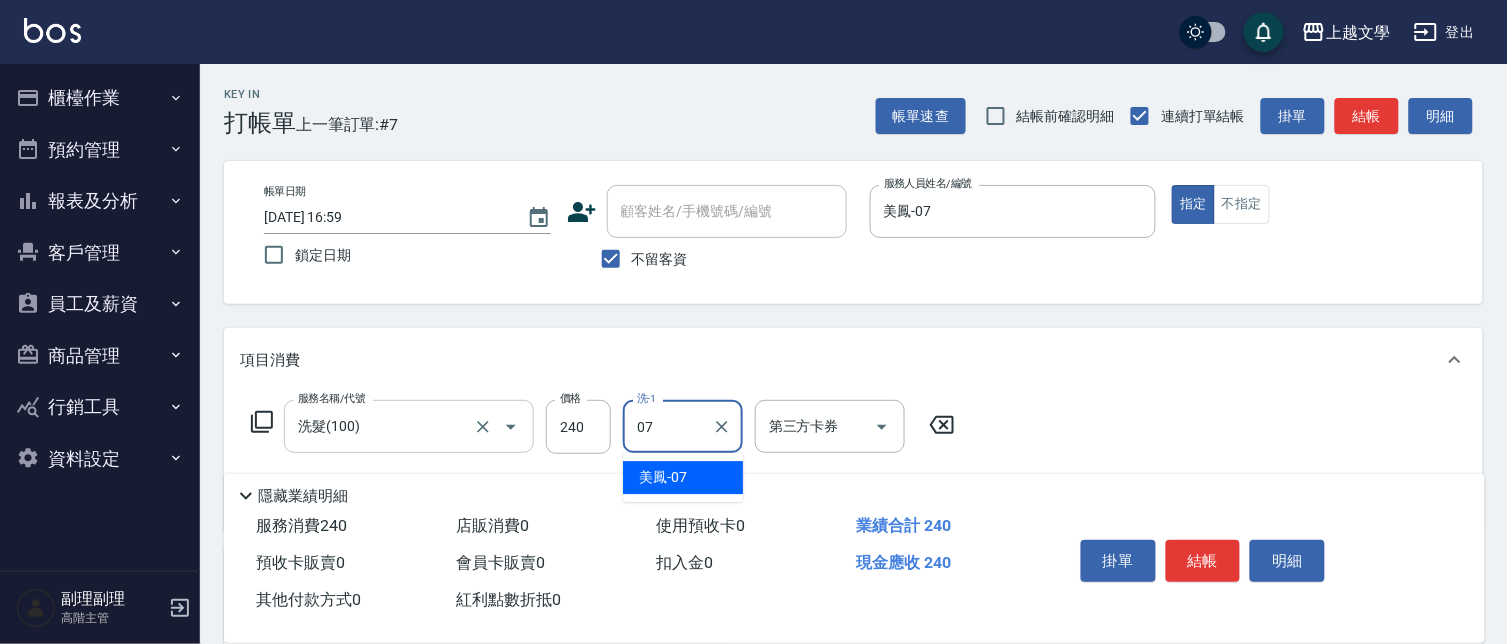 type on "美鳳-07" 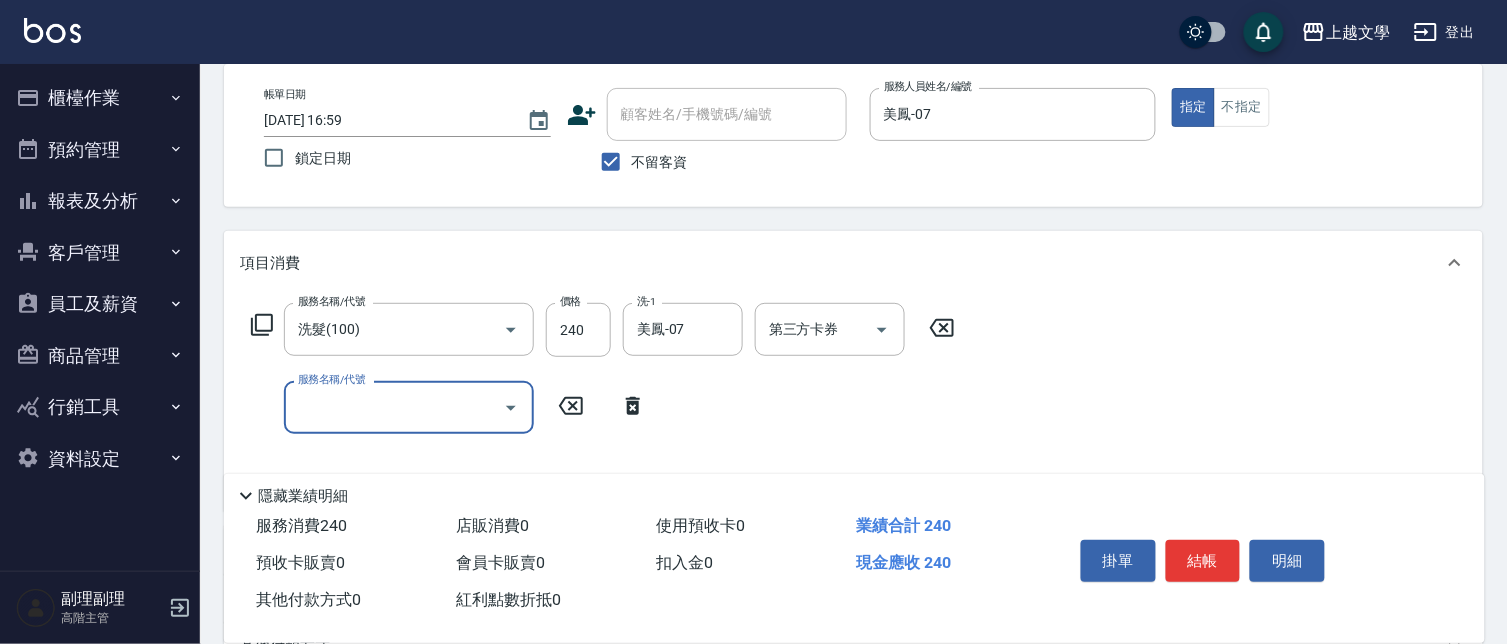 scroll, scrollTop: 222, scrollLeft: 0, axis: vertical 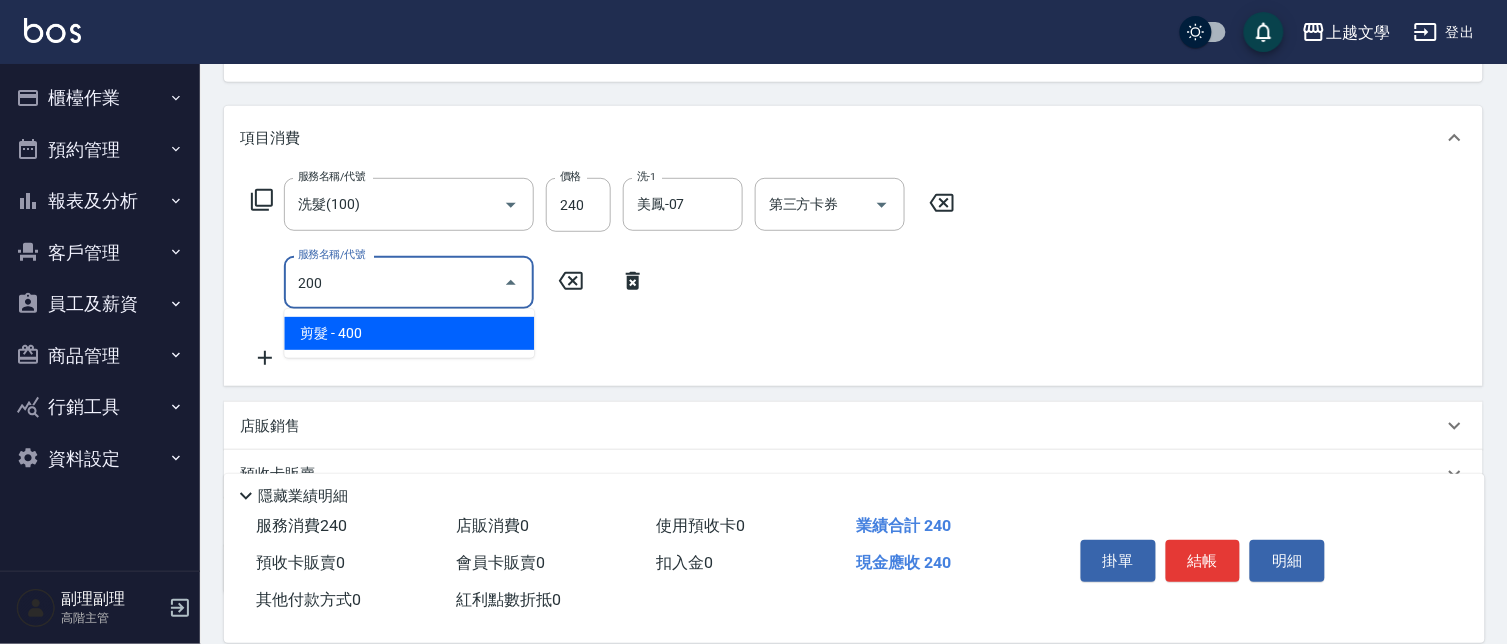 type on "剪髮(200)" 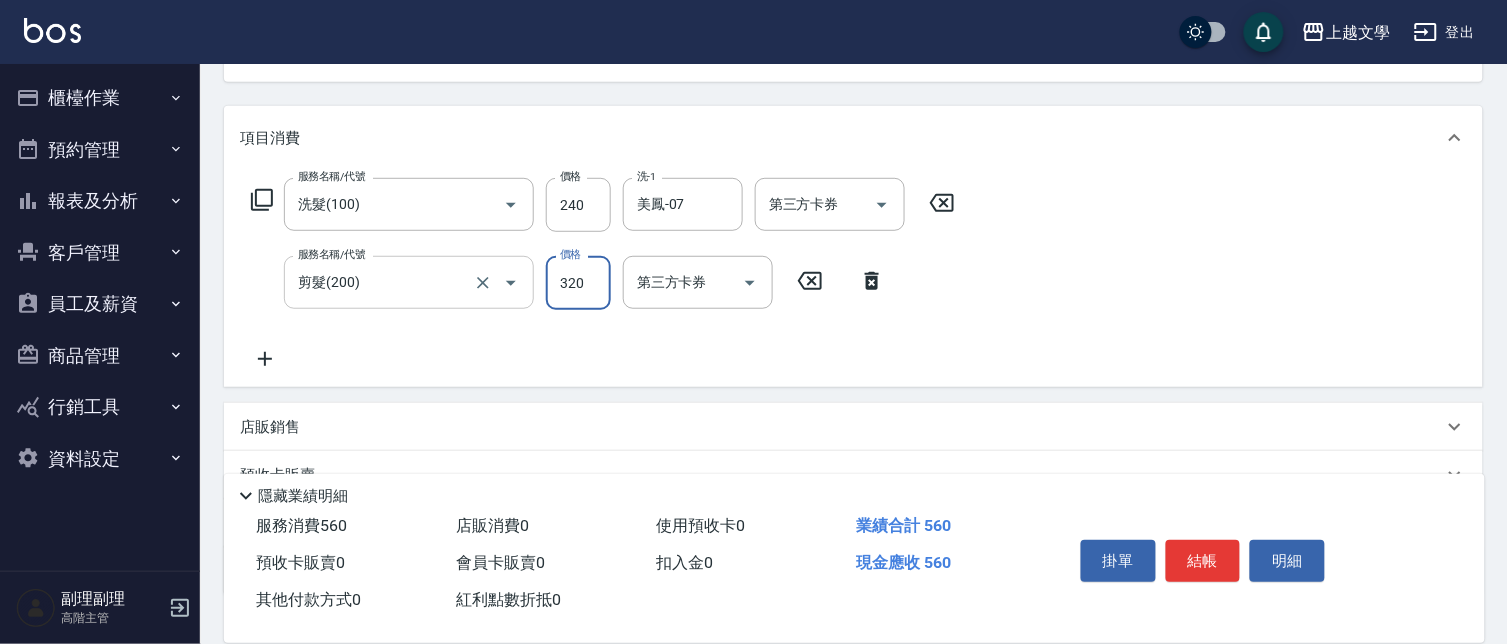 type on "320" 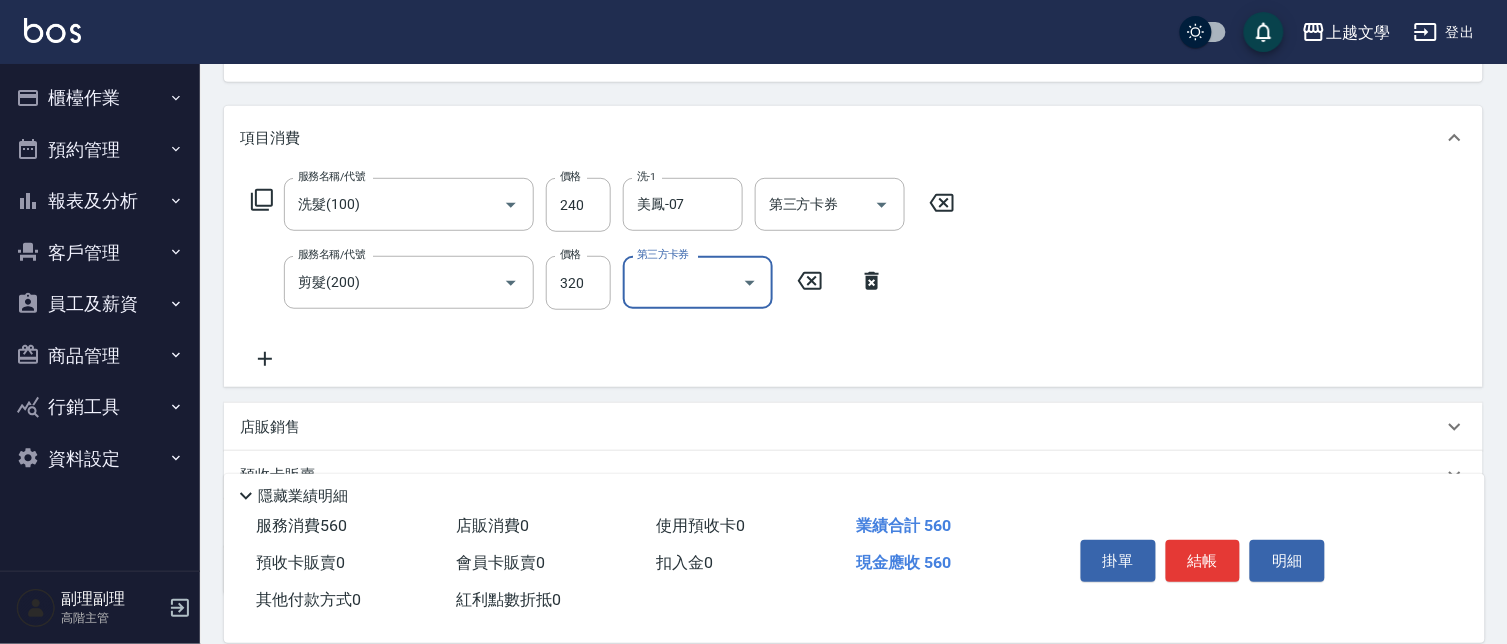 click on "結帳" at bounding box center (1203, 561) 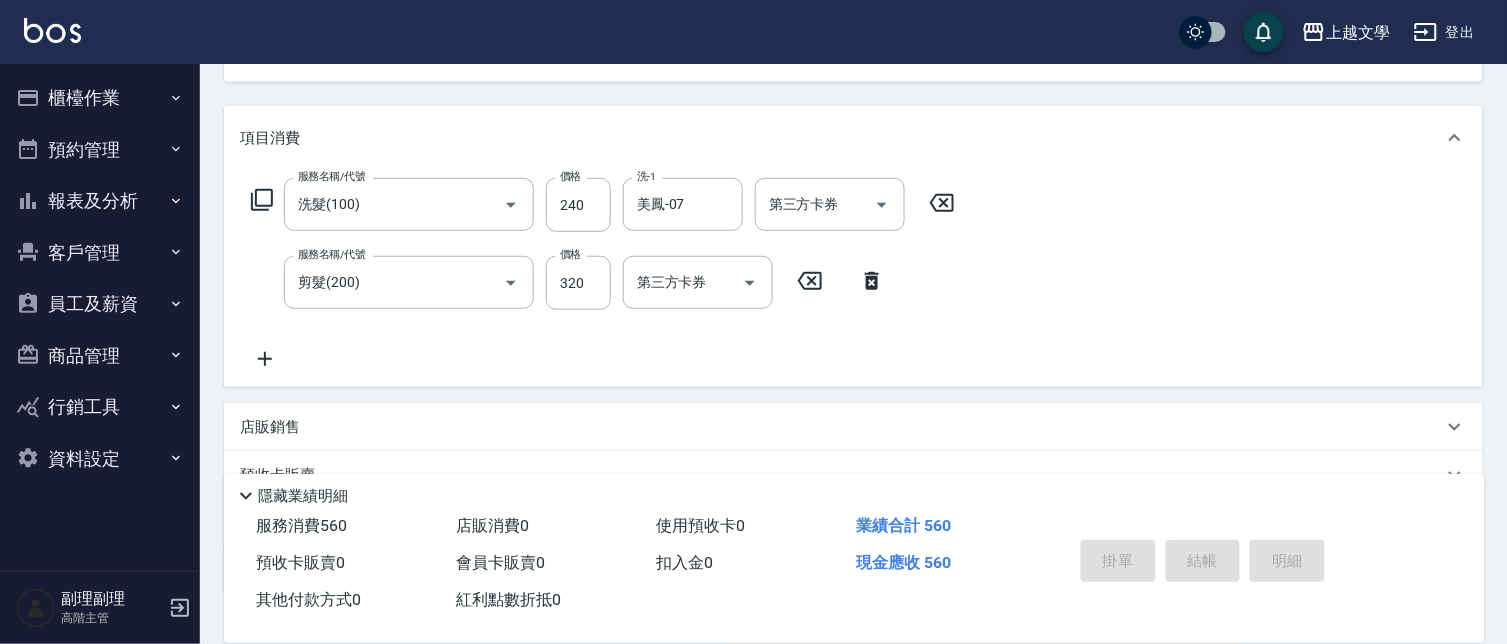 type on "[DATE] 17:00" 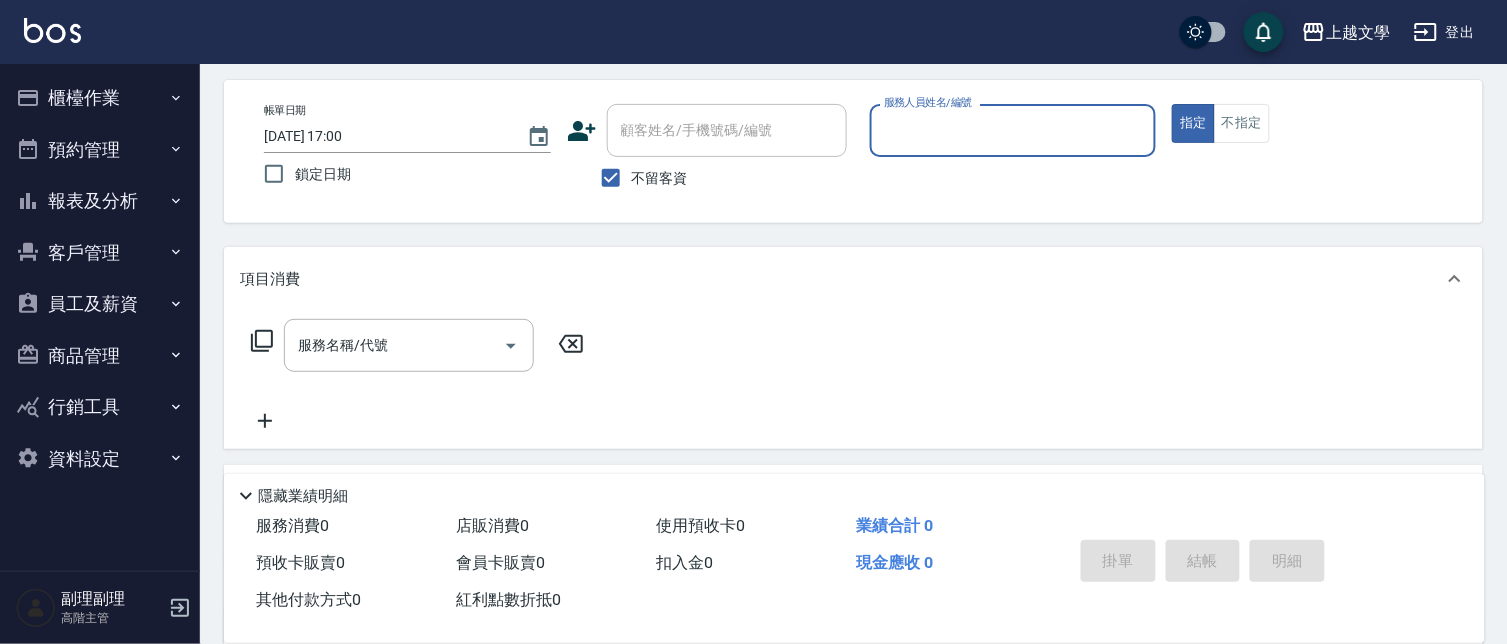 scroll, scrollTop: 0, scrollLeft: 0, axis: both 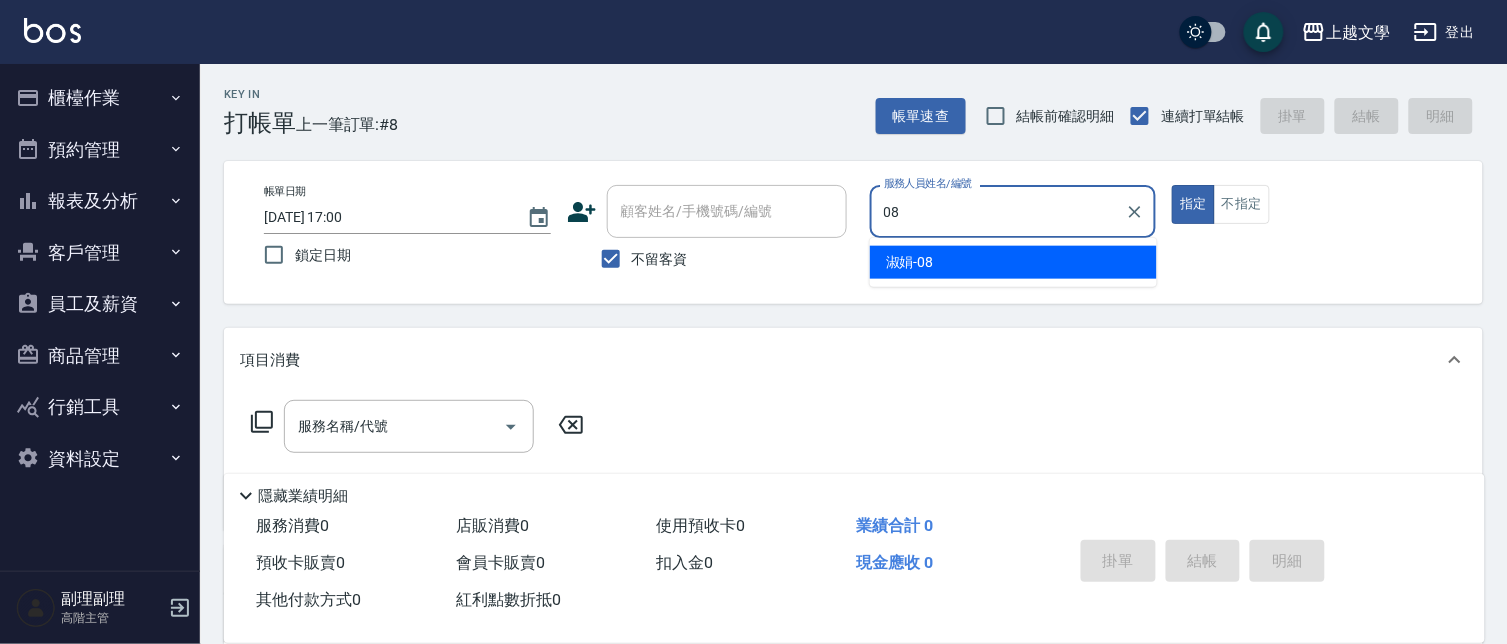 type on "淑娟-08" 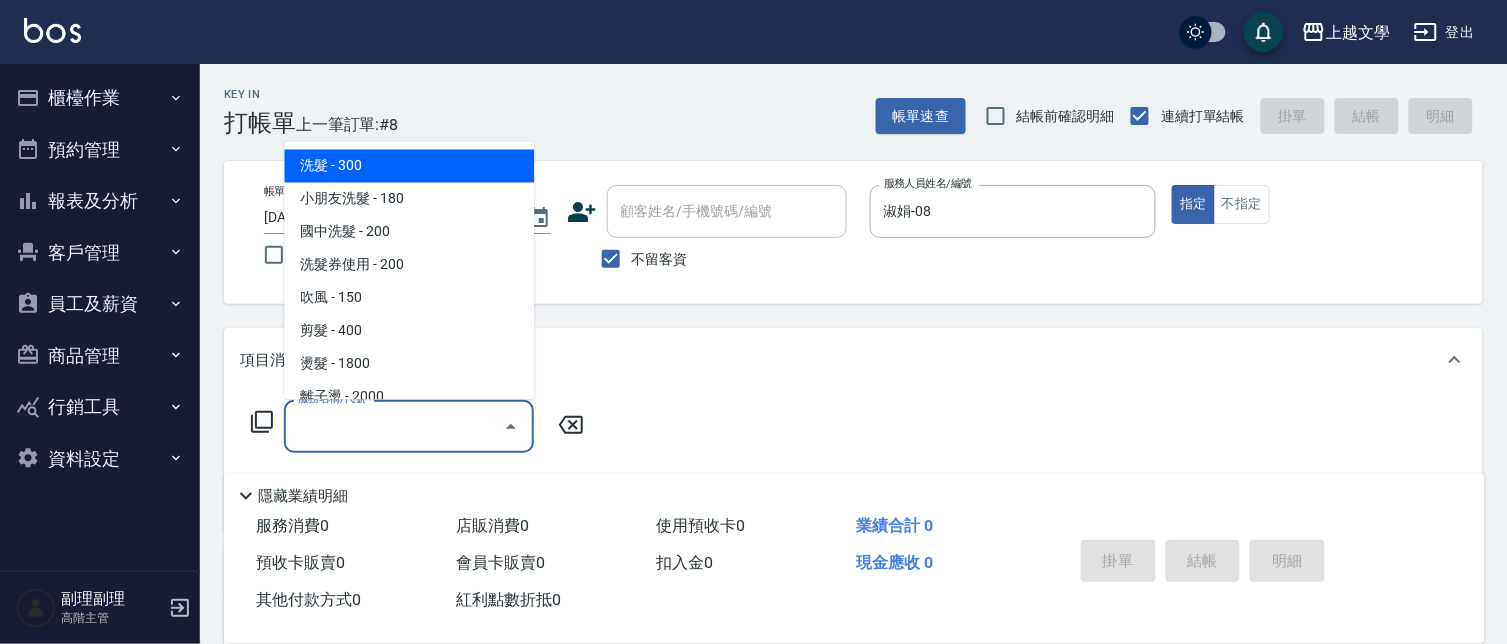 drag, startPoint x: 371, startPoint y: 428, endPoint x: 333, endPoint y: 444, distance: 41.231056 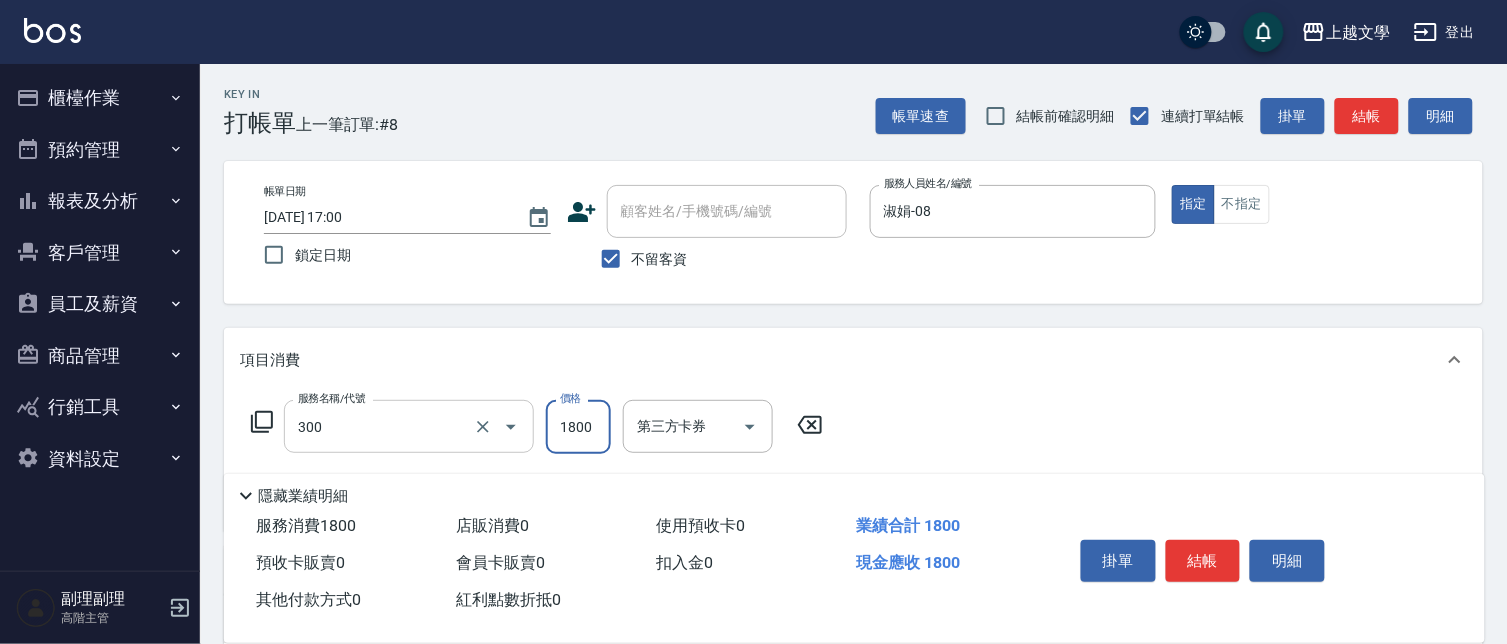 type on "燙髮(300)" 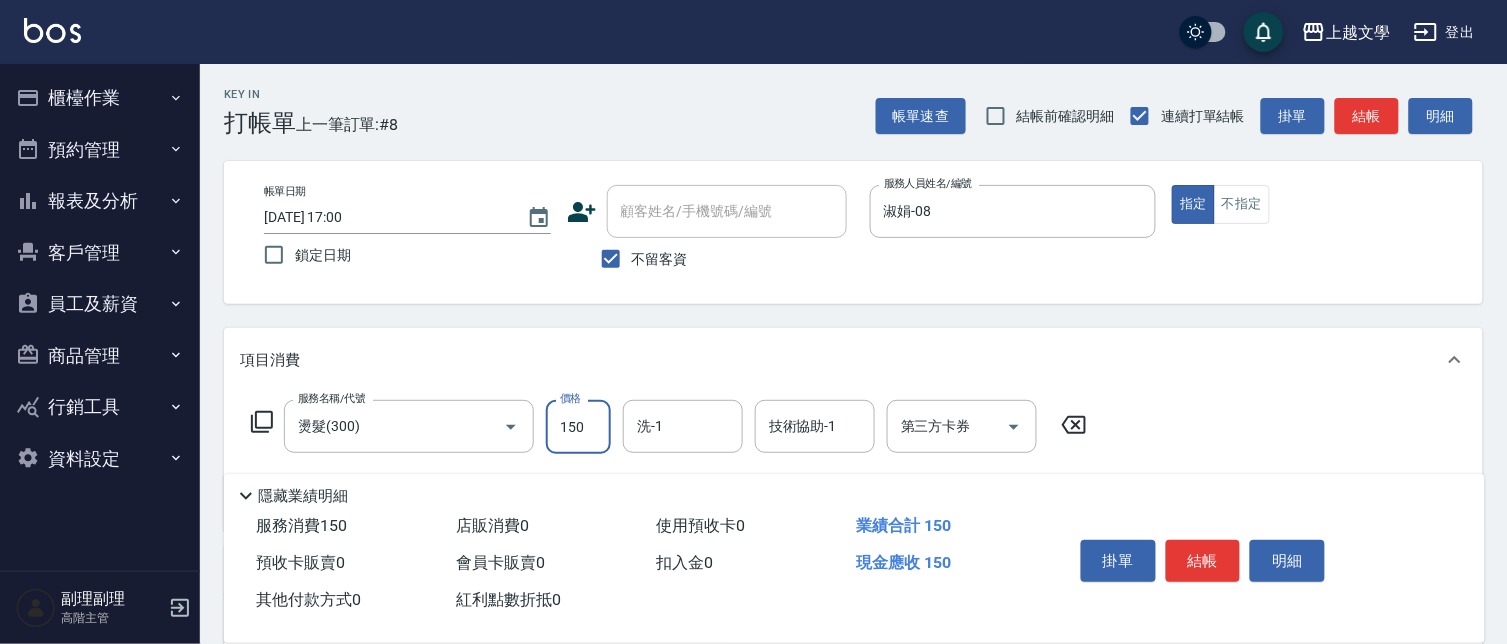 click on "150" at bounding box center [578, 427] 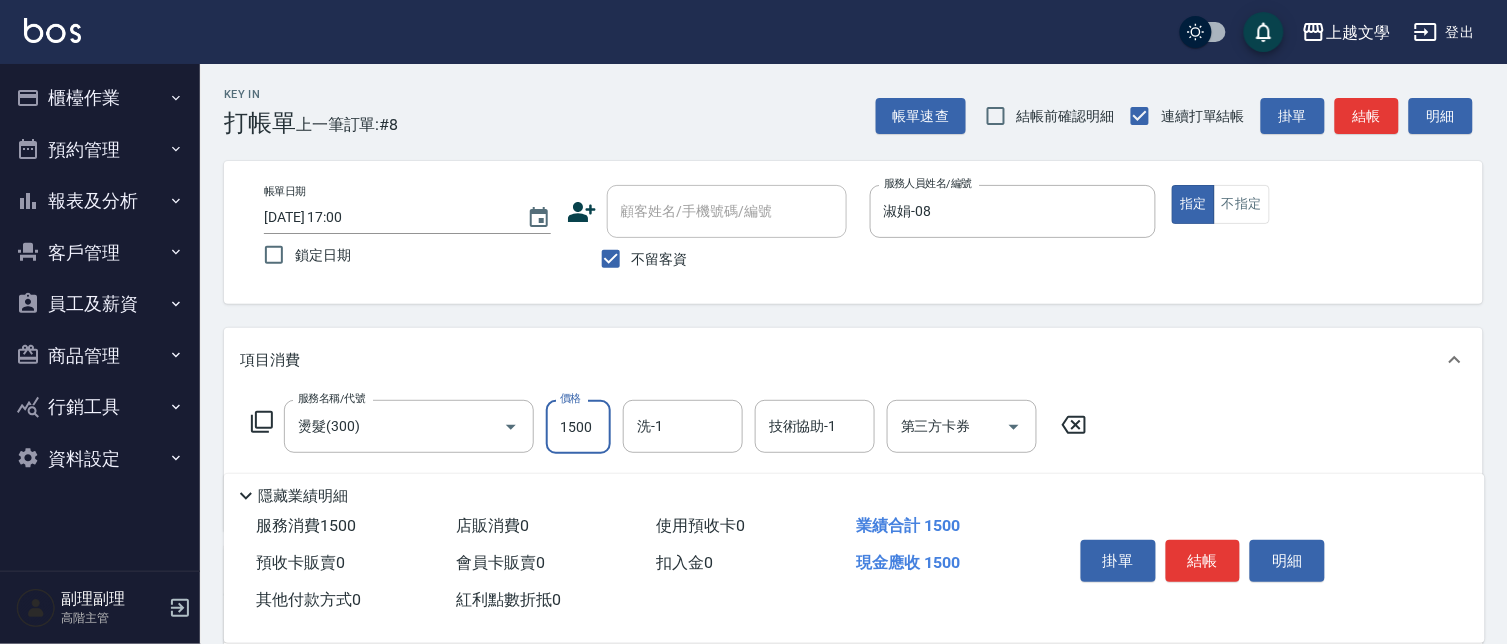 type on "1500" 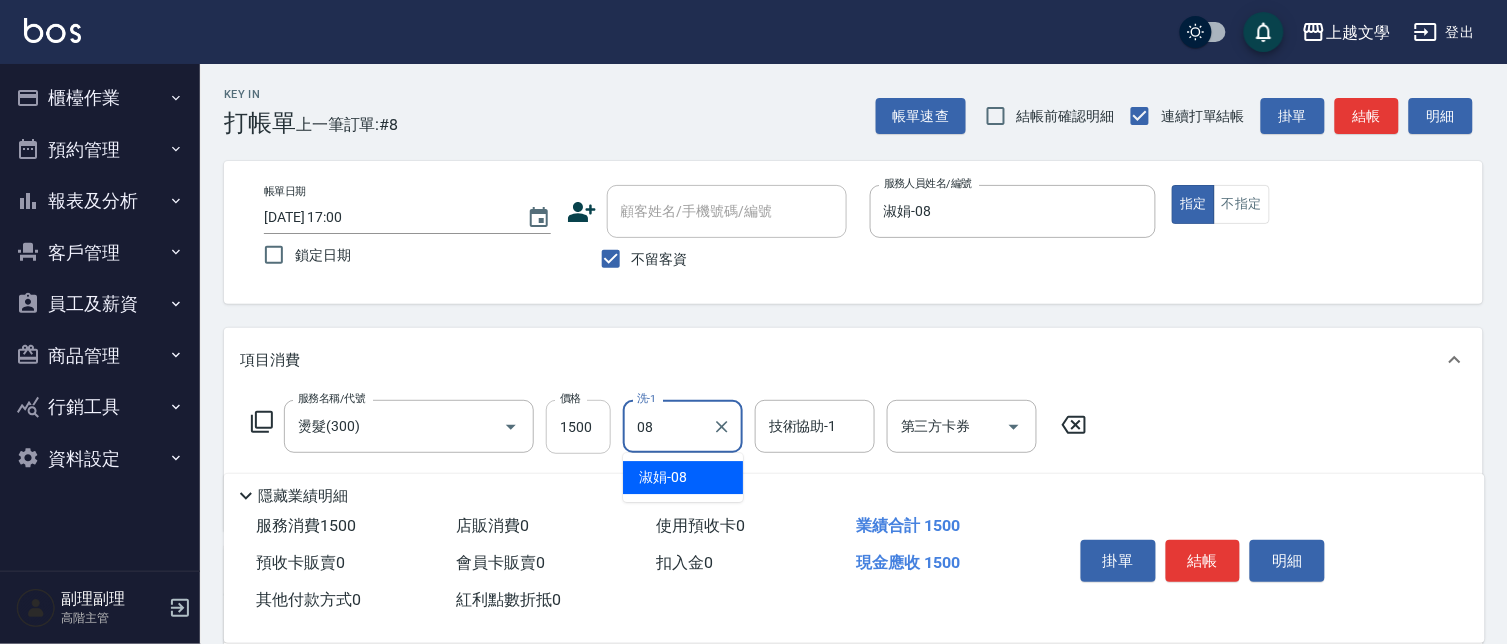 type on "淑娟-08" 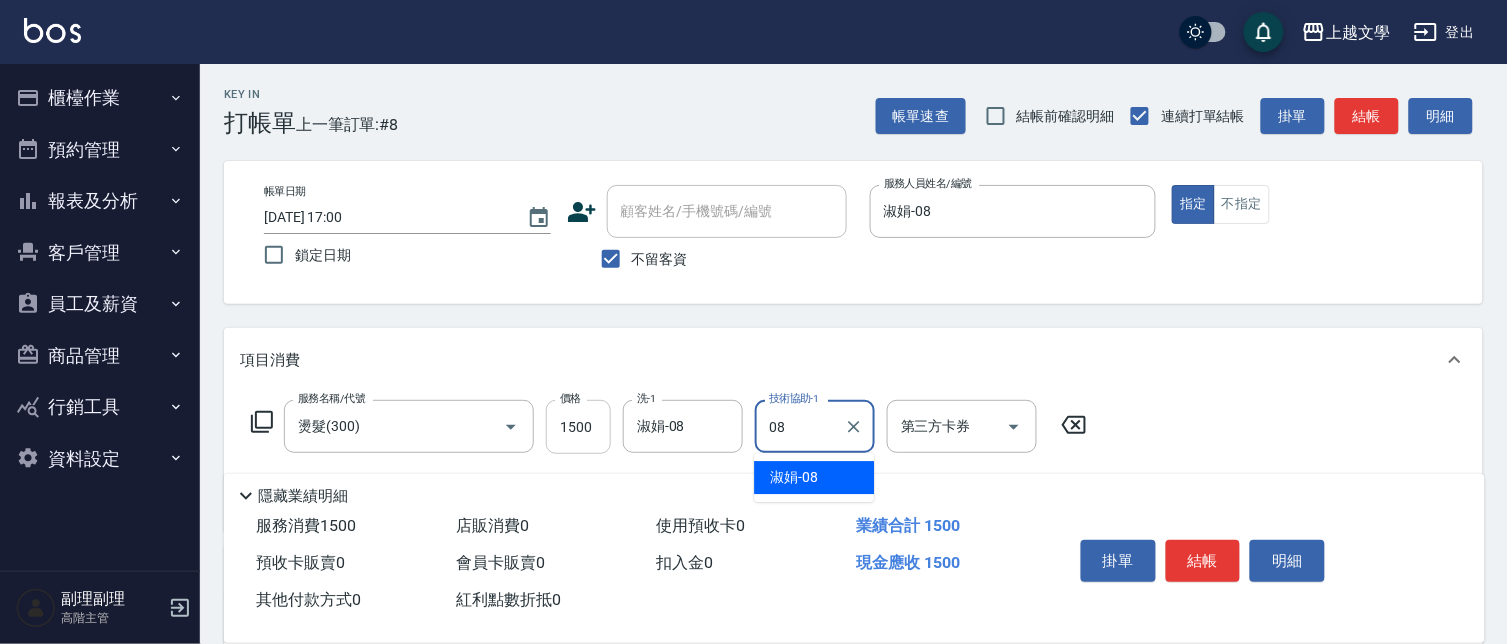 type on "淑娟-08" 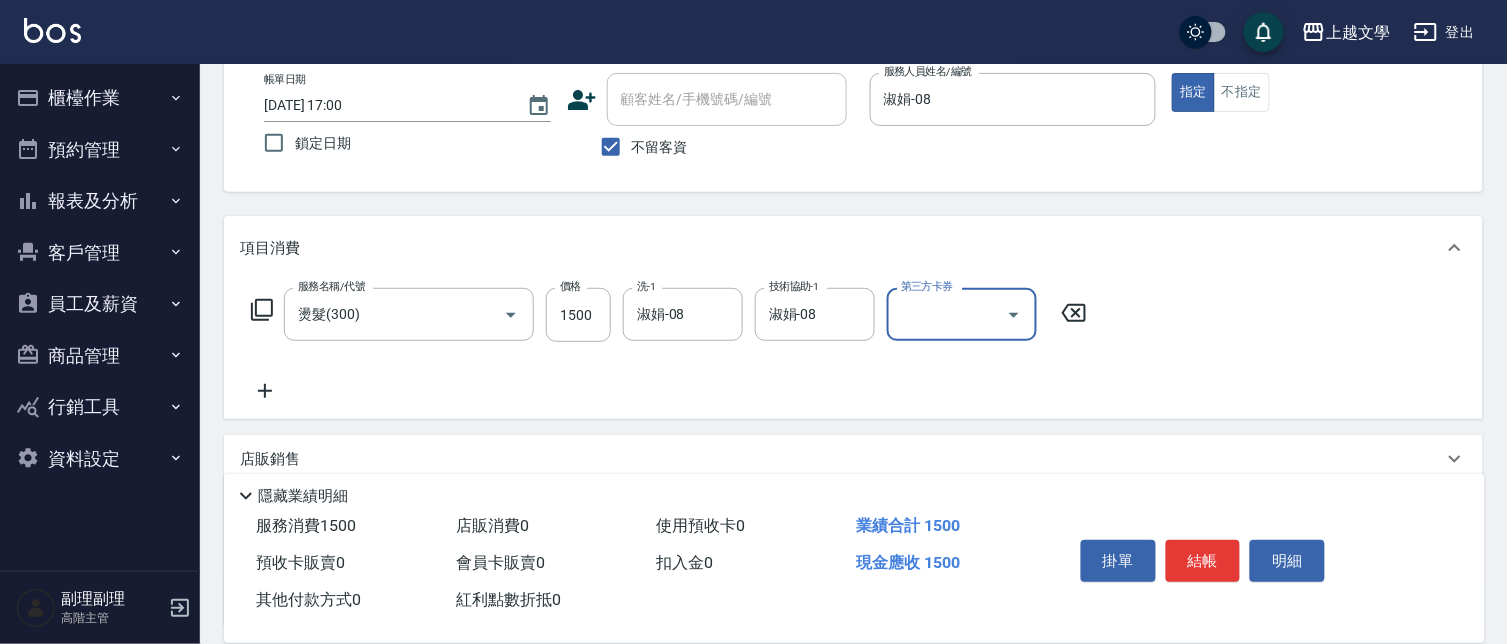 scroll, scrollTop: 284, scrollLeft: 0, axis: vertical 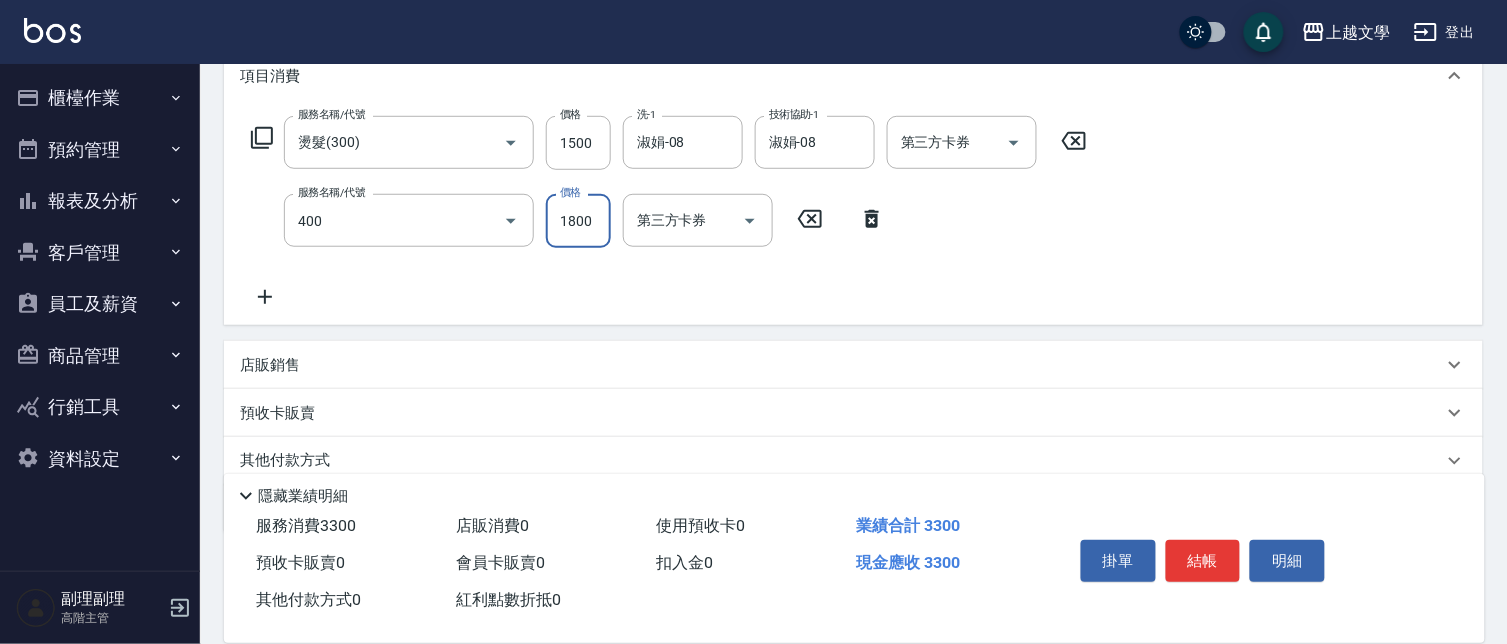 type on "染髮(400)" 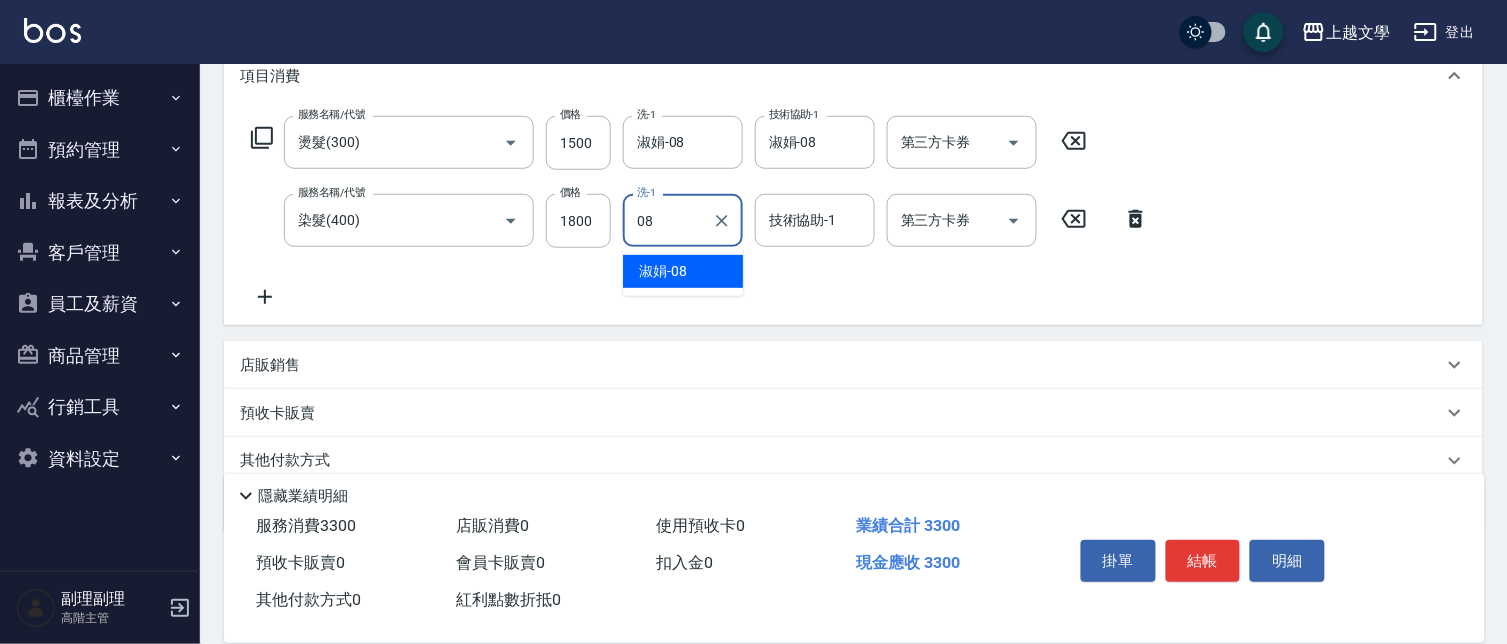 type on "淑娟-08" 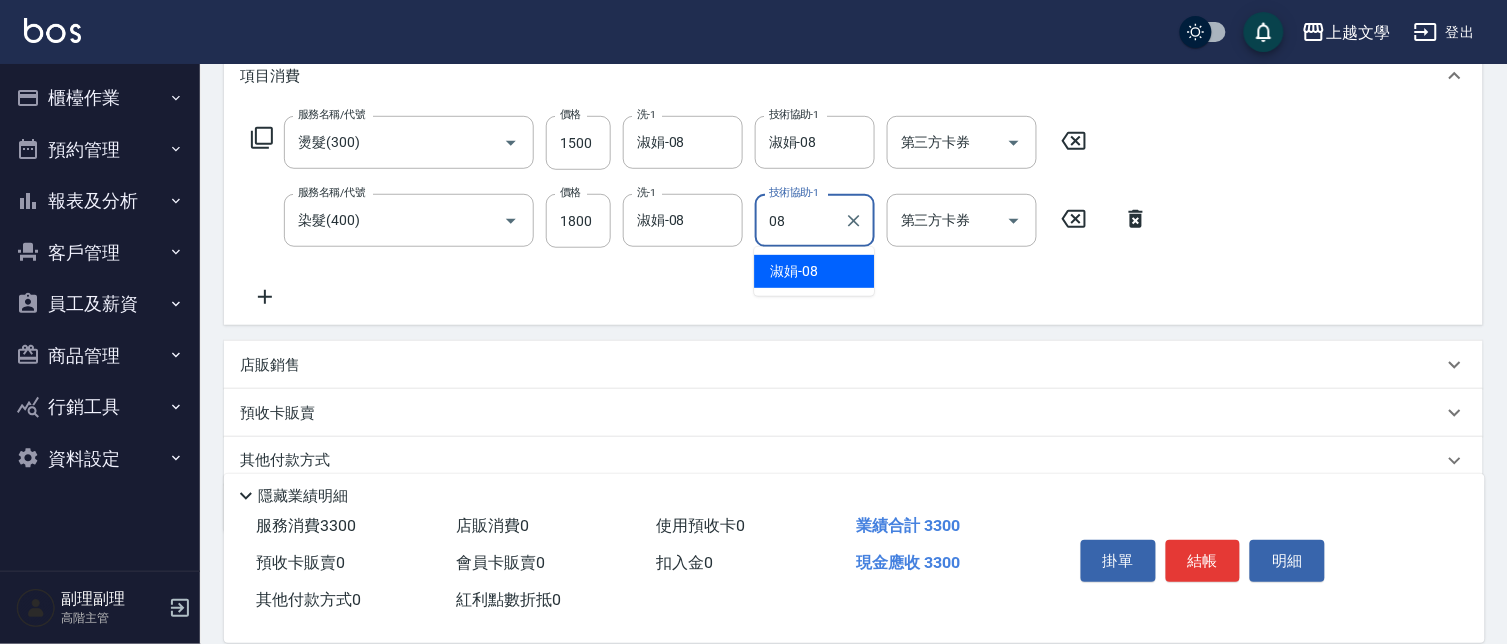 type on "淑娟-08" 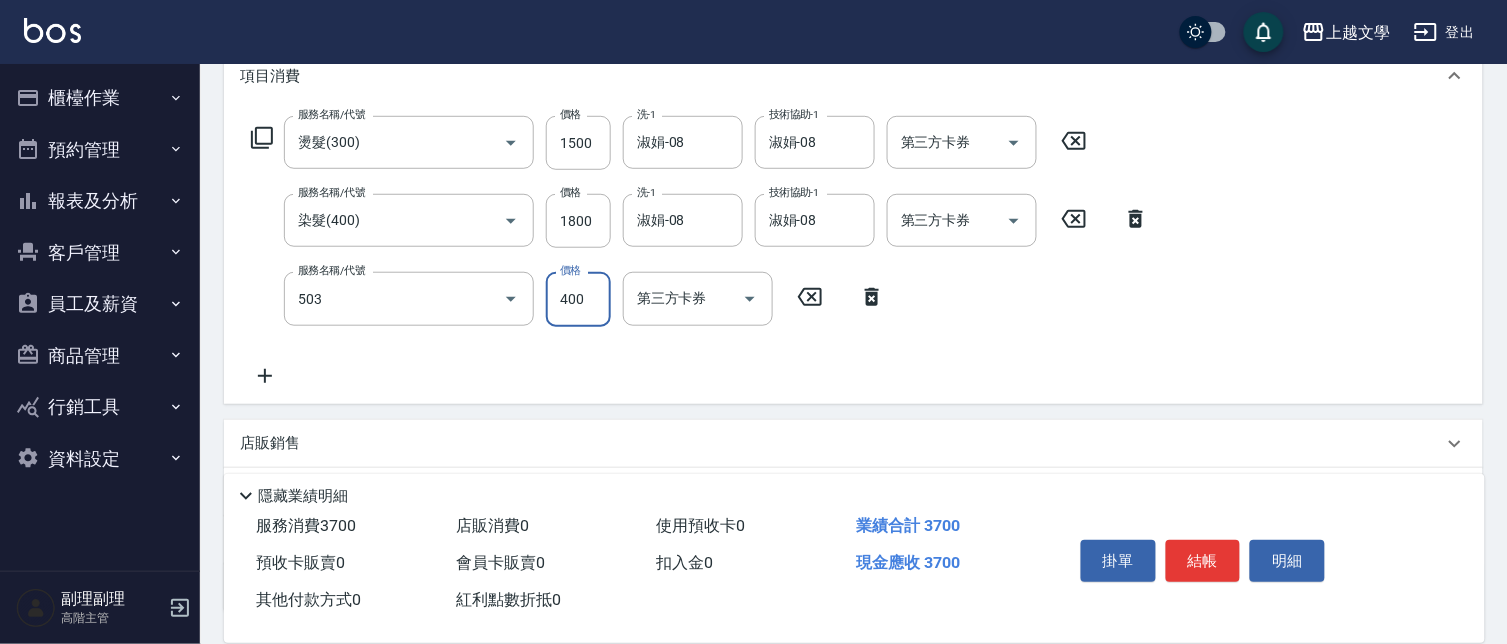 type on "頭皮隔離(503)" 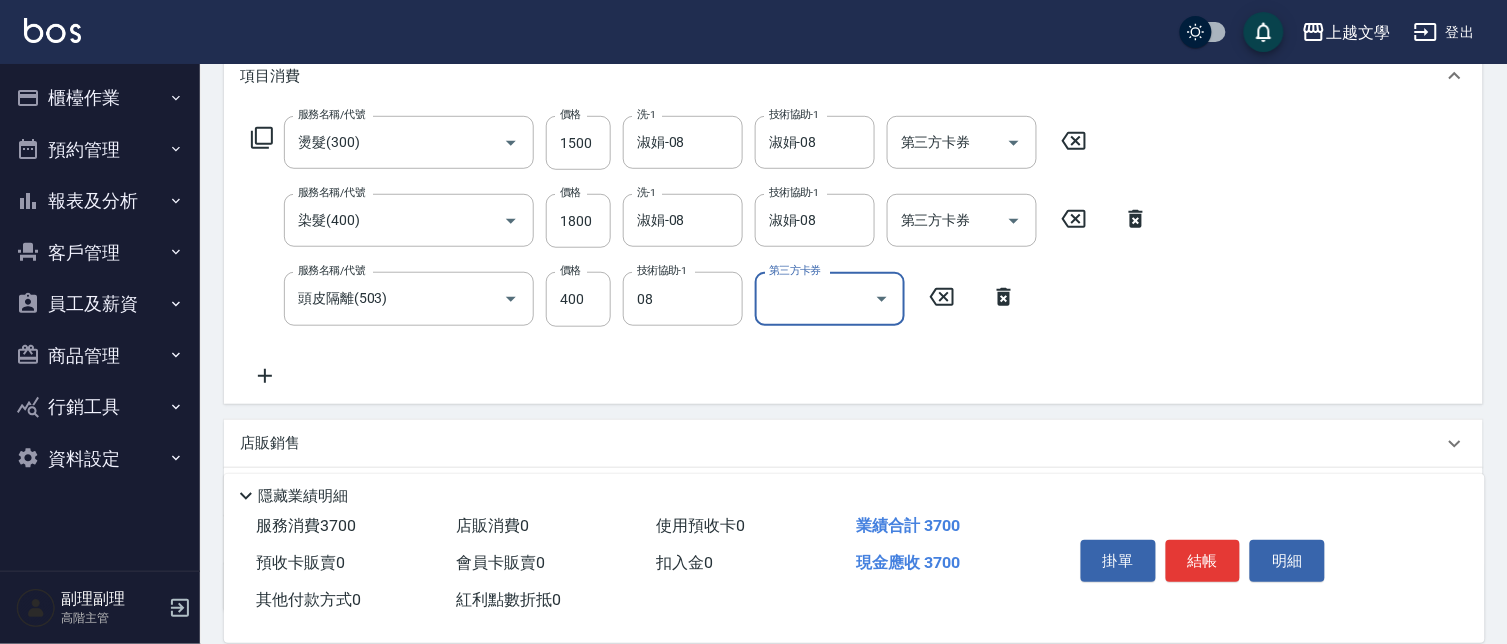 type on "淑娟-08" 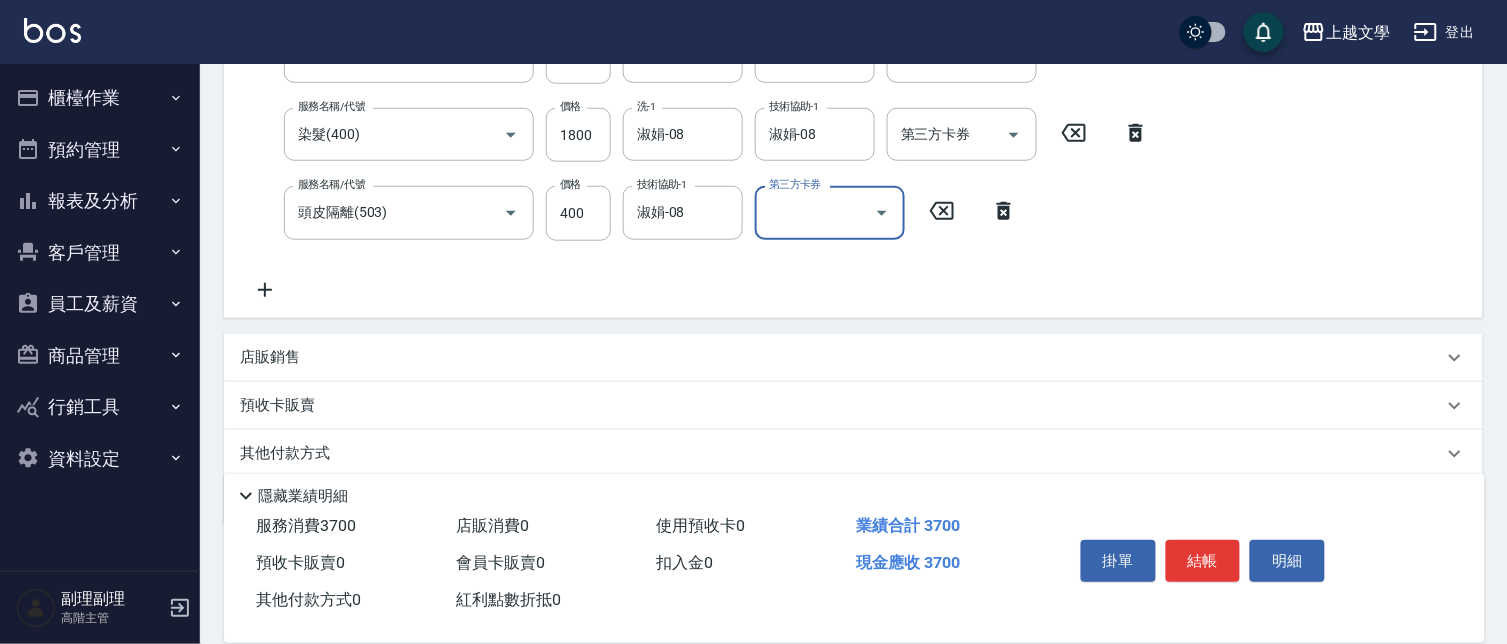 scroll, scrollTop: 441, scrollLeft: 0, axis: vertical 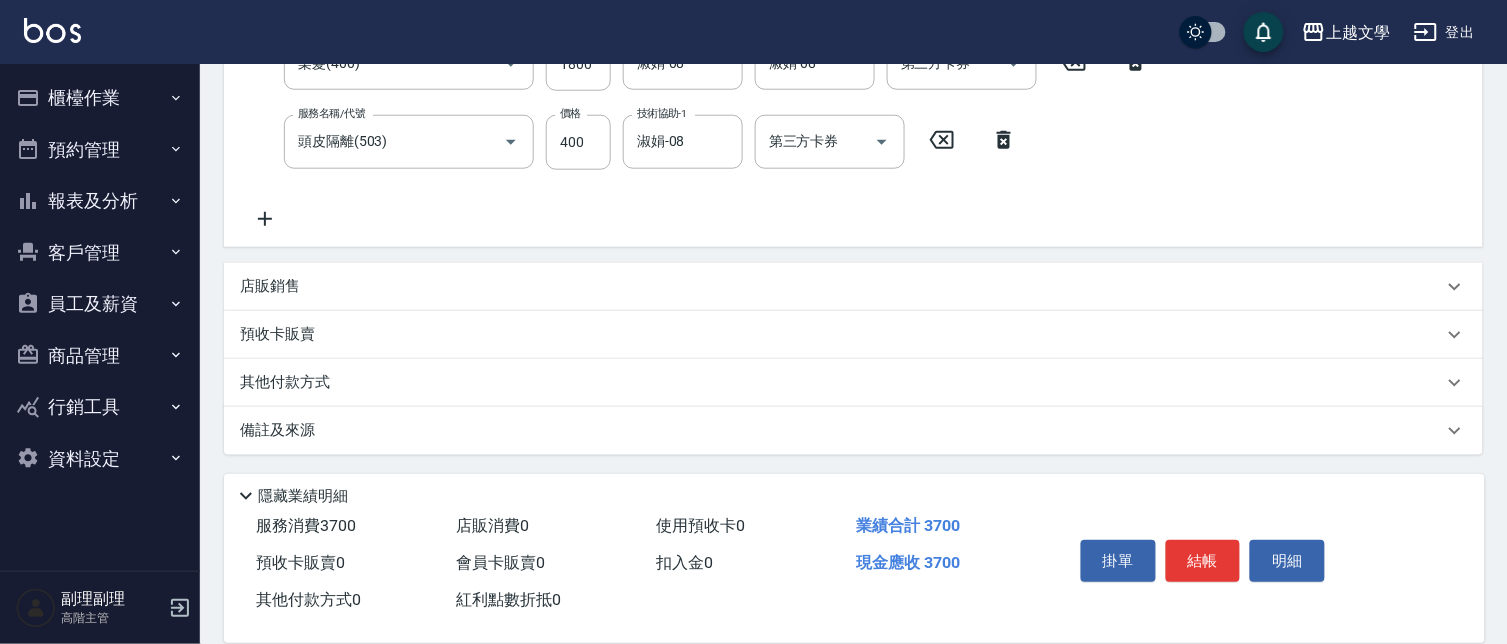 click on "其他付款方式" at bounding box center (853, 383) 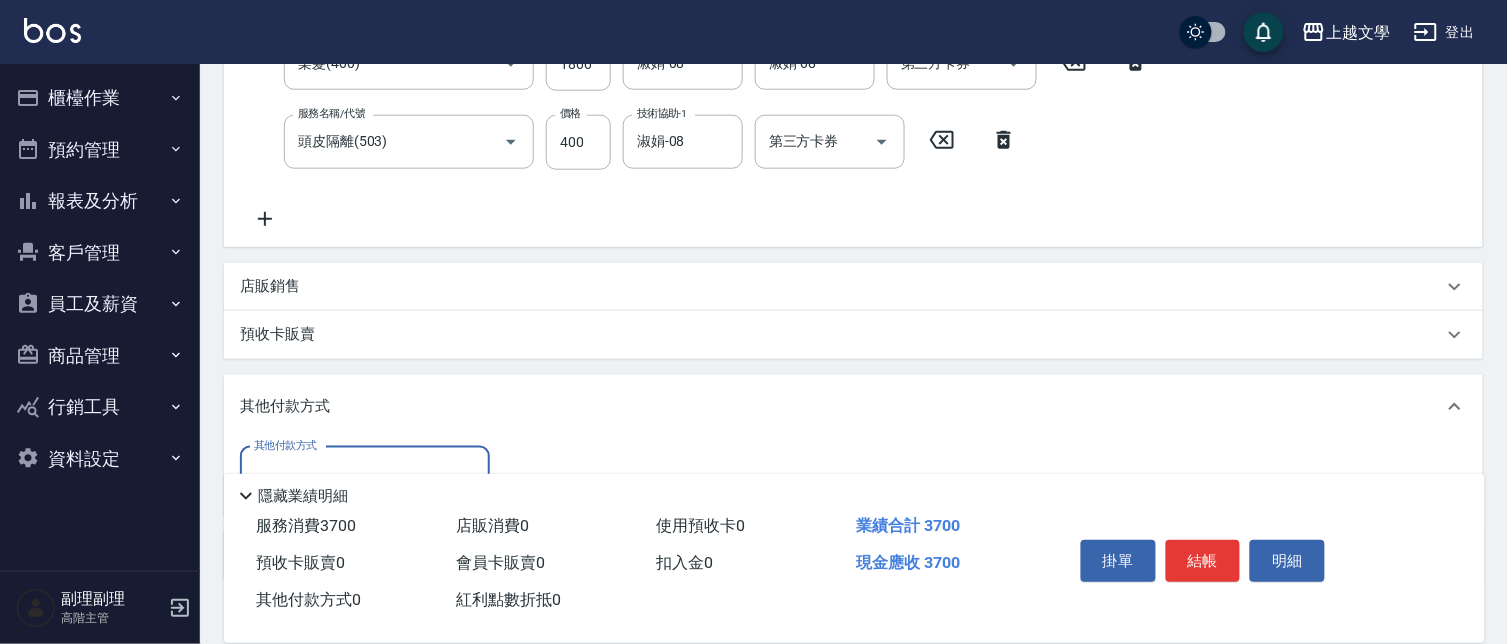 scroll, scrollTop: 551, scrollLeft: 0, axis: vertical 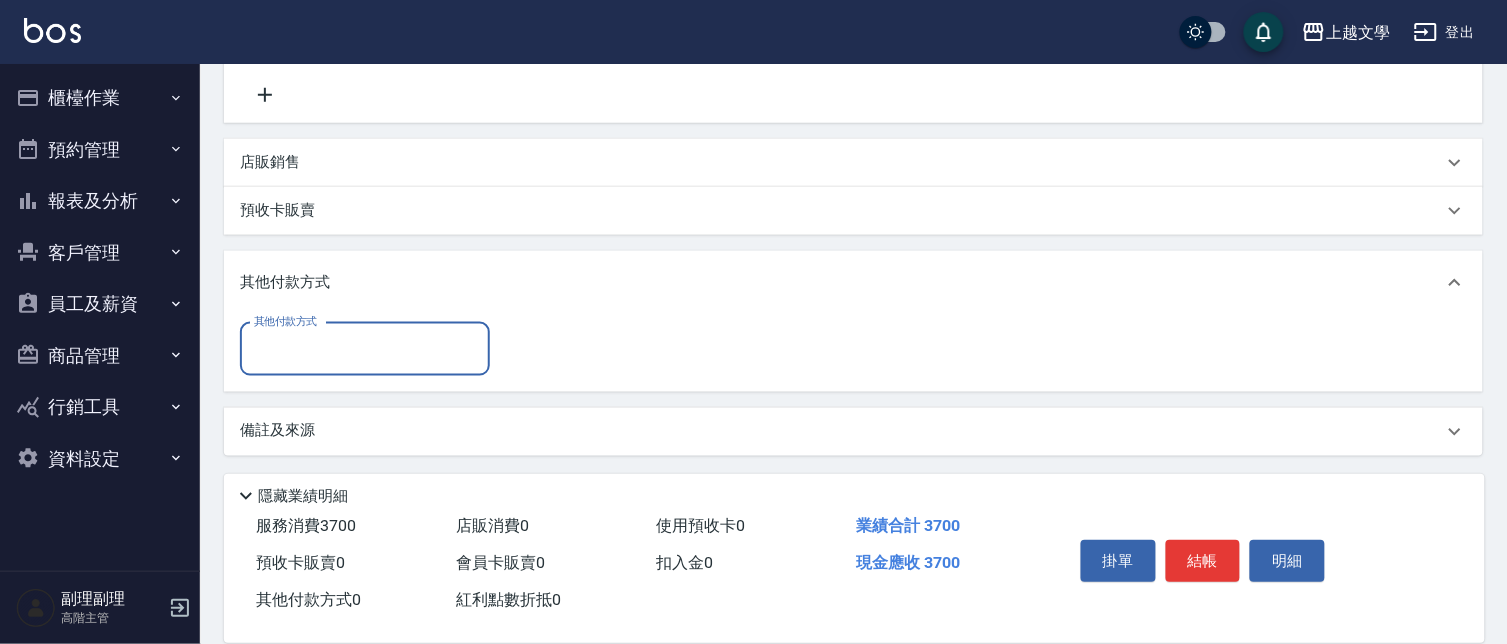 drag, startPoint x: 353, startPoint y: 347, endPoint x: 358, endPoint y: 368, distance: 21.587032 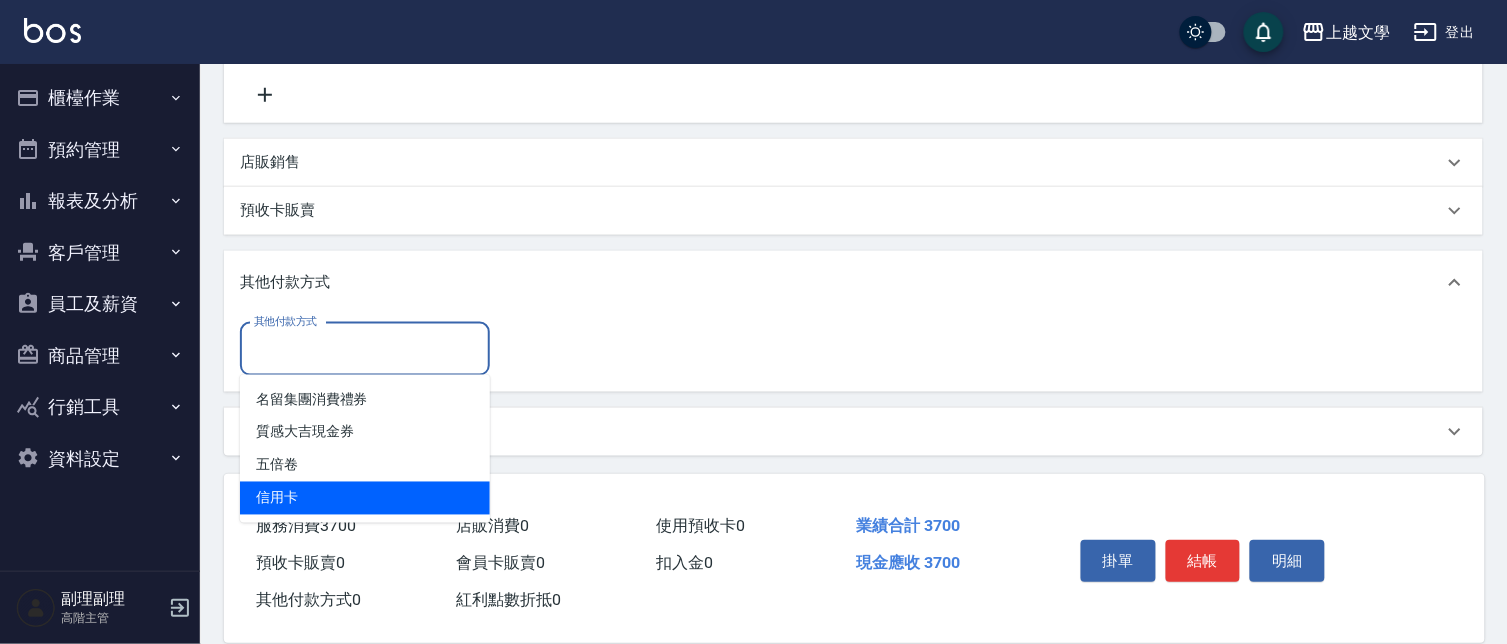 click on "信用卡" at bounding box center [365, 498] 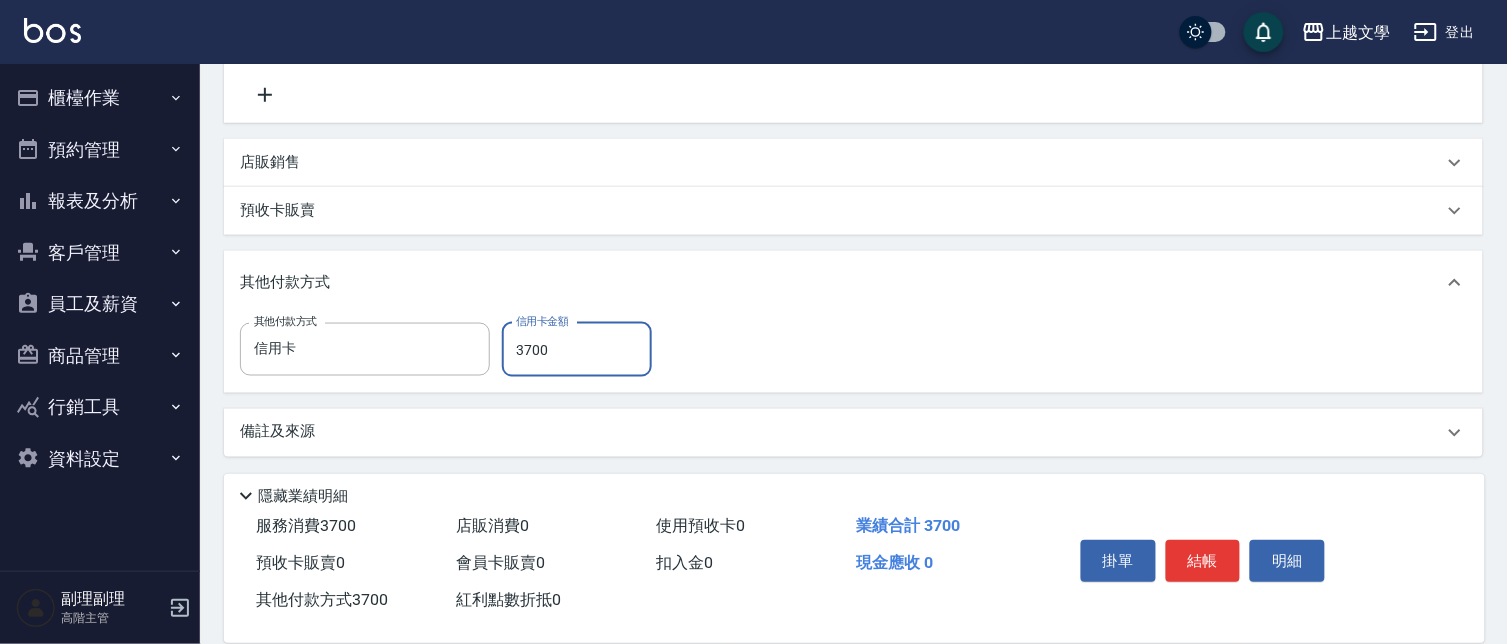 type on "3700" 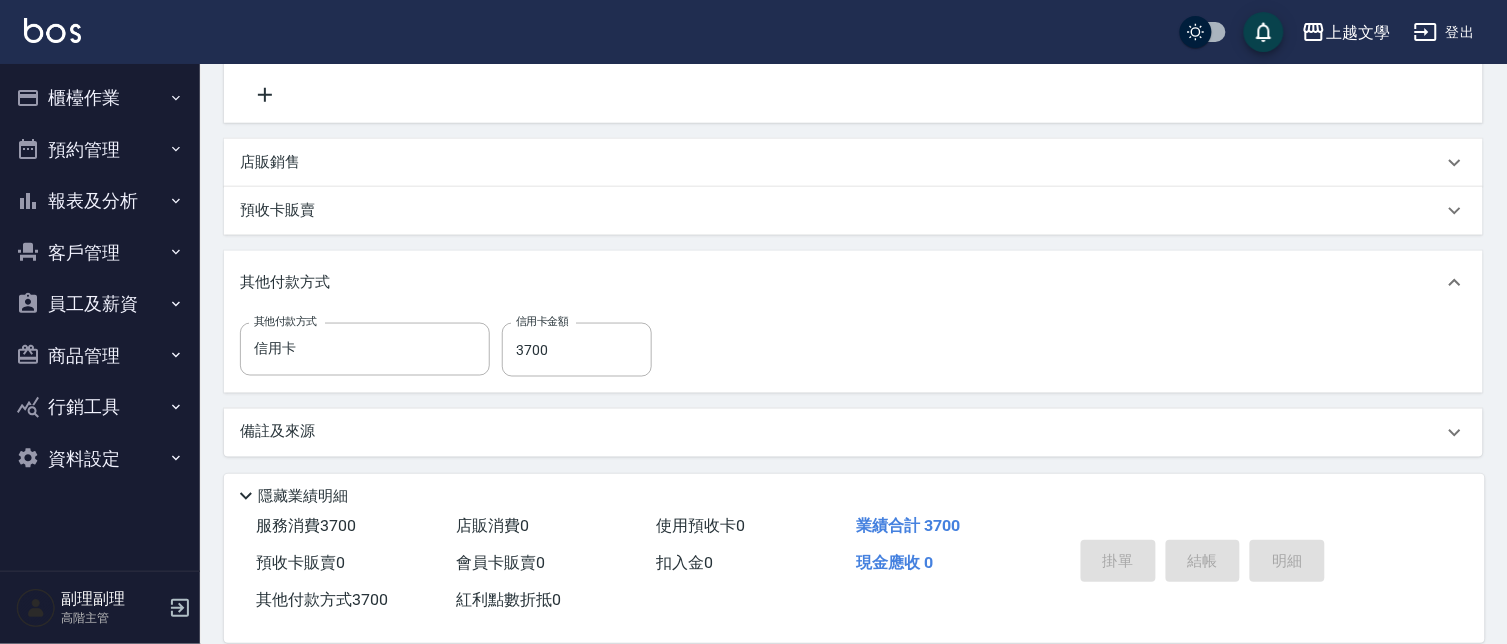 scroll, scrollTop: 564, scrollLeft: 0, axis: vertical 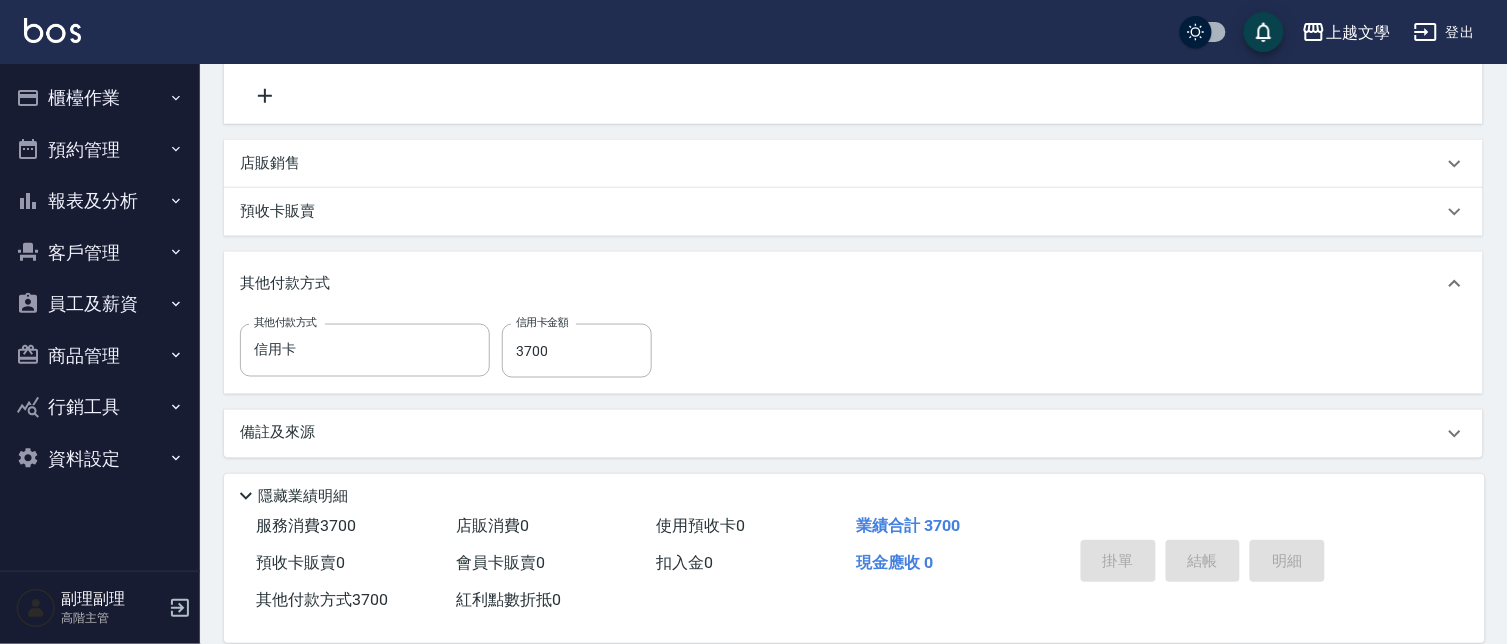 type 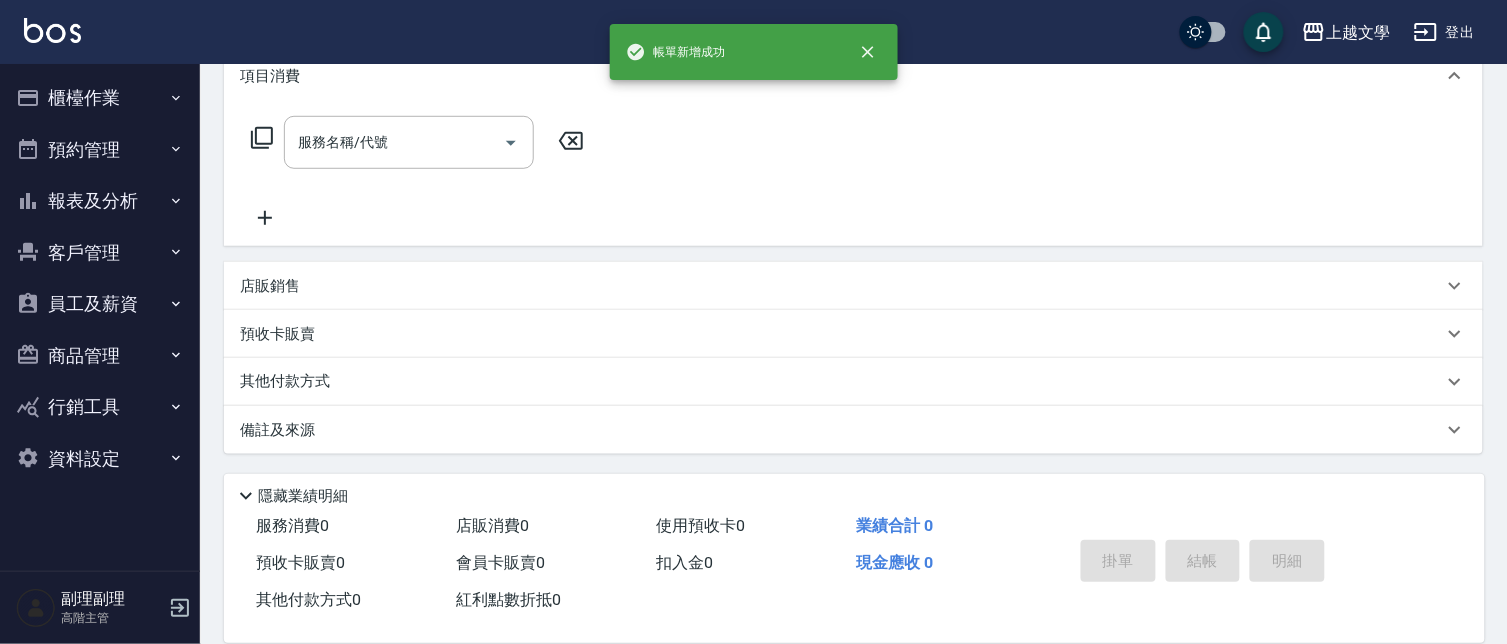 scroll, scrollTop: 0, scrollLeft: 0, axis: both 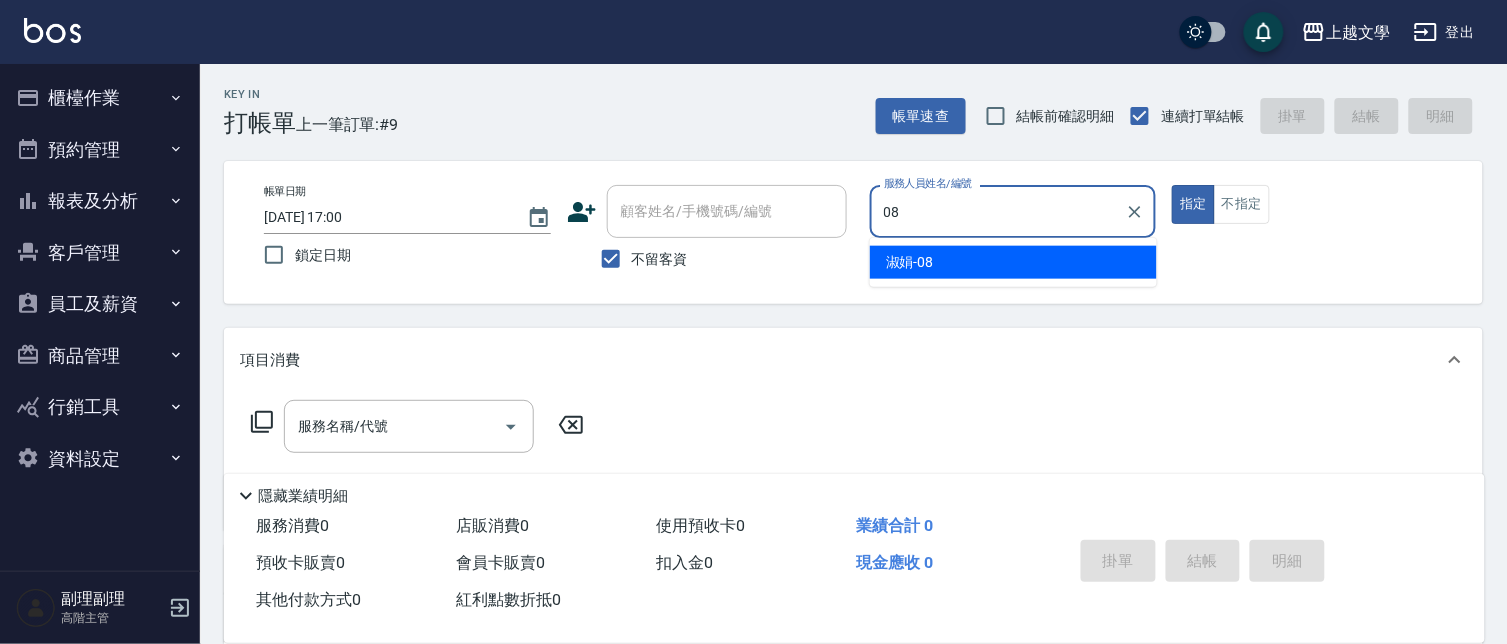 type on "淑娟-08" 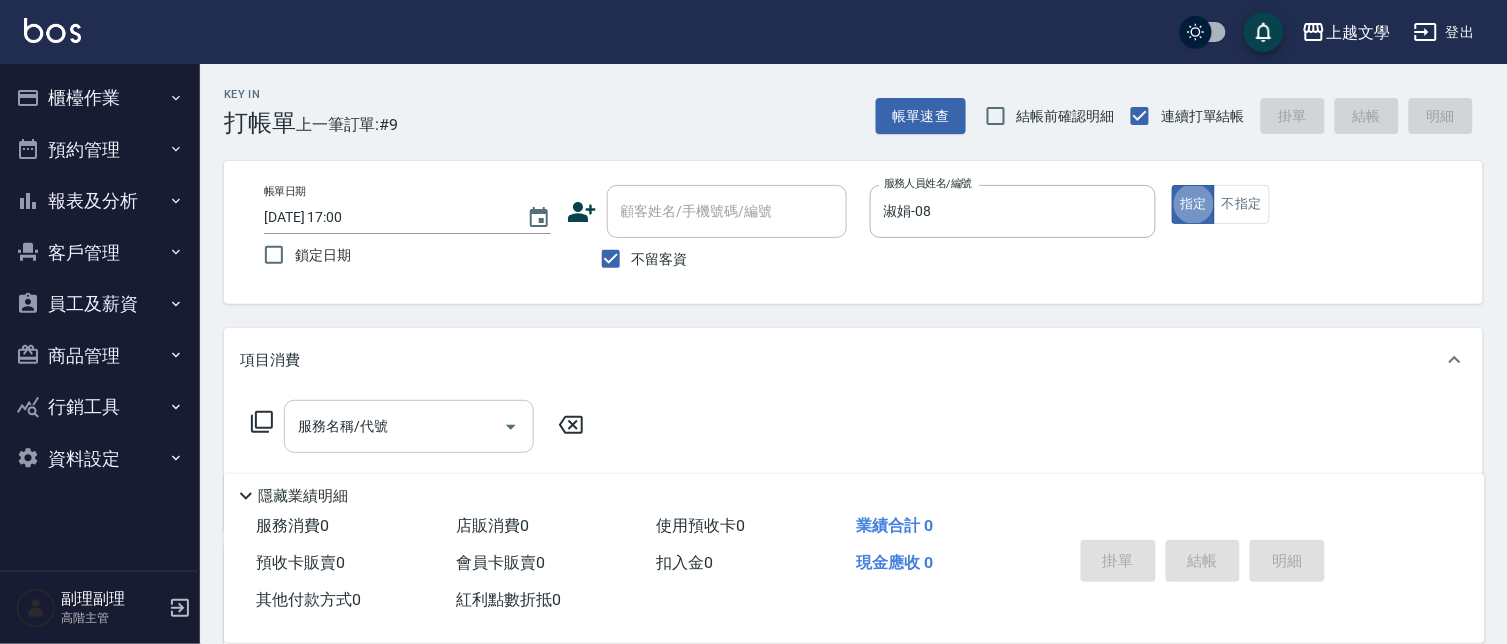 click on "服務名稱/代號" at bounding box center [394, 426] 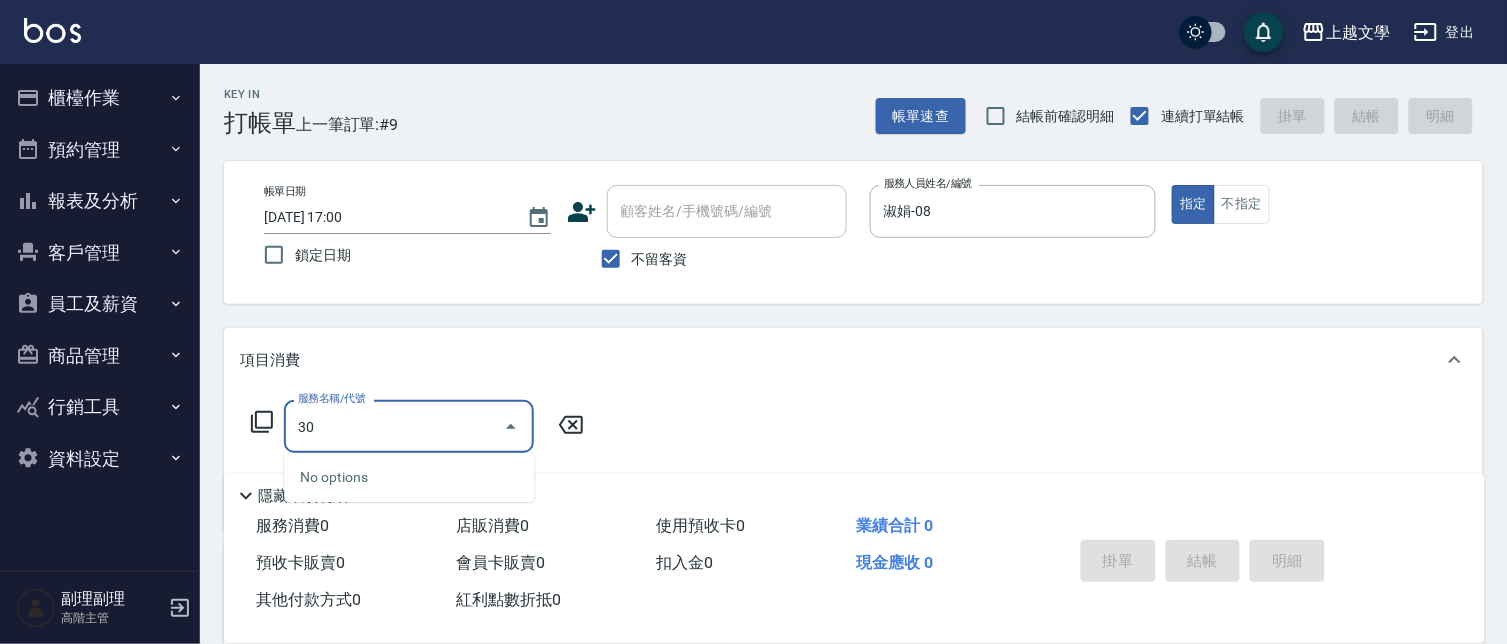 type on "3" 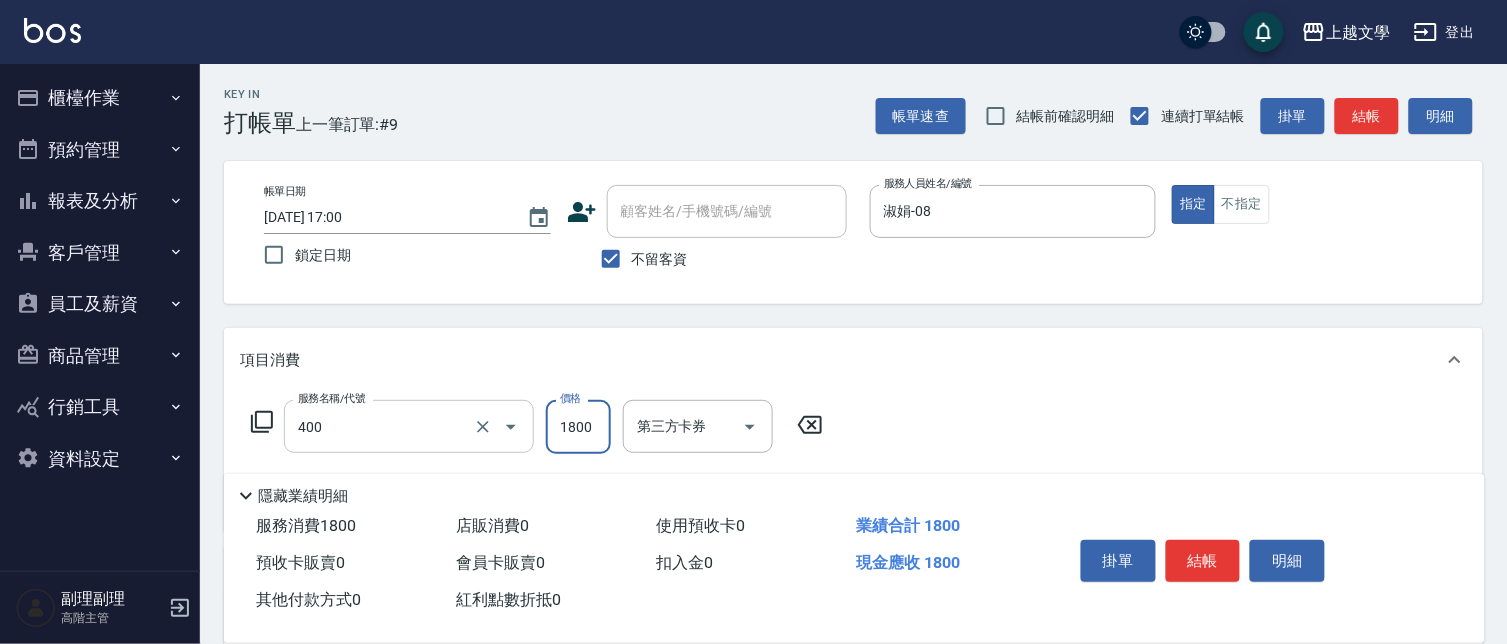 type on "染髮(400)" 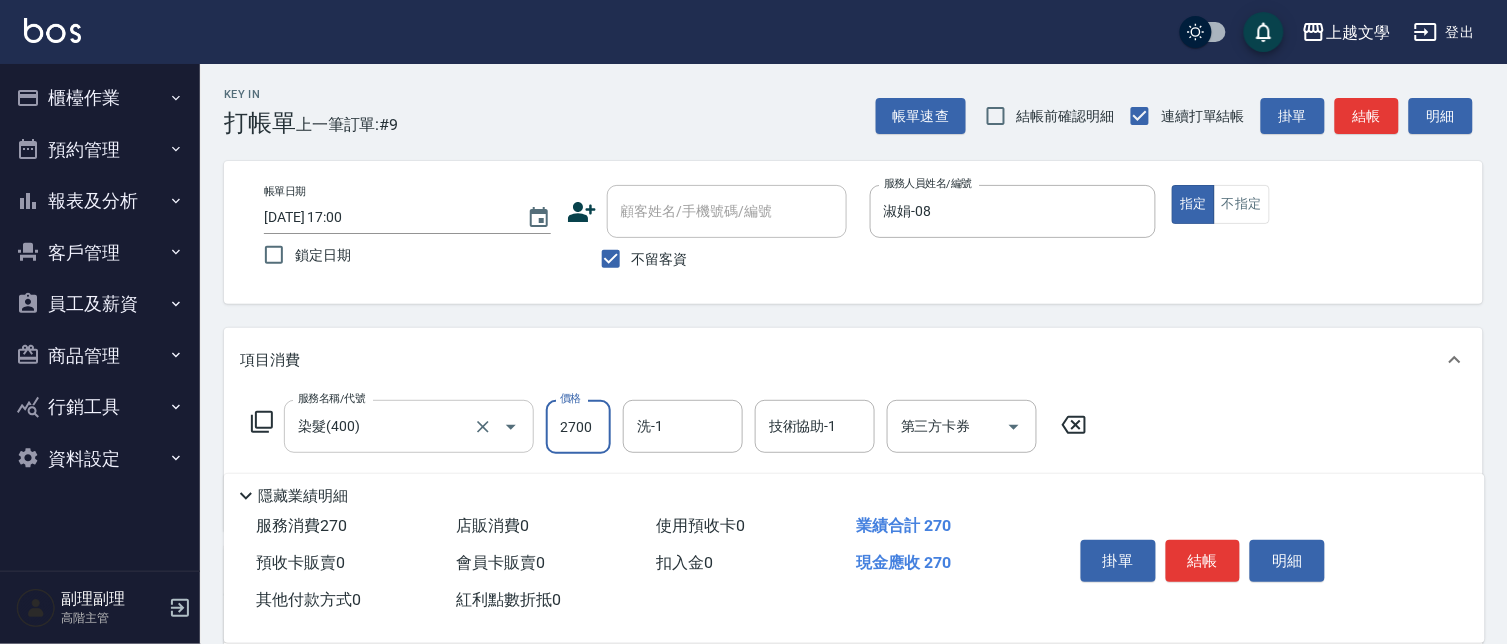 type on "2700" 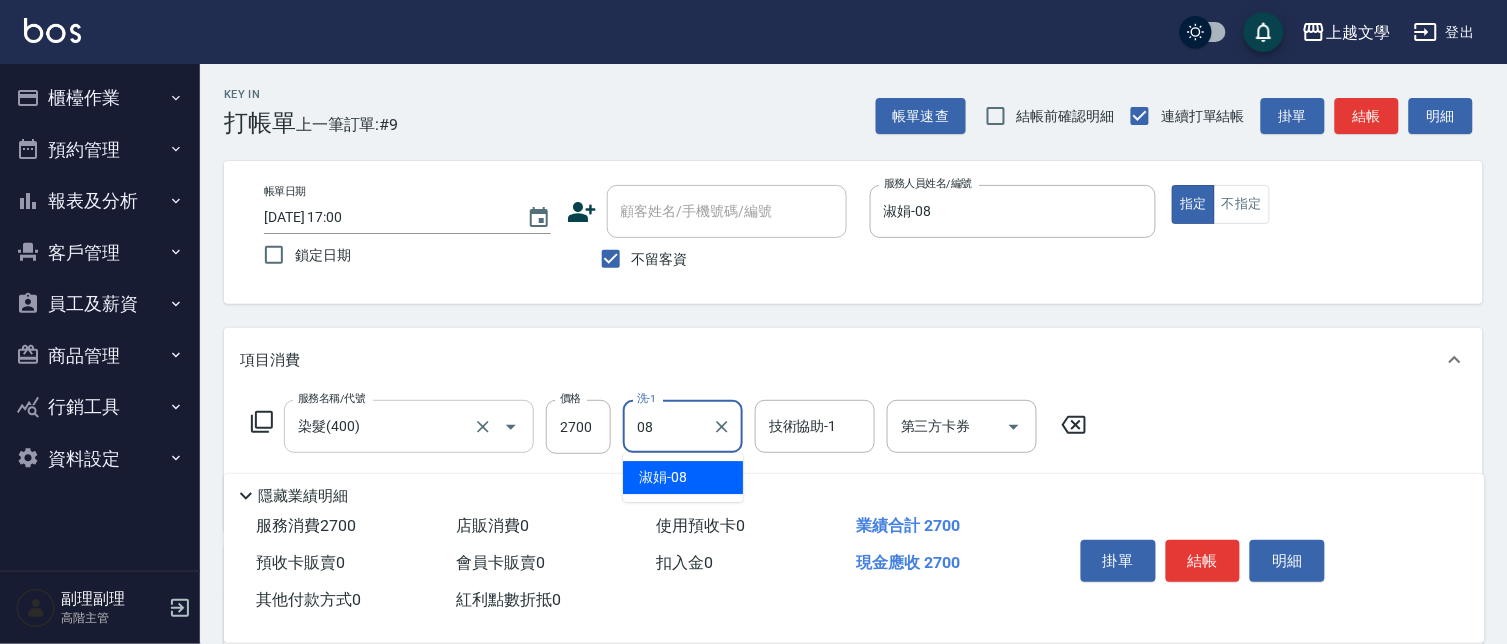type on "淑娟-08" 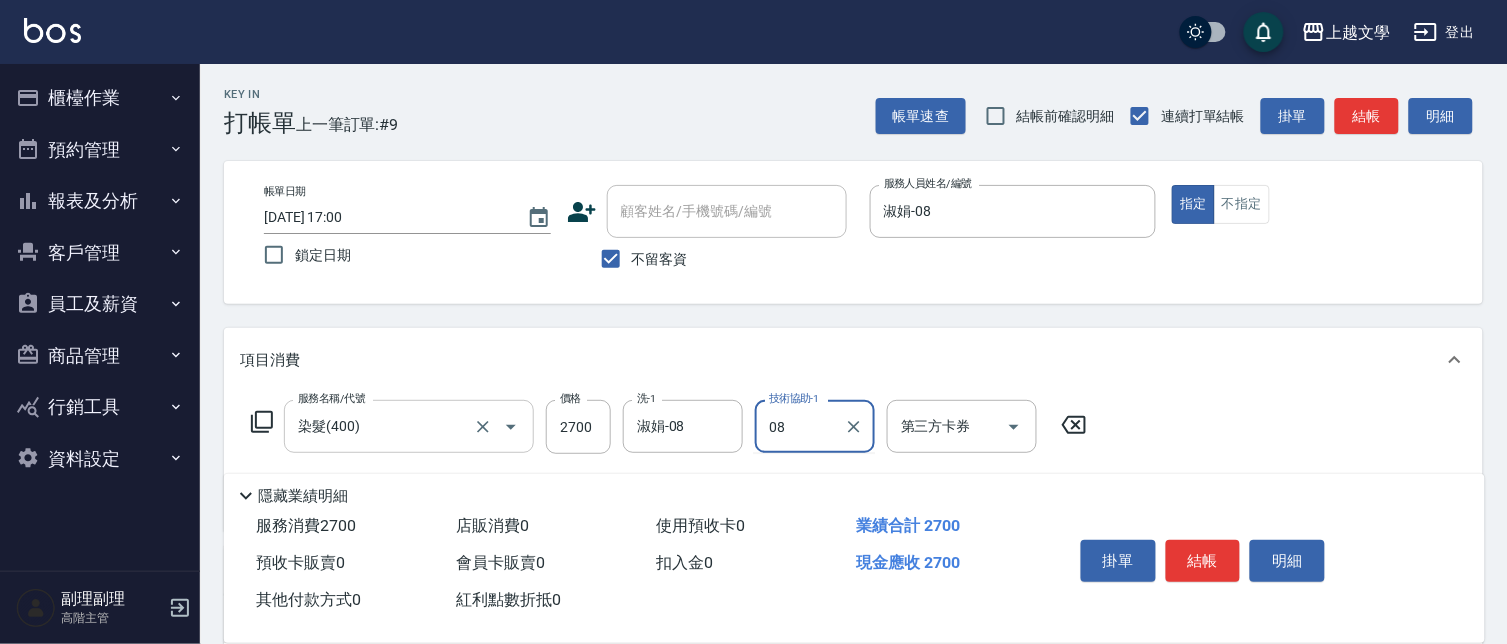 type on "淑娟-08" 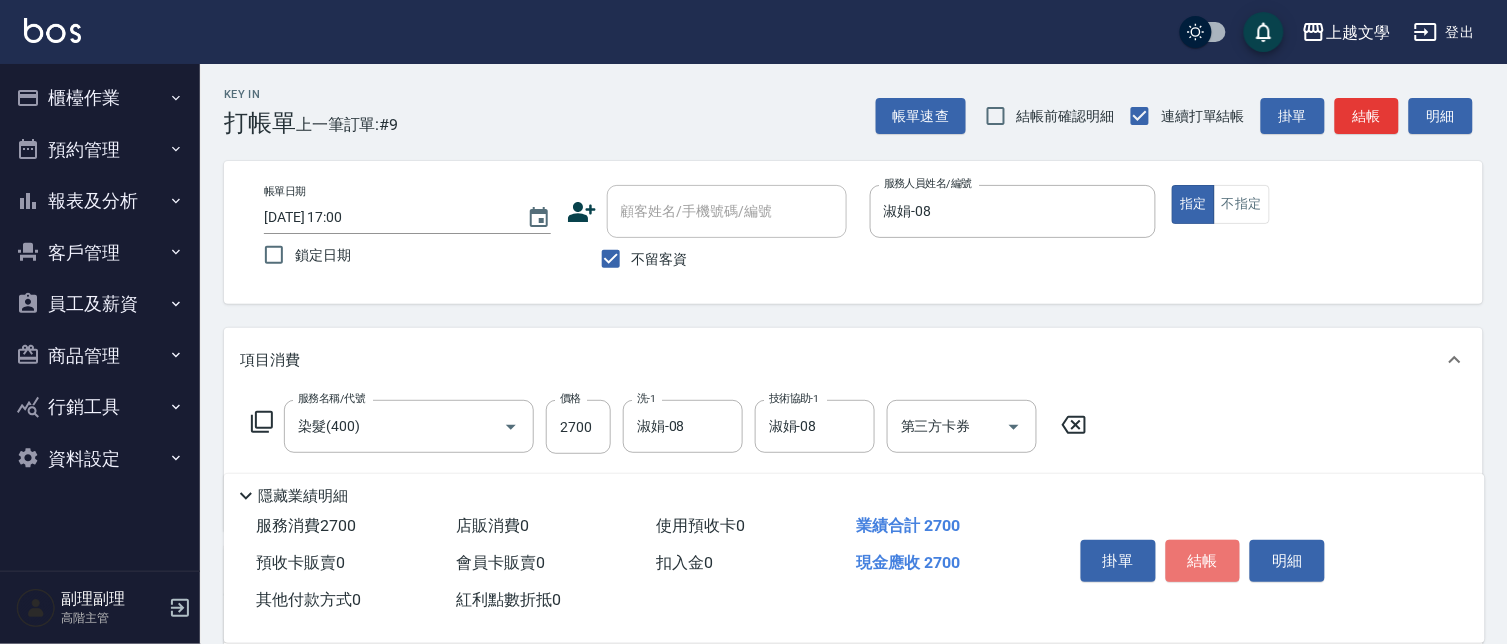 click on "結帳" at bounding box center [1203, 561] 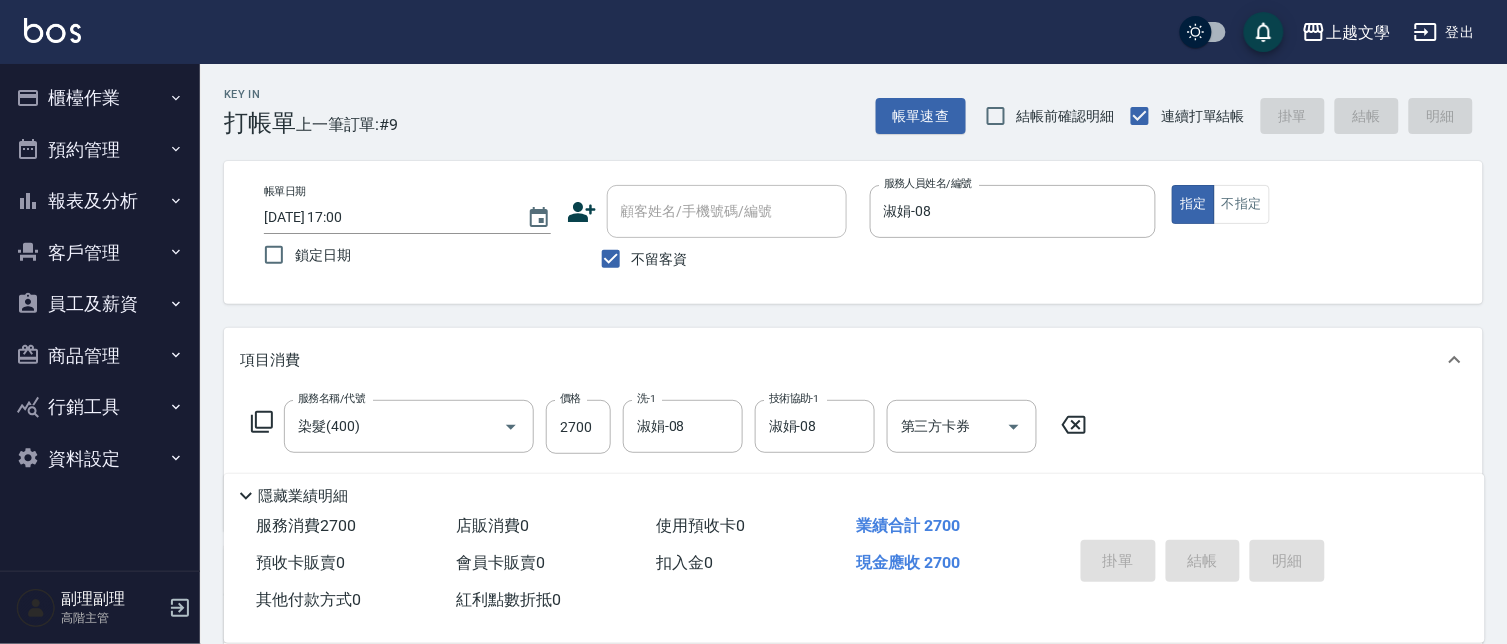 type on "[DATE] 17:01" 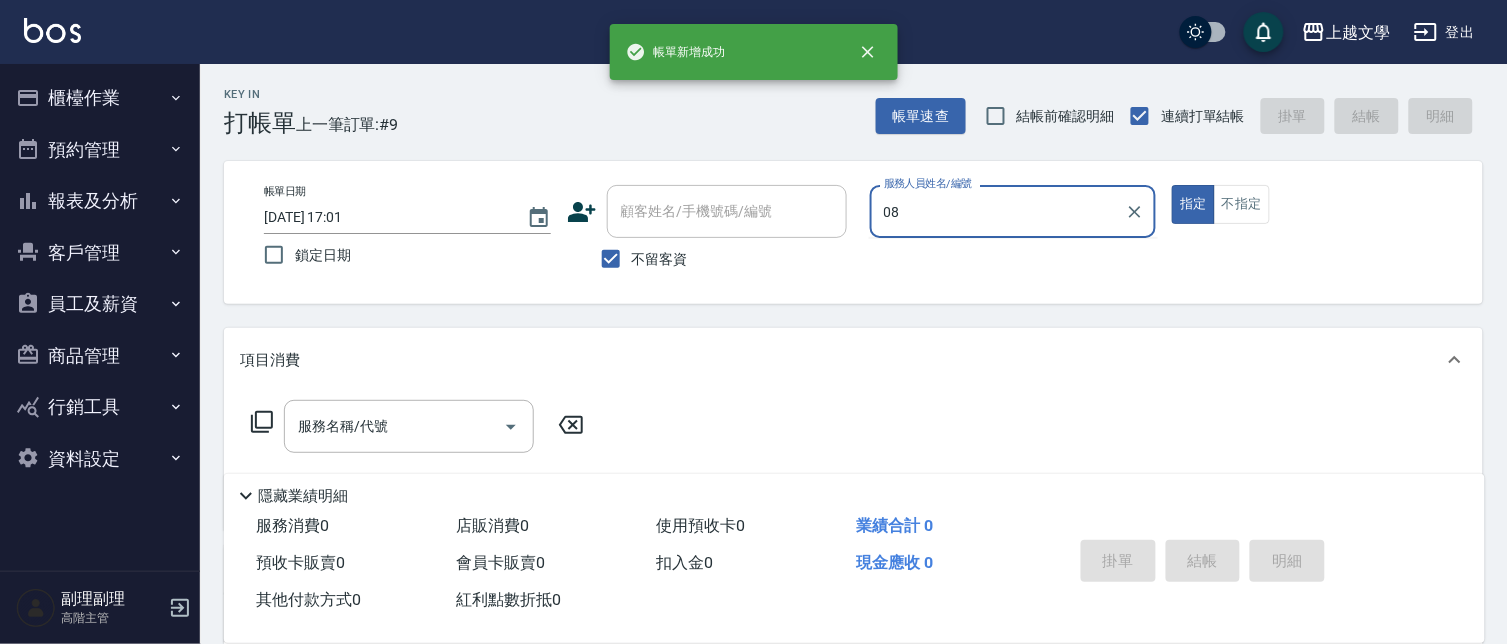 type on "淑娟-08" 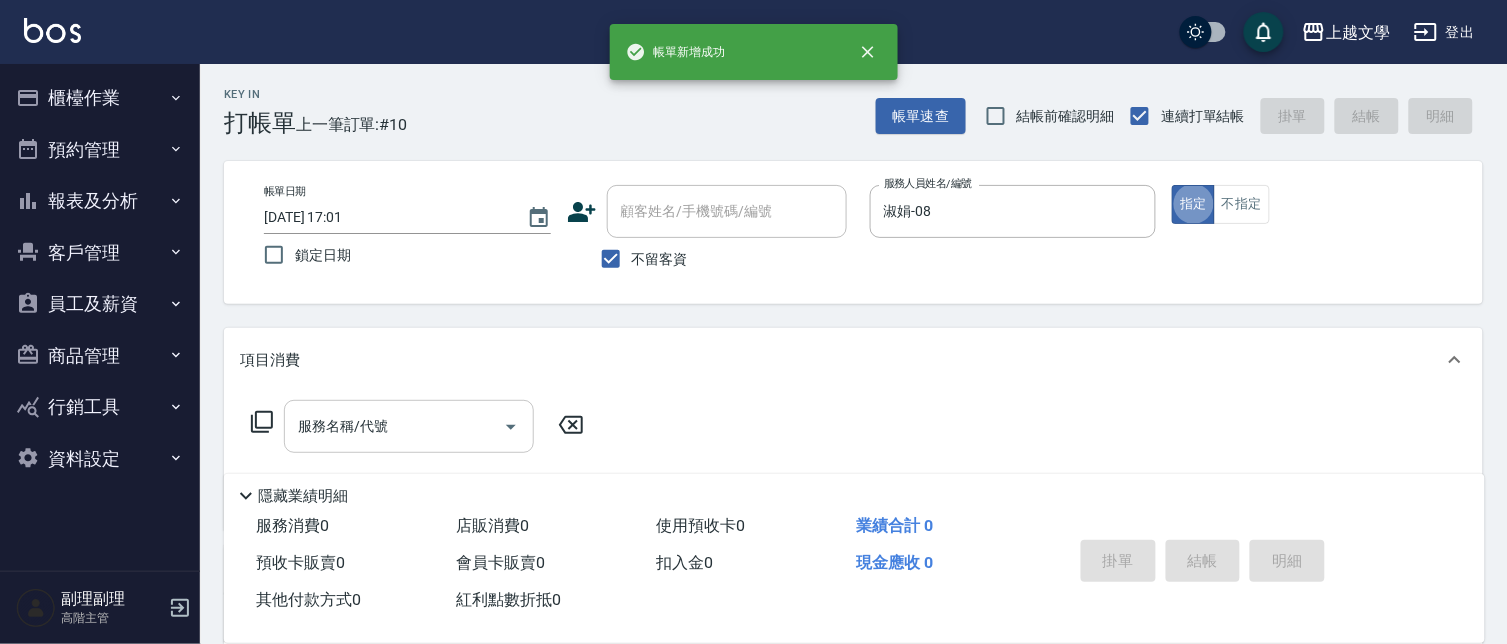 click on "服務名稱/代號" at bounding box center [394, 426] 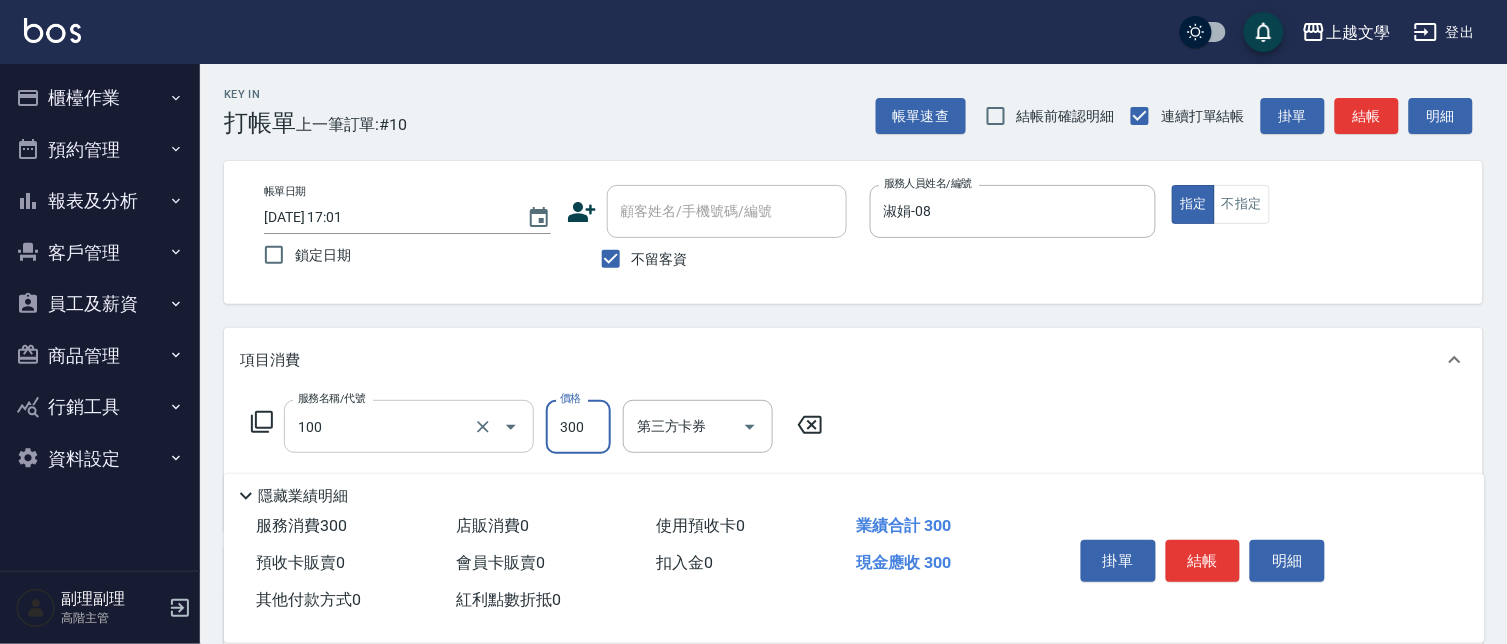 type on "洗髮(100)" 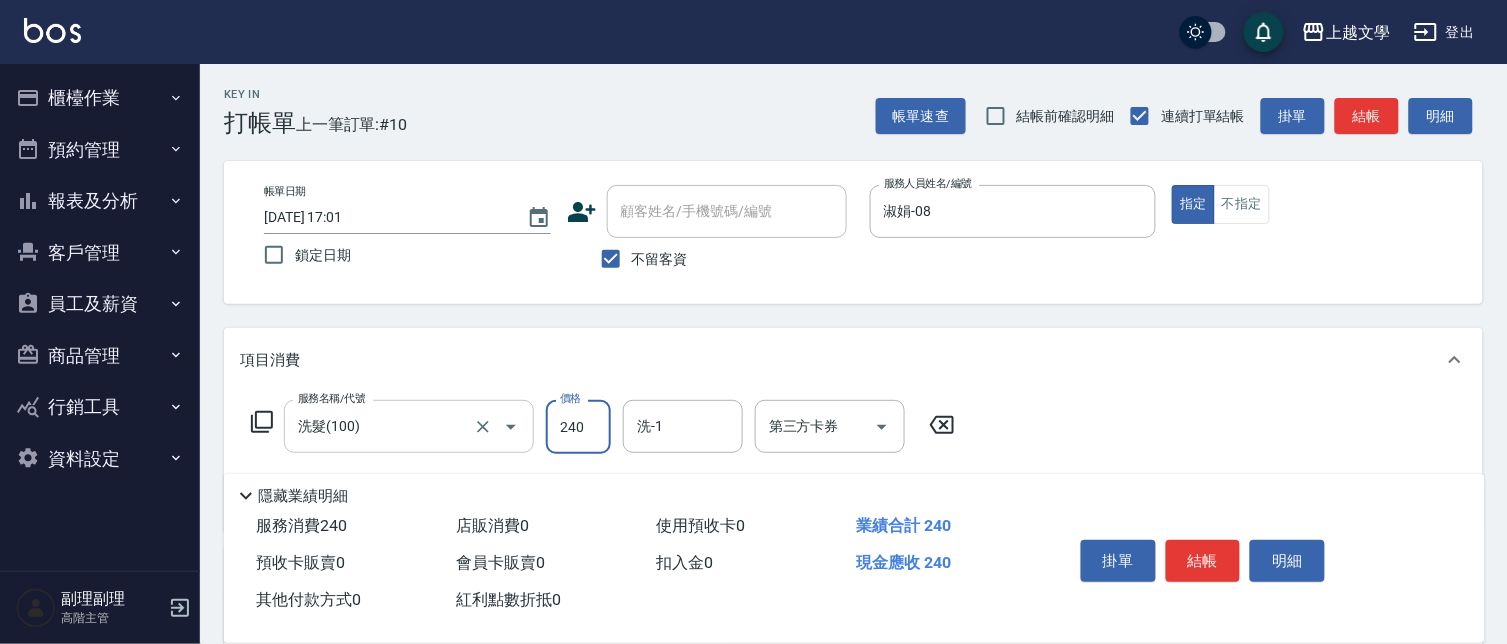 type on "240" 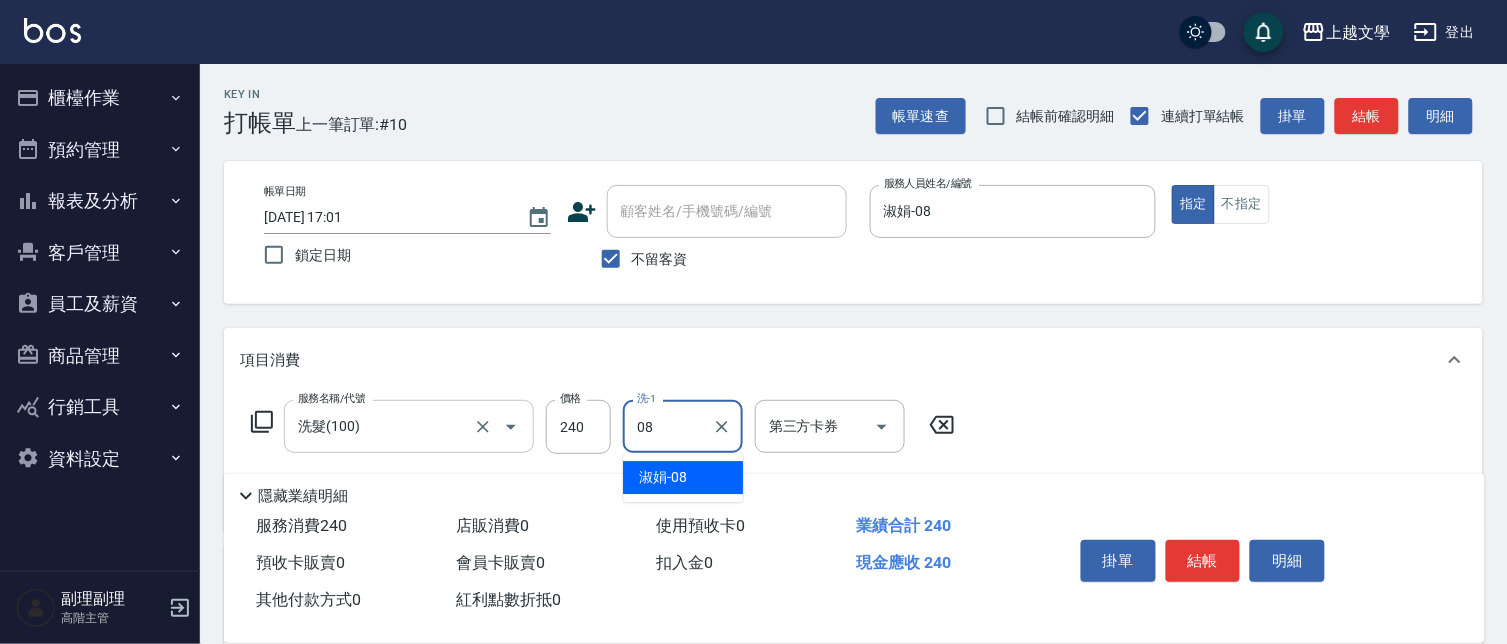 type on "淑娟-08" 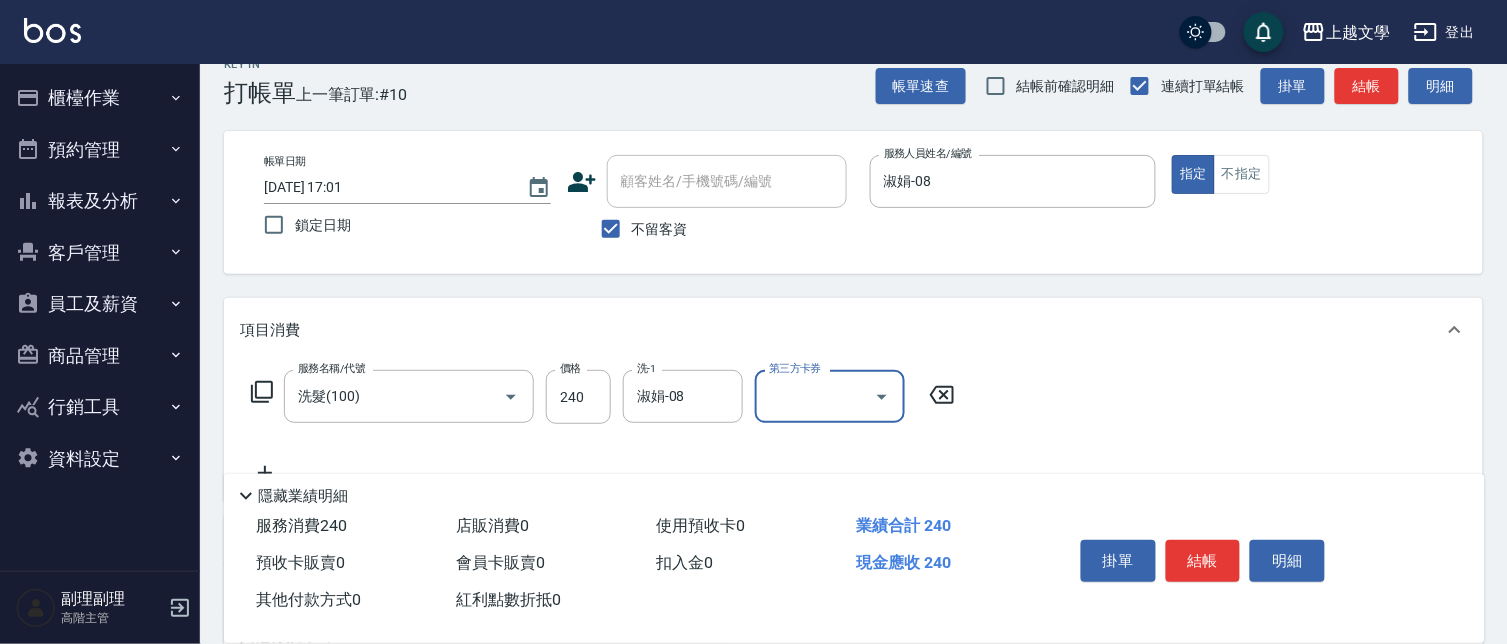 scroll, scrollTop: 222, scrollLeft: 0, axis: vertical 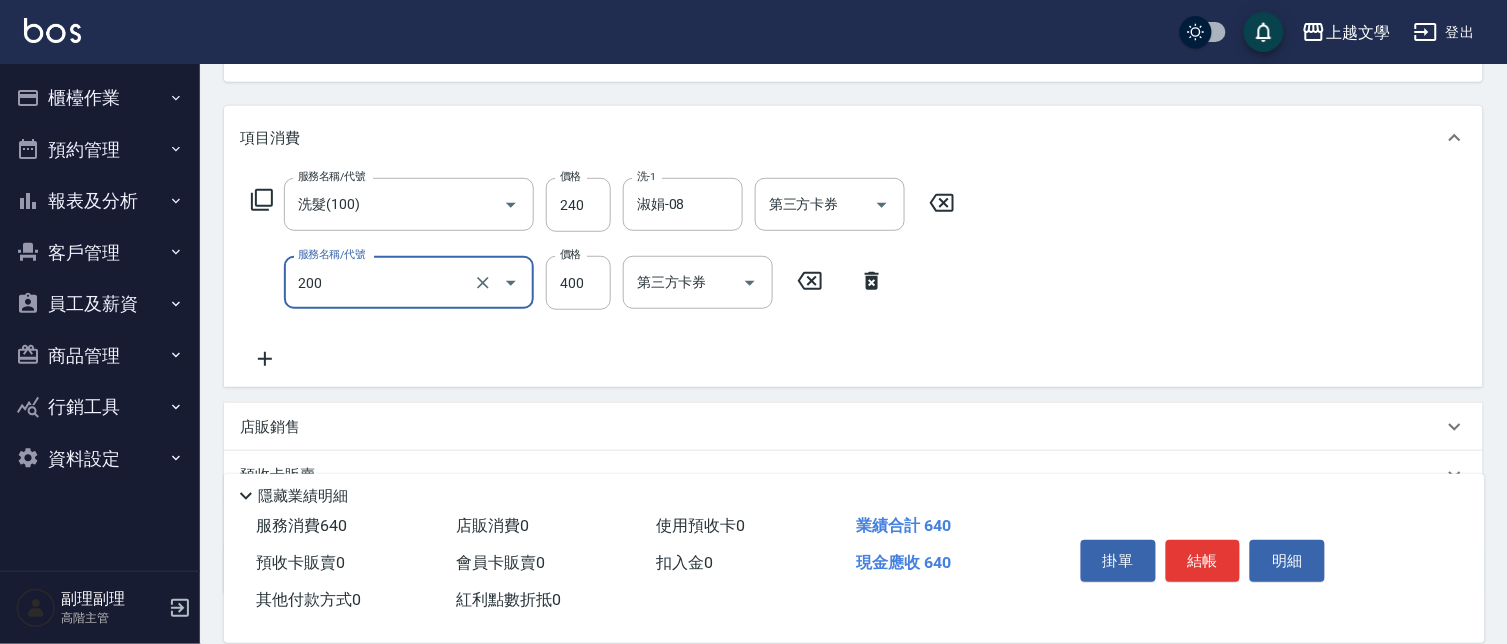 type on "剪髮(200)" 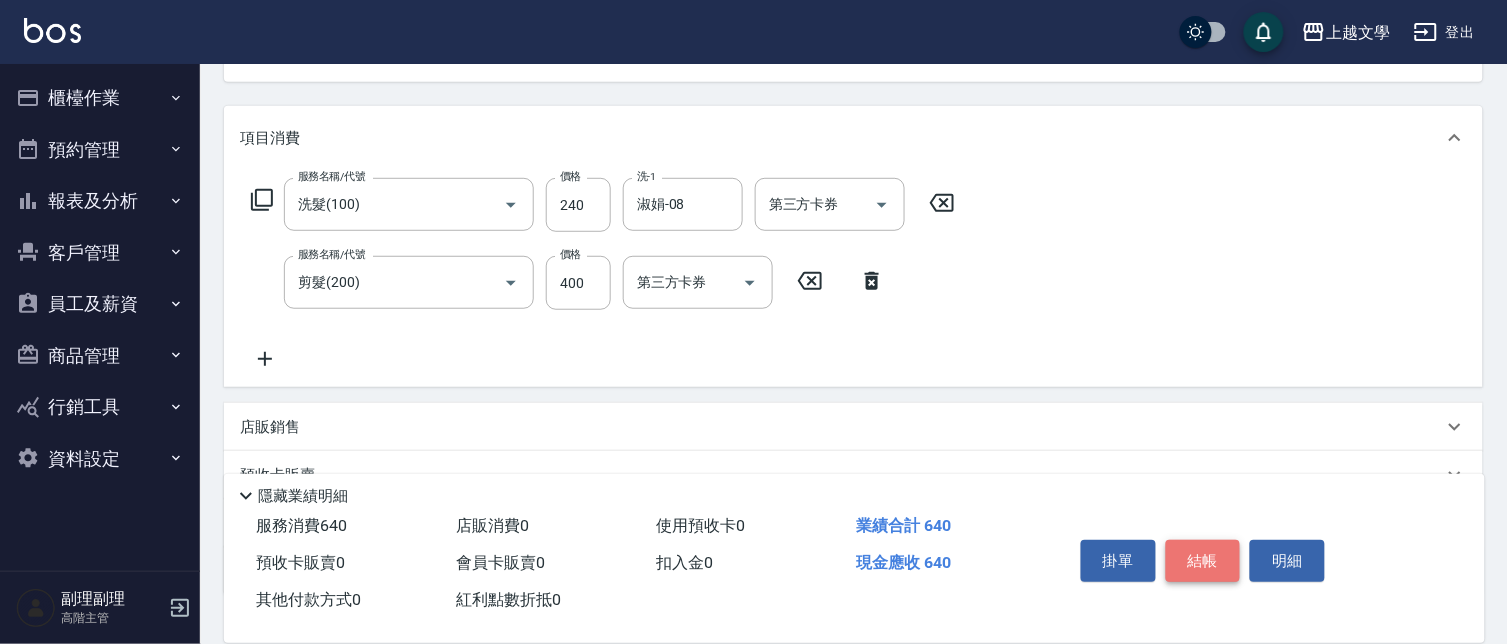 click on "結帳" at bounding box center [1203, 561] 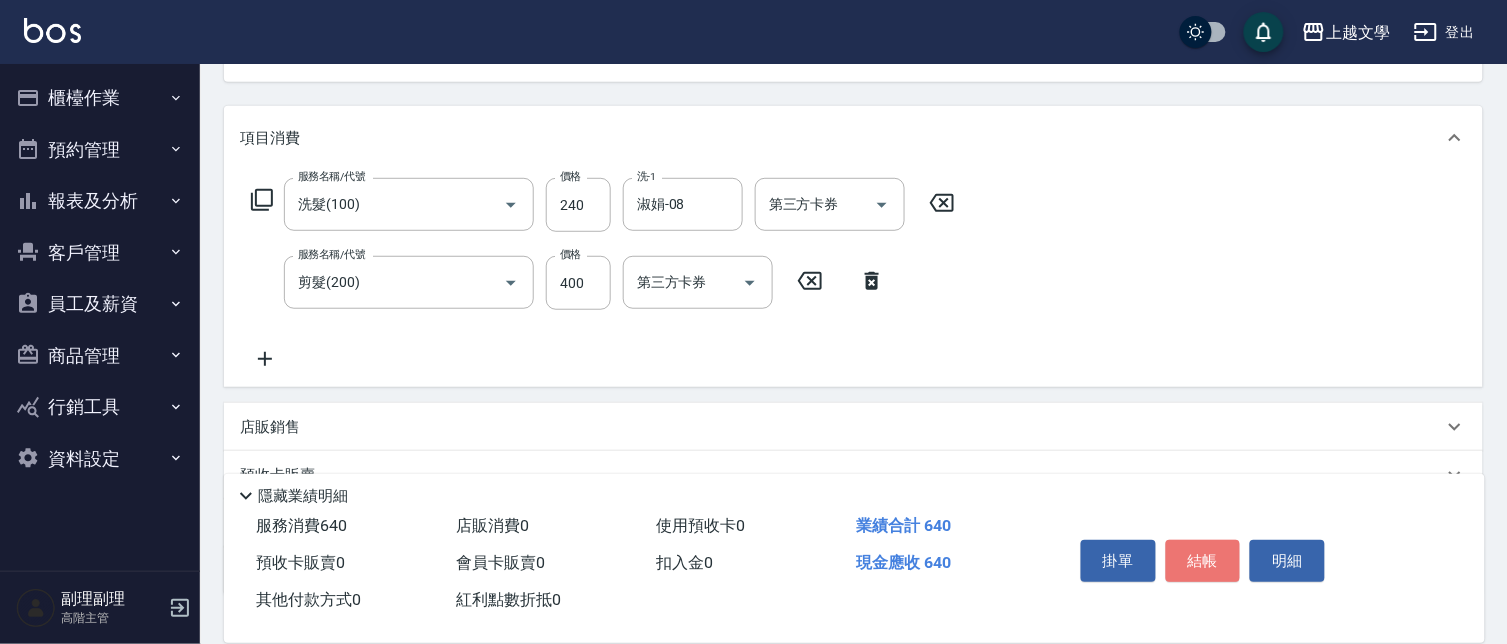 type on "0" 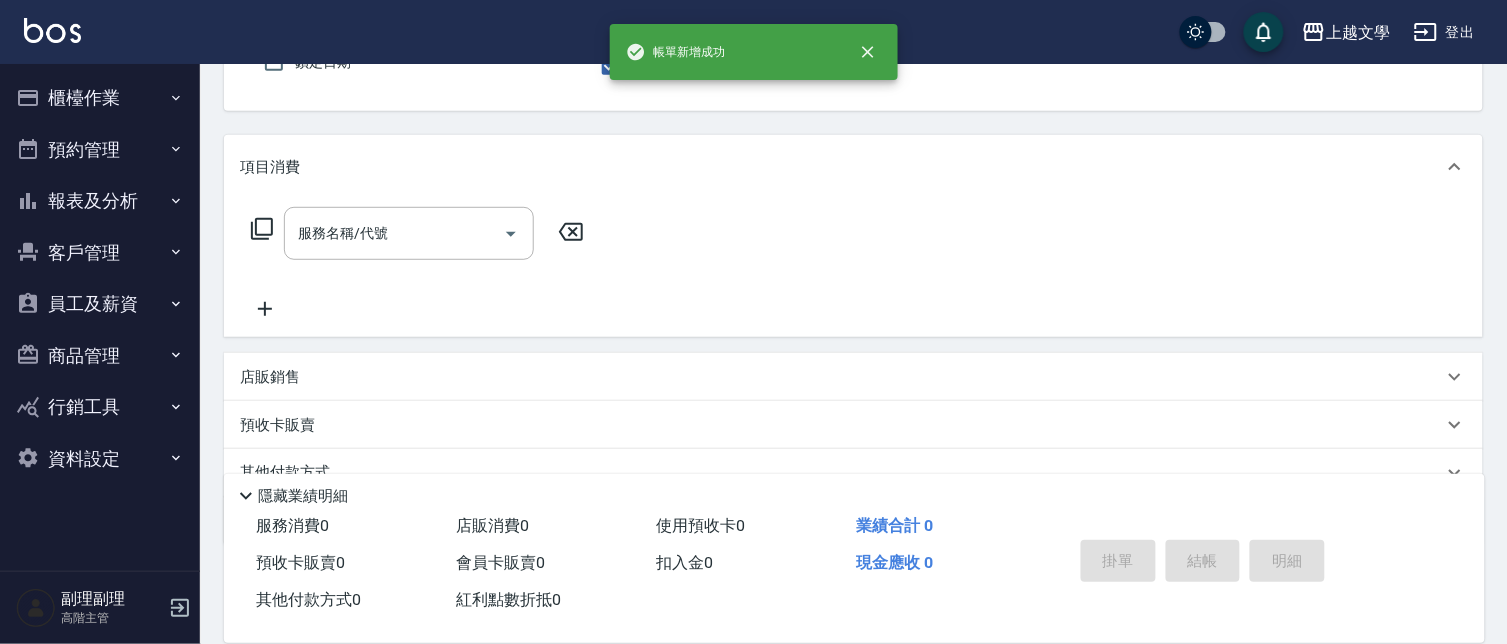 type on "淑娟-08" 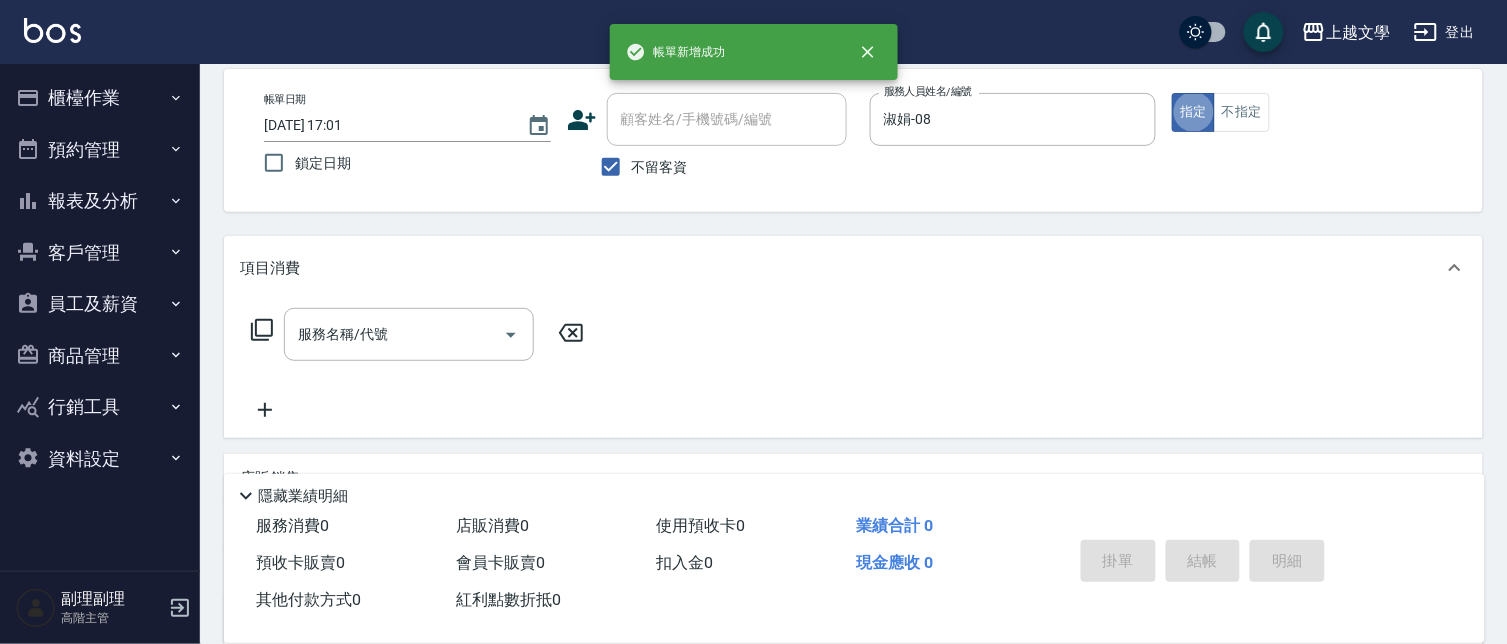 scroll, scrollTop: 0, scrollLeft: 0, axis: both 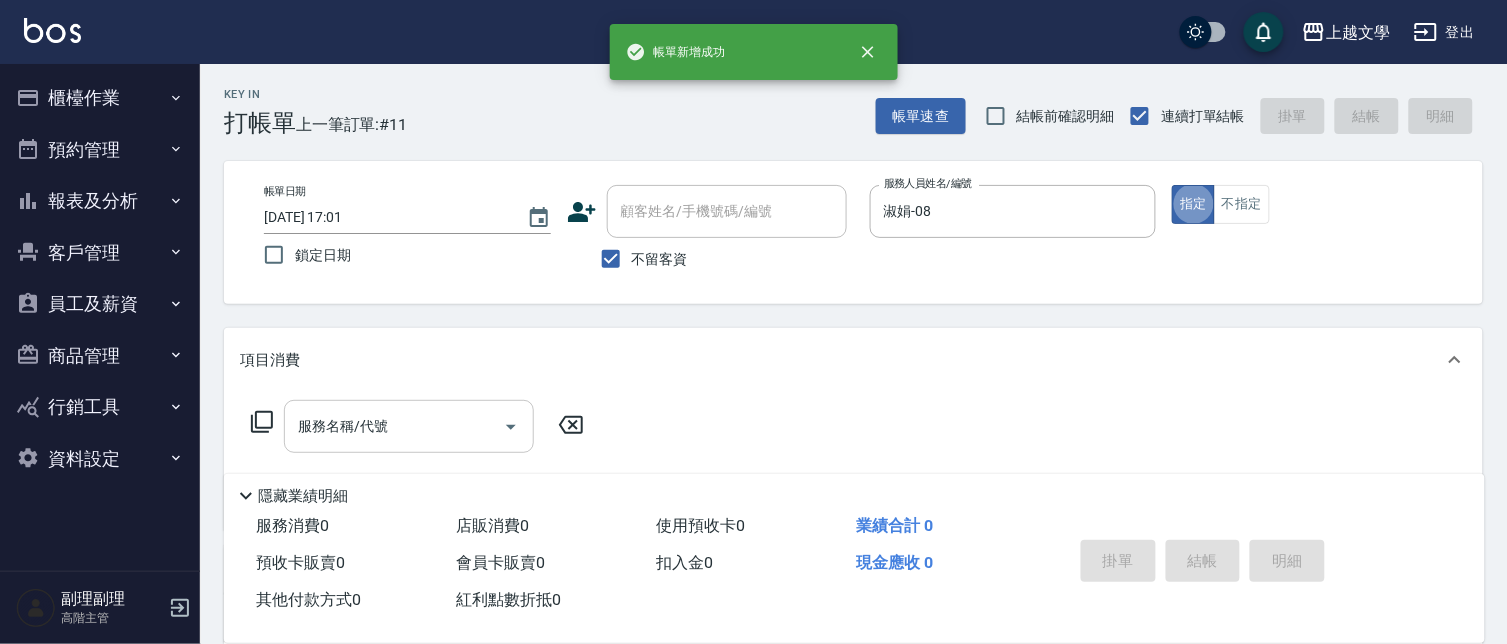 click on "服務名稱/代號" at bounding box center (394, 426) 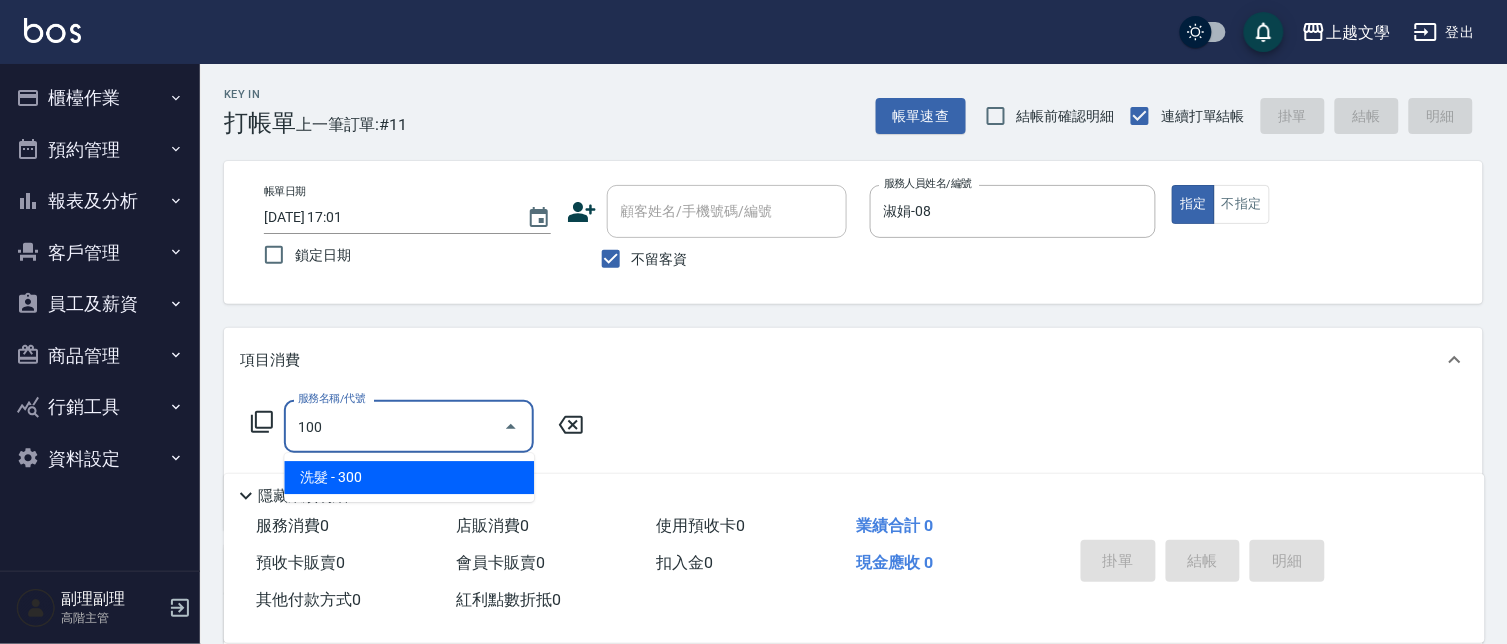 type on "洗髮(100)" 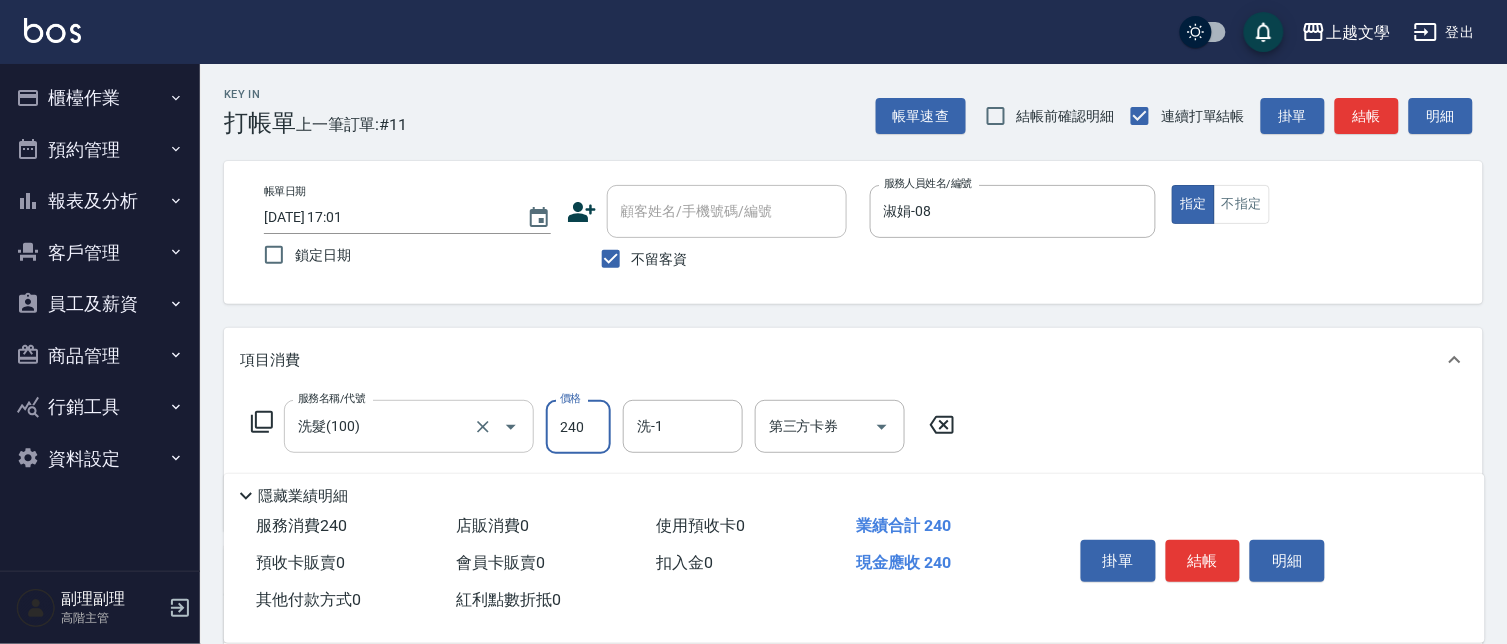 type on "240" 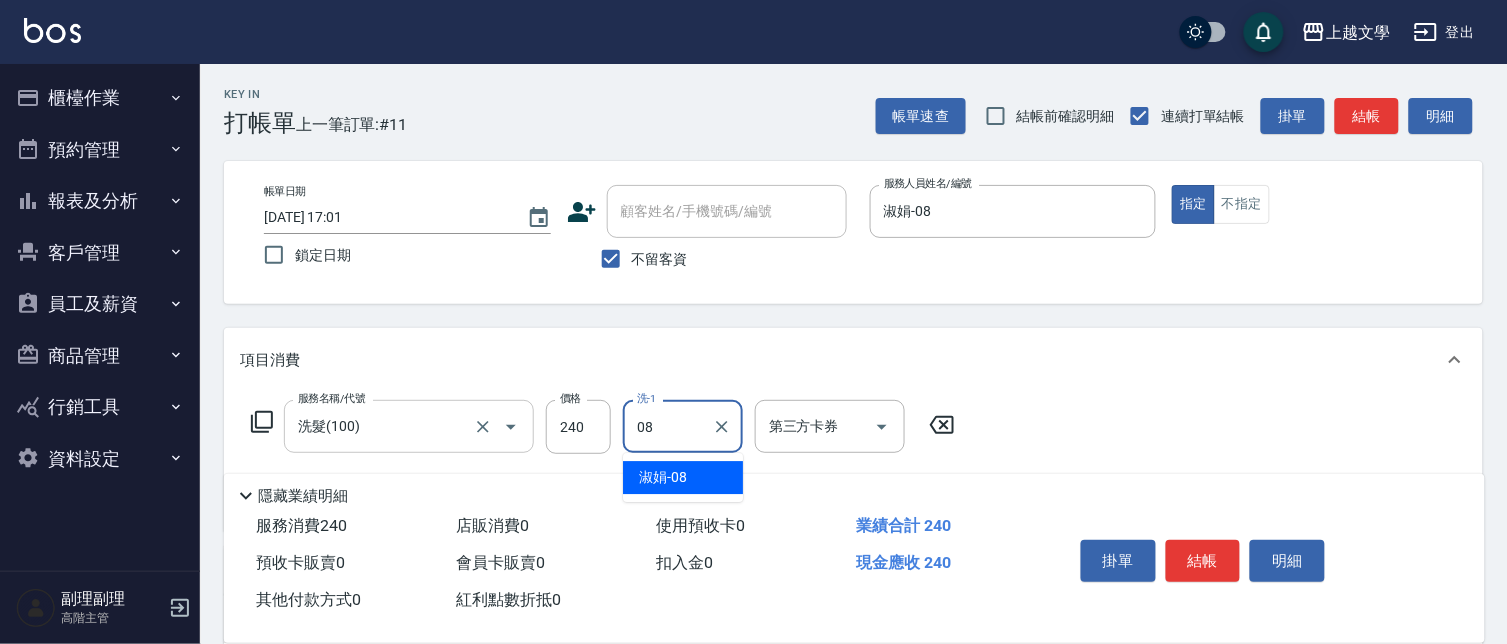 type on "淑娟-08" 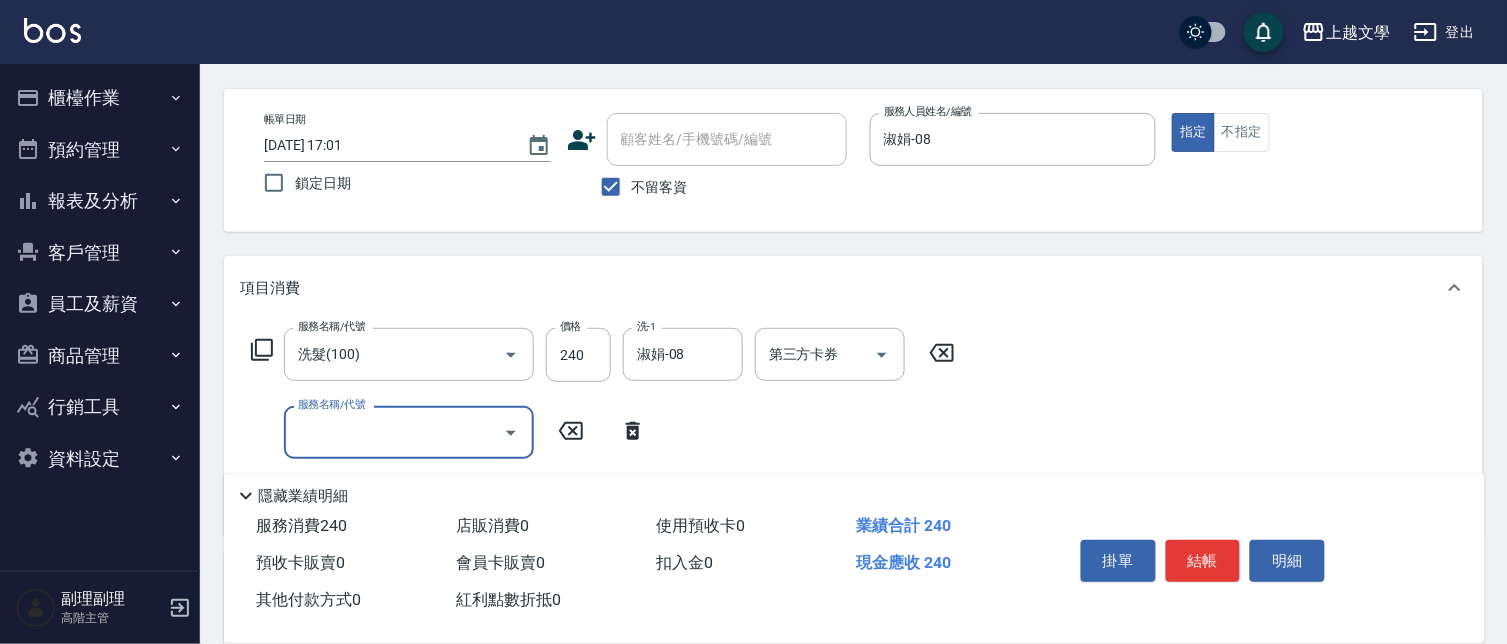scroll, scrollTop: 111, scrollLeft: 0, axis: vertical 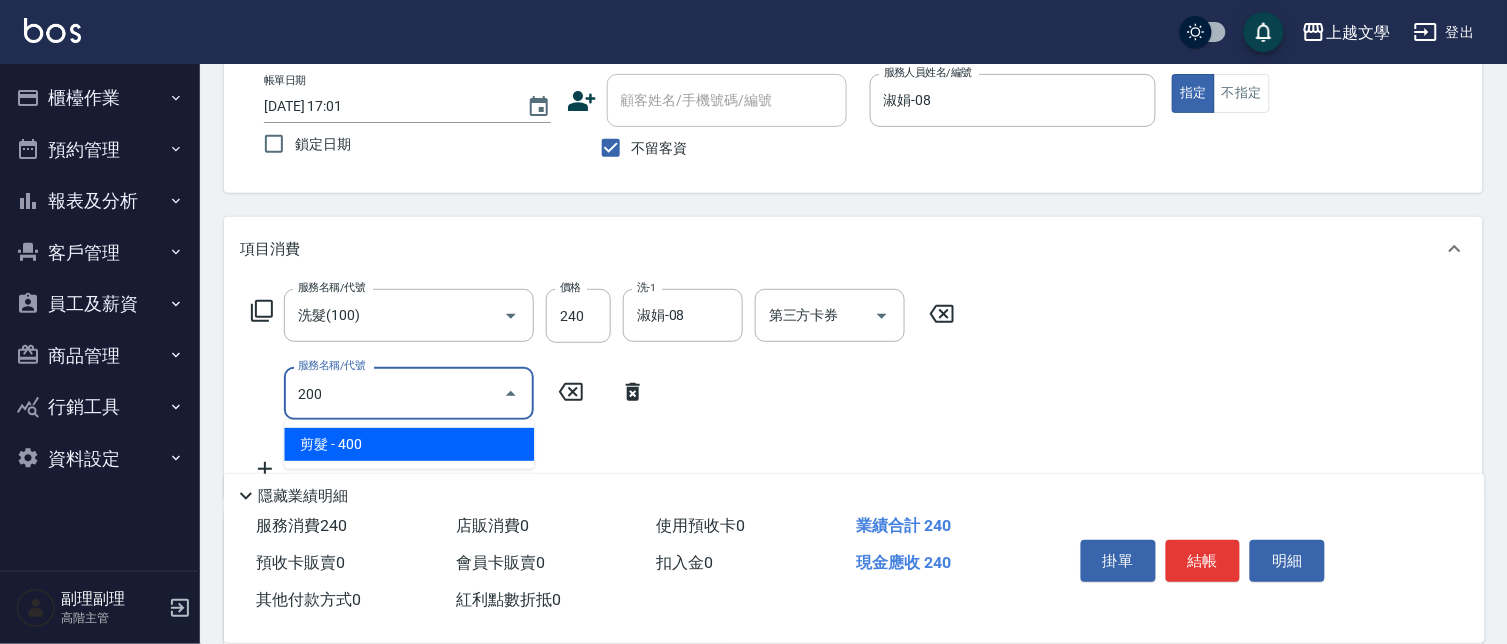 type on "剪髮(200)" 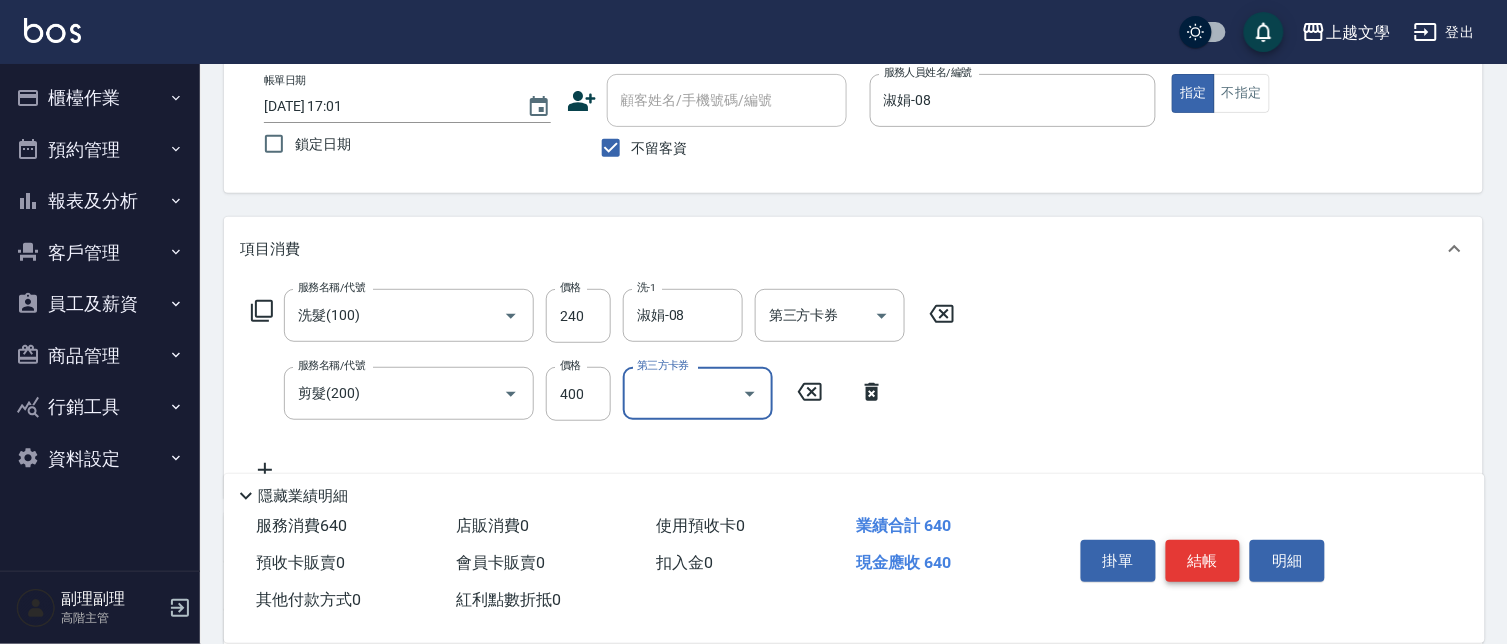click on "結帳" at bounding box center [1203, 561] 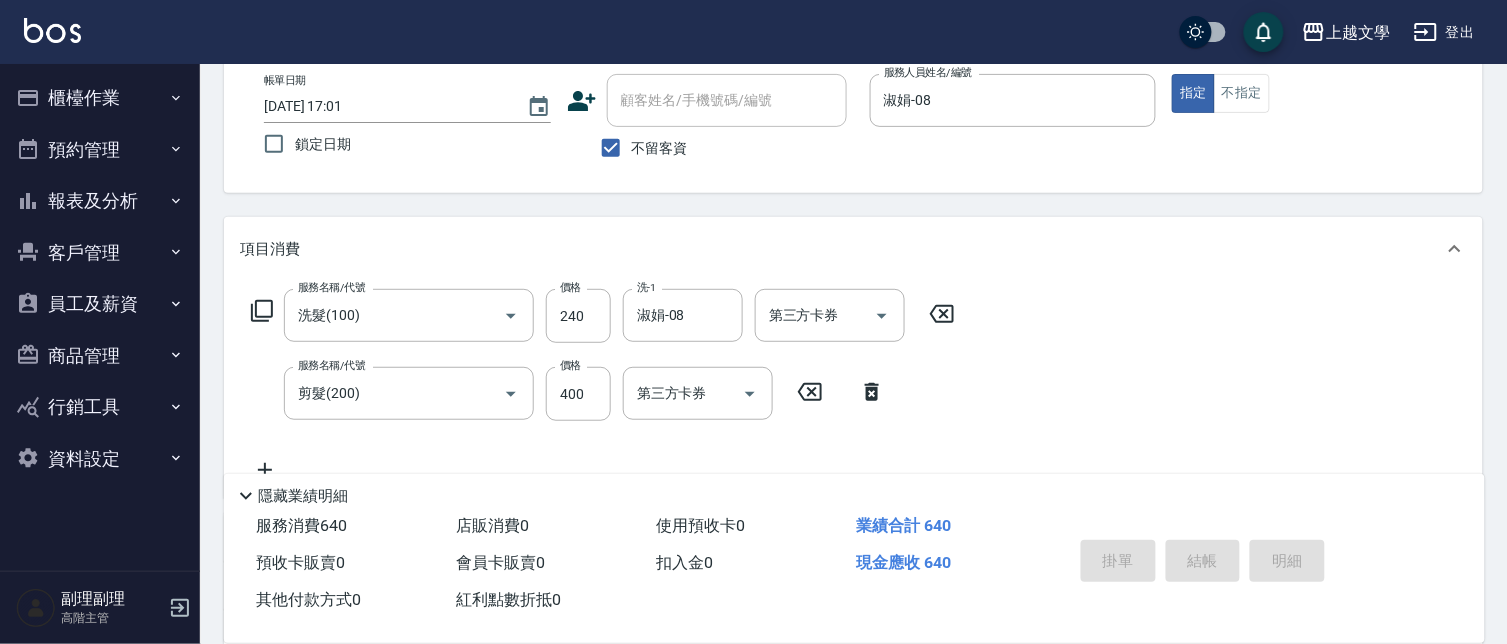 type 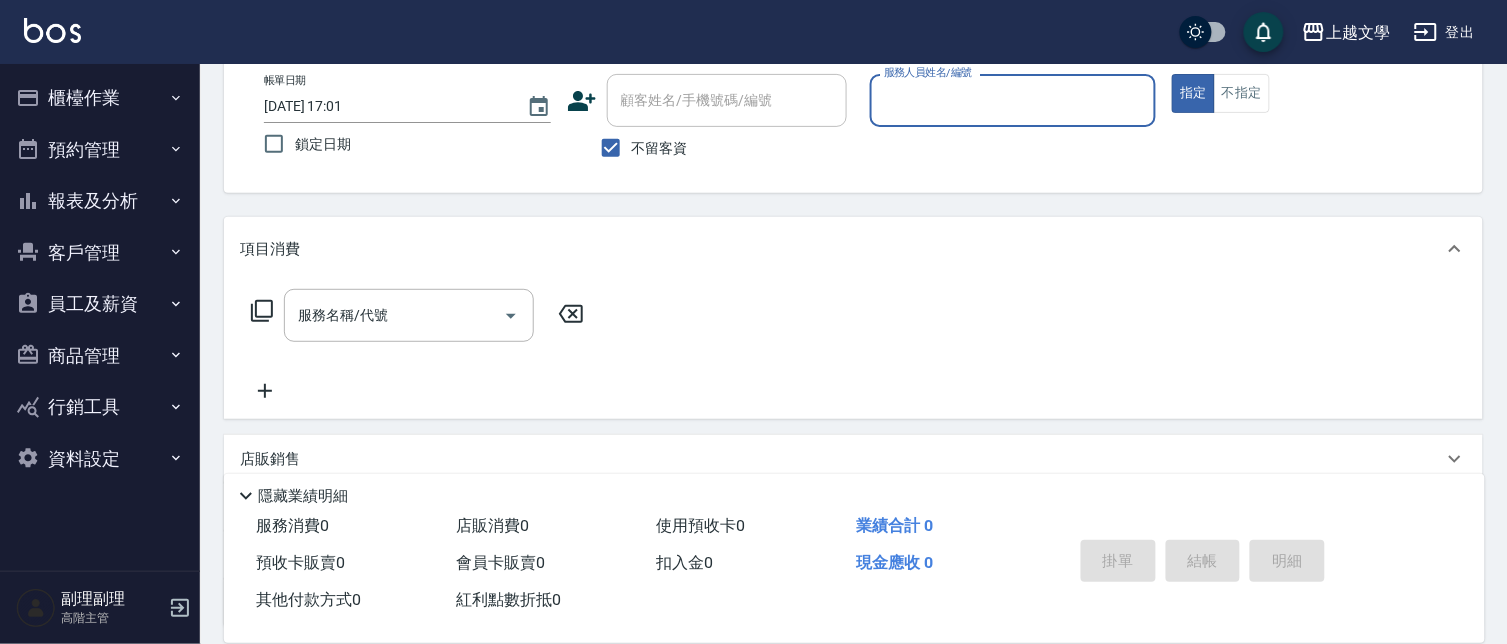 click on "櫃檯作業" at bounding box center (100, 98) 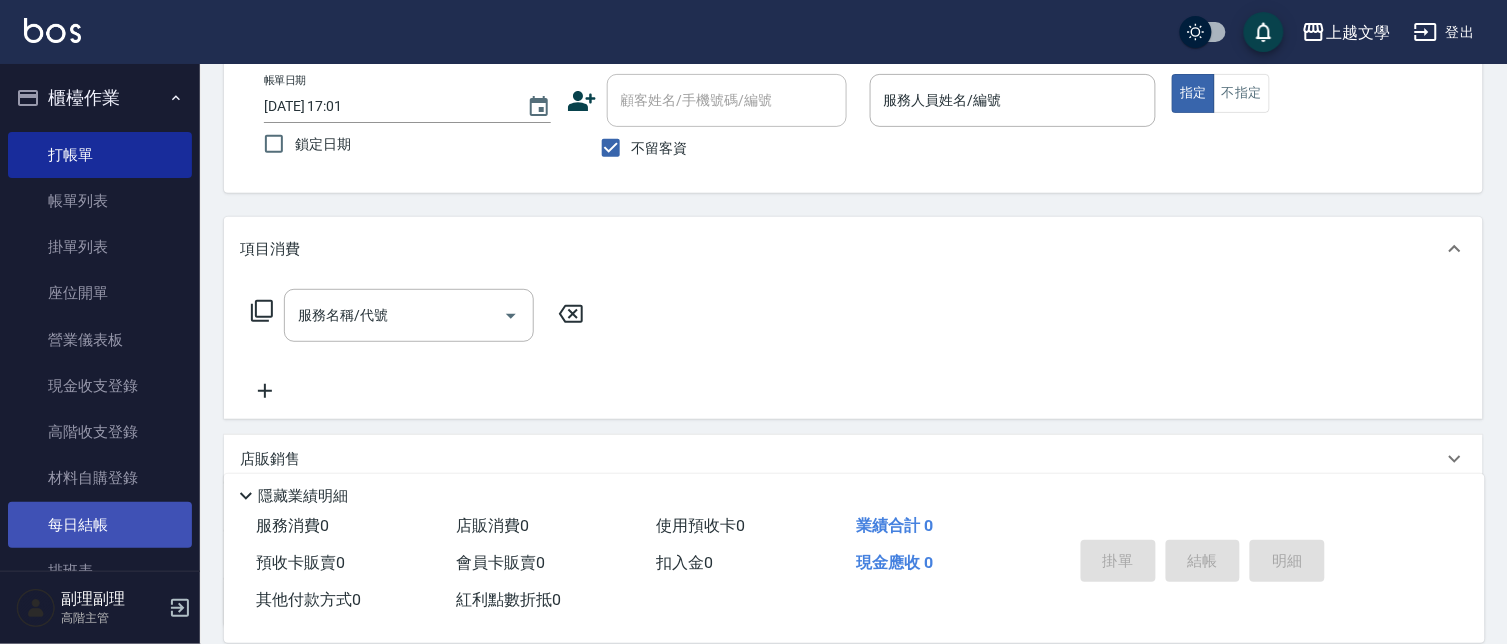 click on "每日結帳" at bounding box center (100, 525) 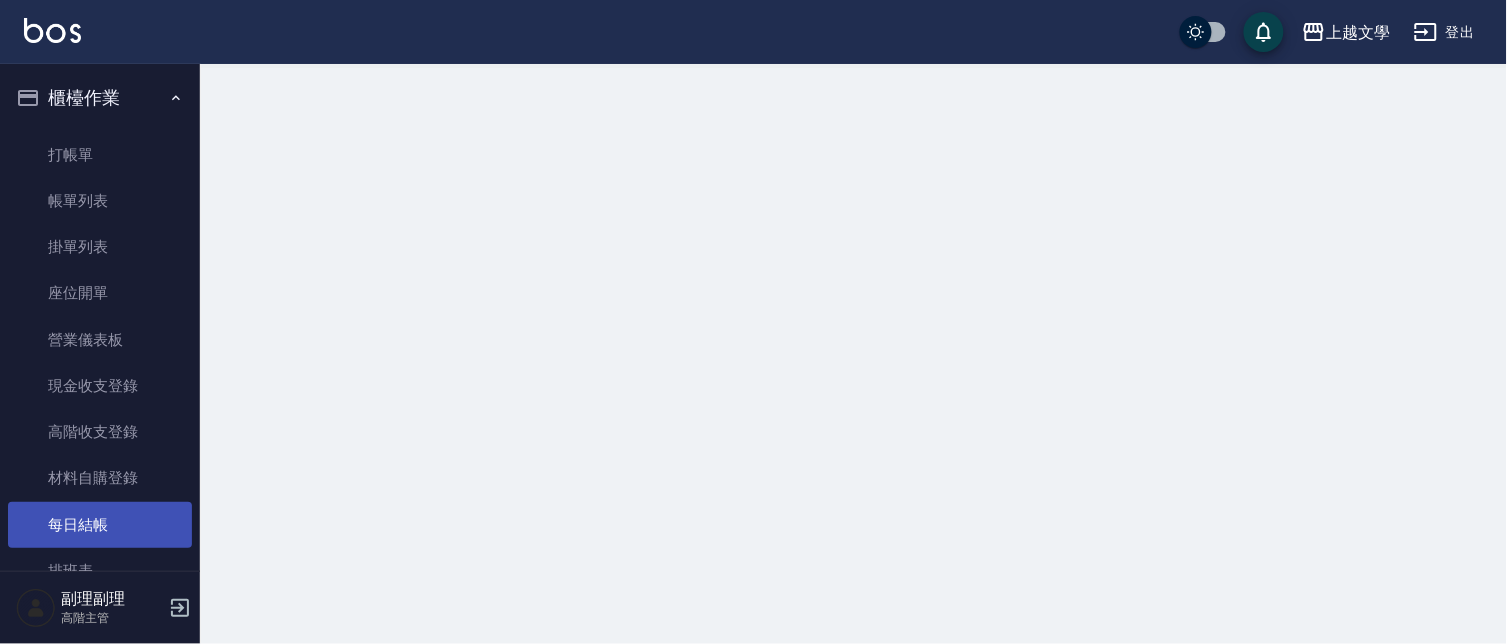 scroll, scrollTop: 0, scrollLeft: 0, axis: both 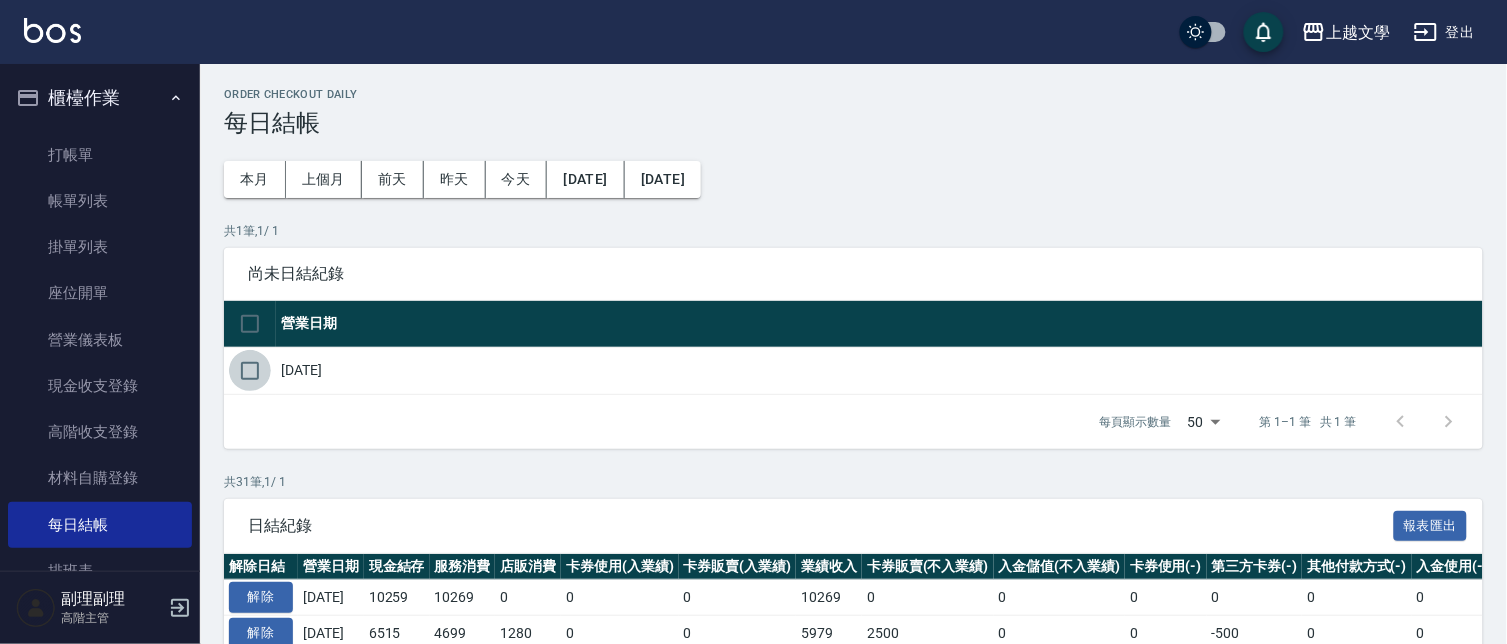 drag, startPoint x: 237, startPoint y: 373, endPoint x: 358, endPoint y: 437, distance: 136.88316 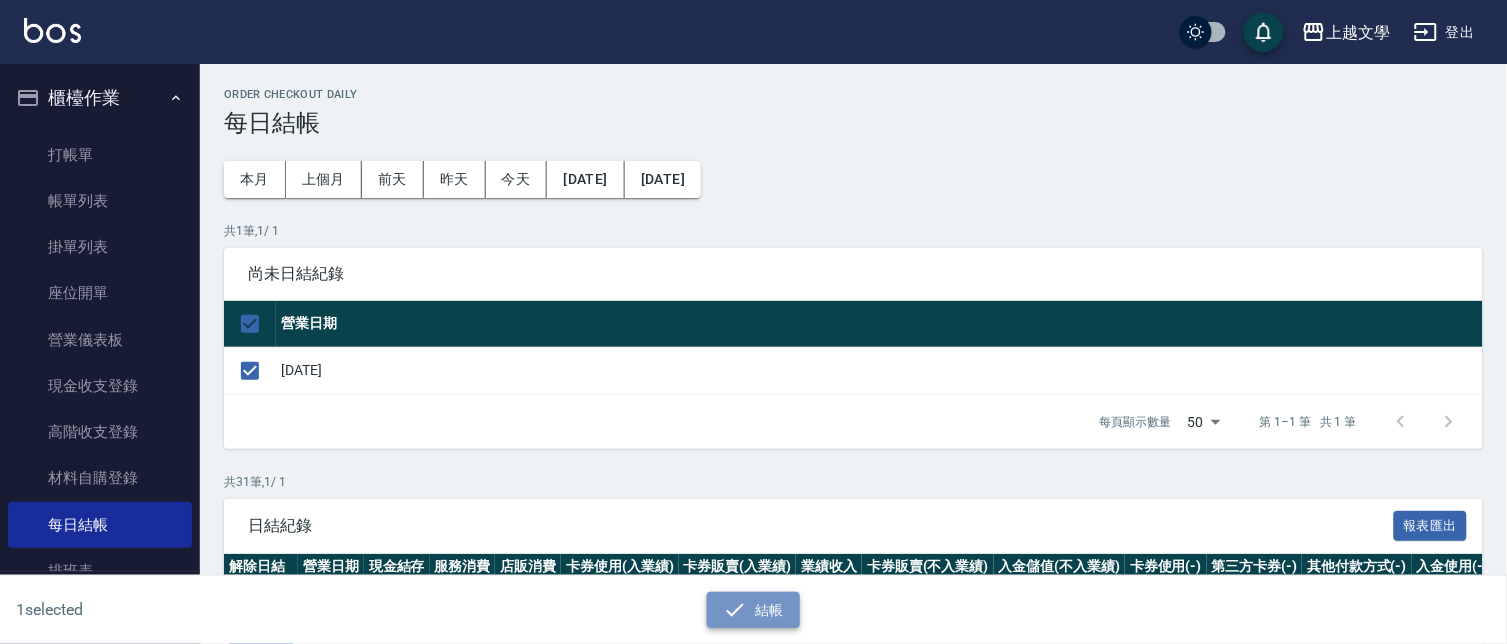 click on "結帳" at bounding box center (753, 610) 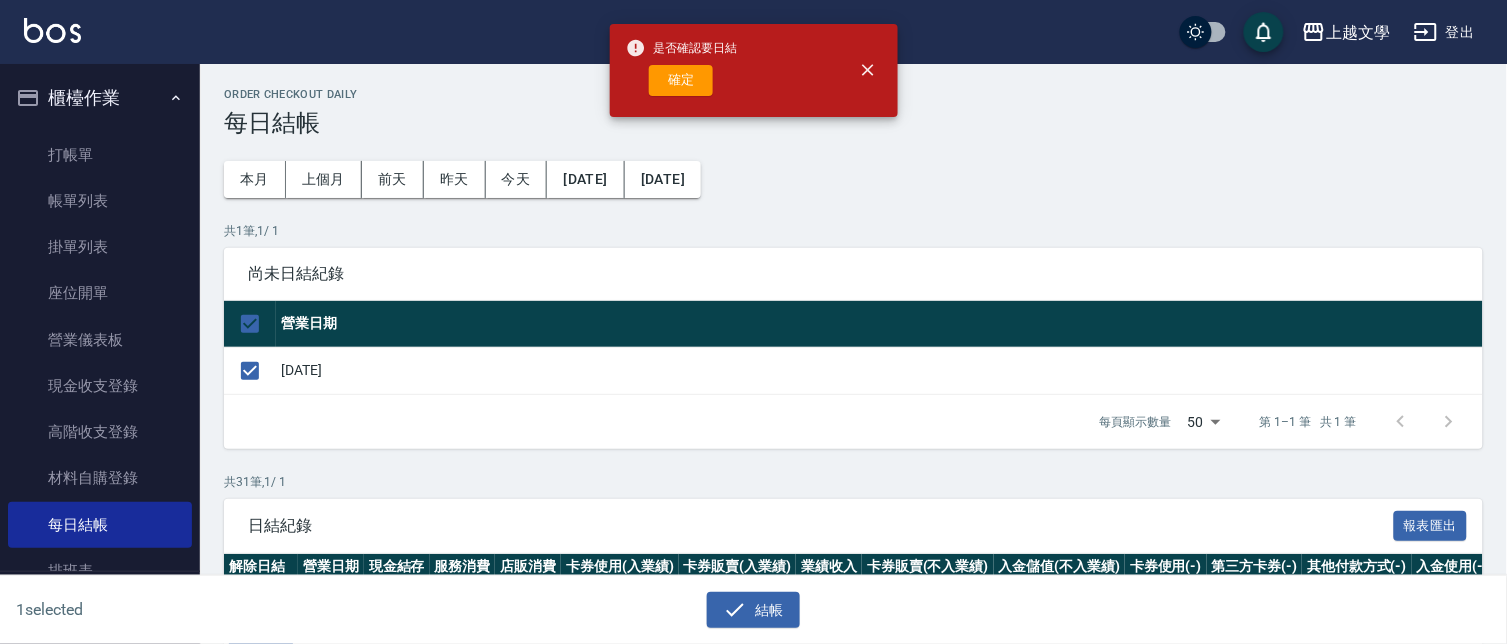 click on "確定" at bounding box center [681, 80] 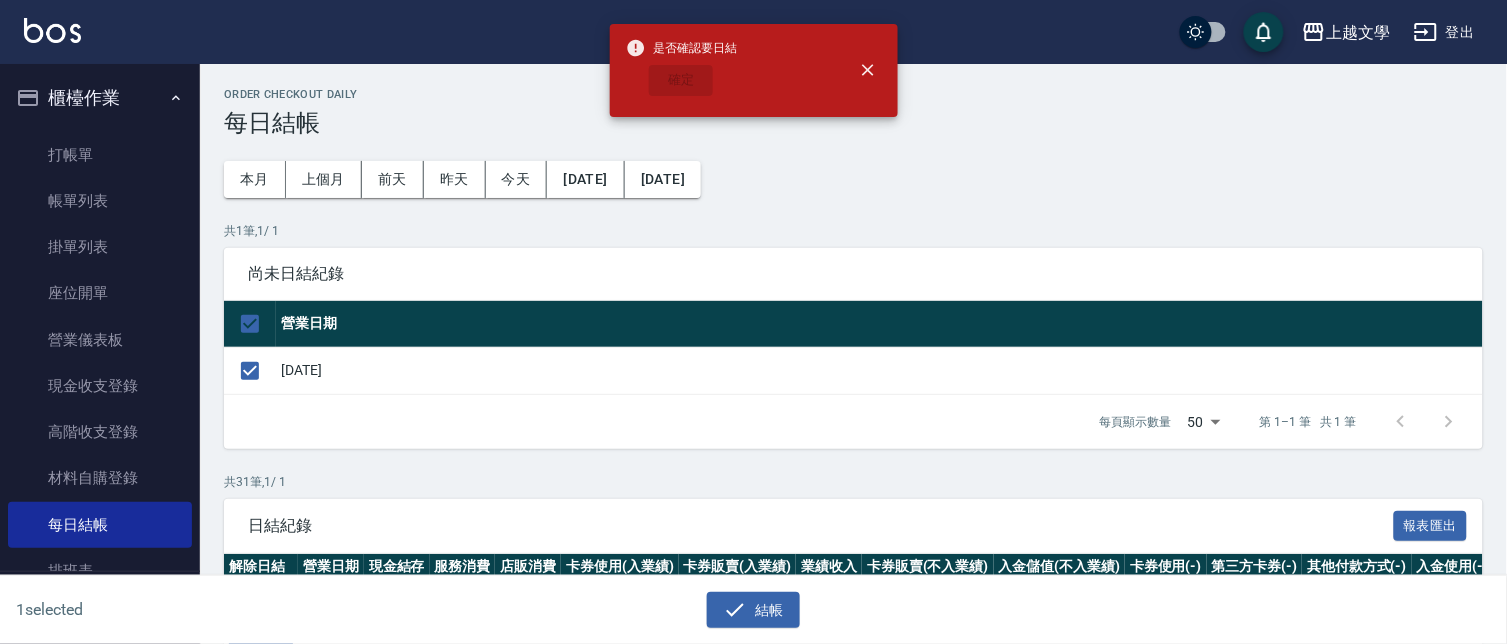 checkbox on "false" 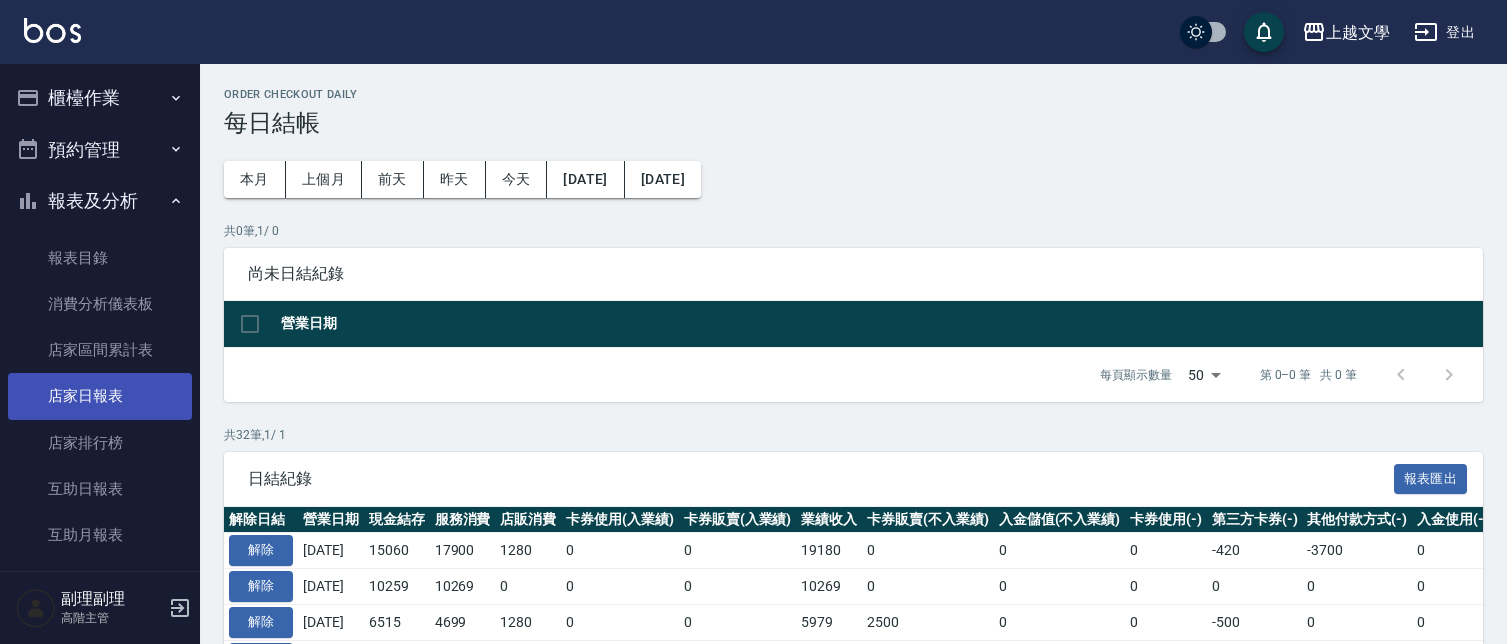 scroll, scrollTop: 0, scrollLeft: 0, axis: both 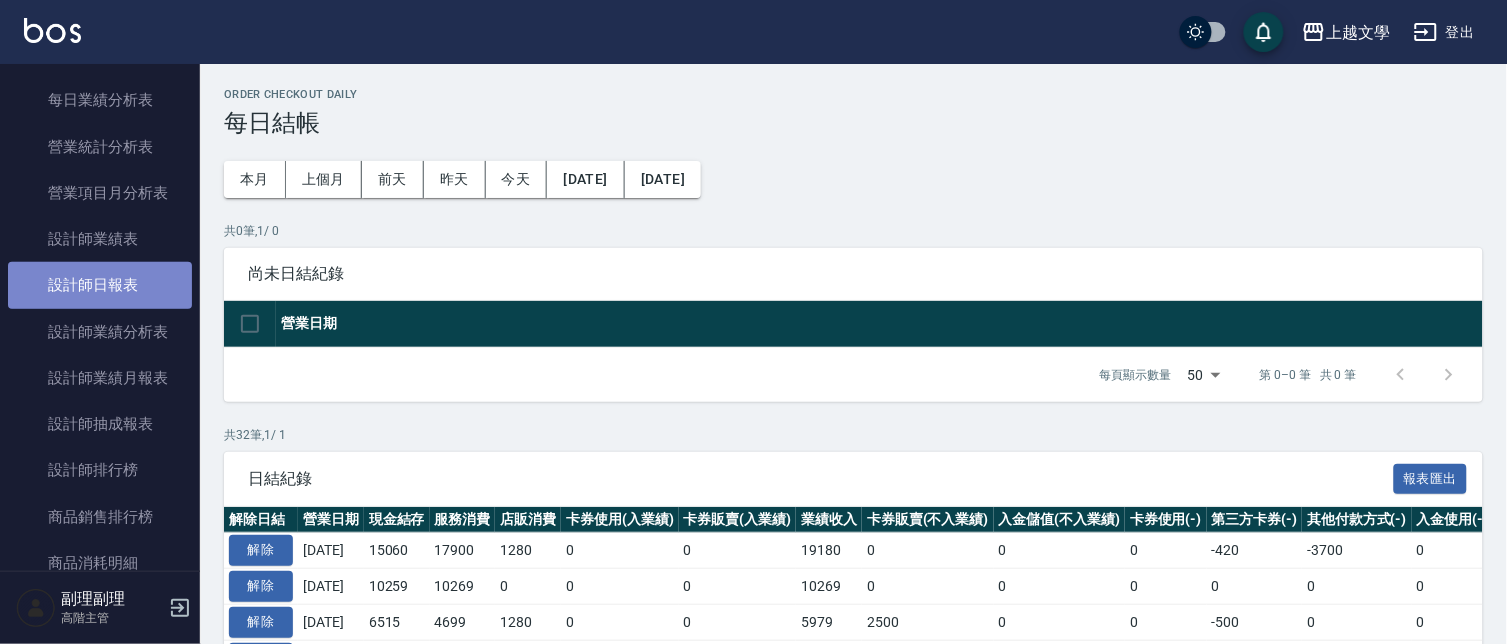 click on "設計師日報表" at bounding box center (100, 285) 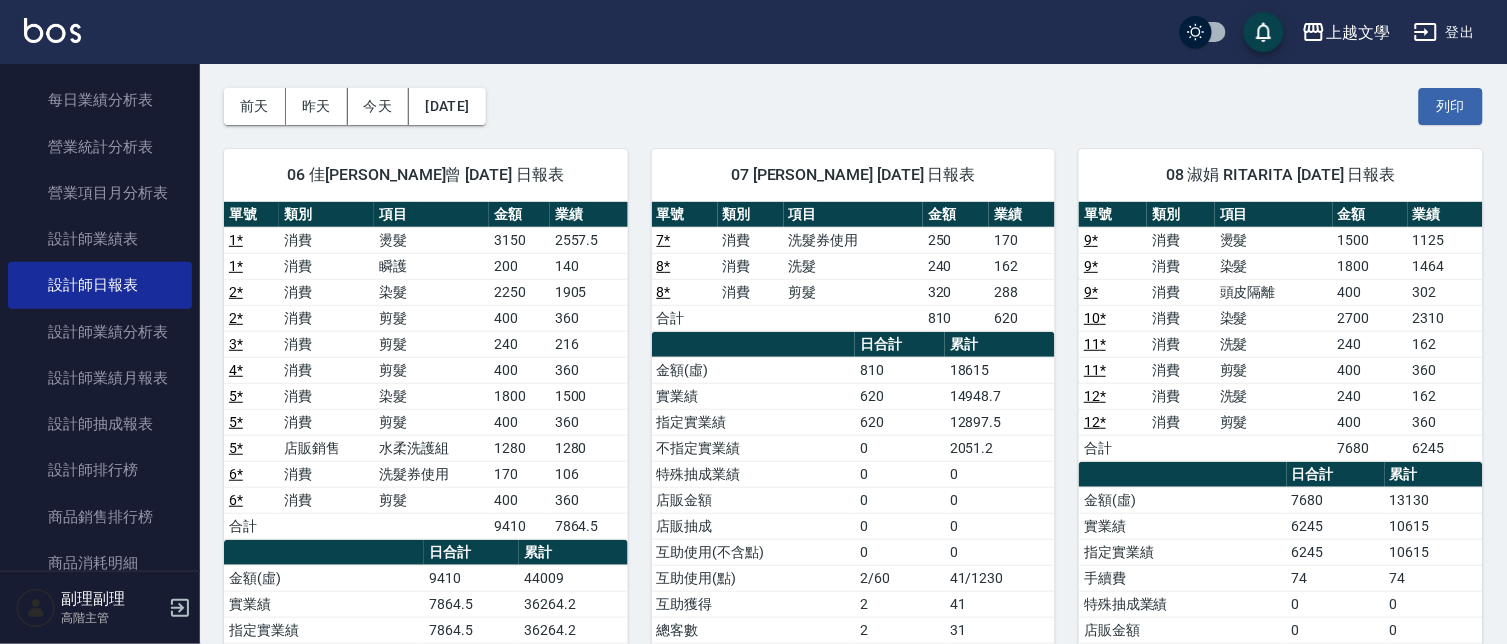 scroll, scrollTop: 111, scrollLeft: 0, axis: vertical 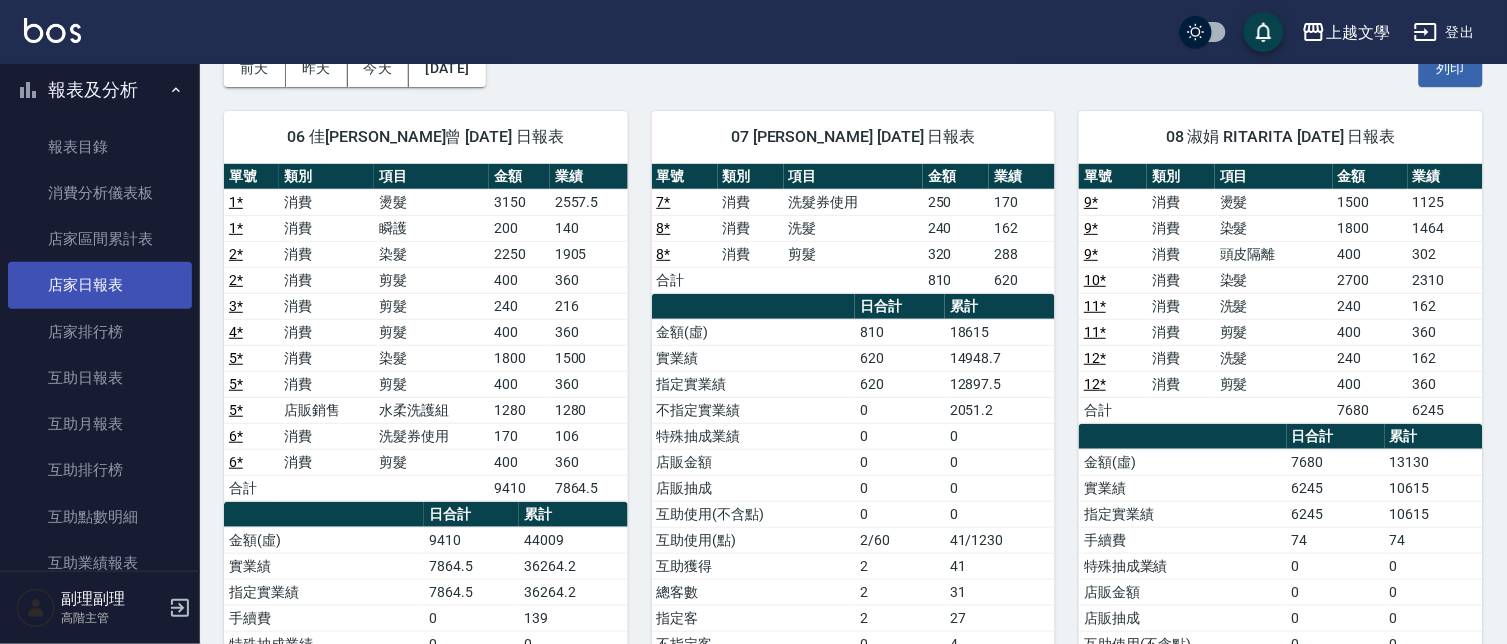 click on "店家日報表" at bounding box center (100, 285) 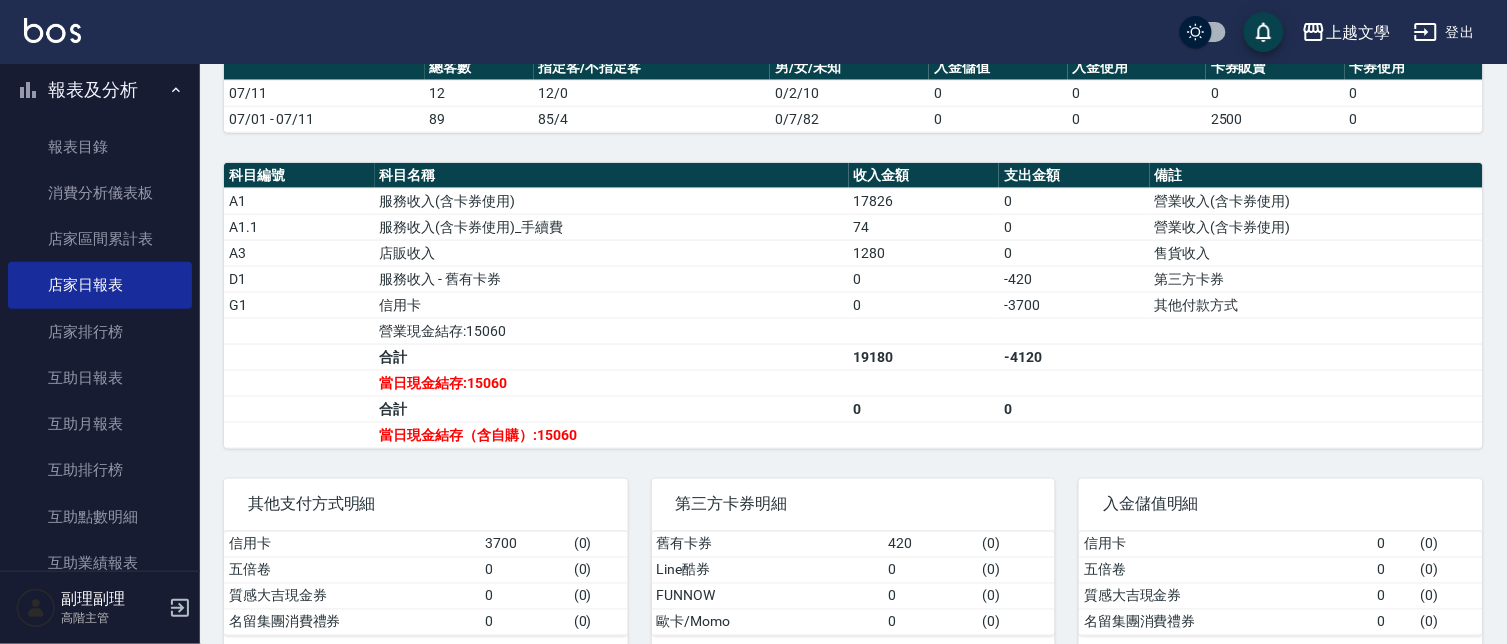 scroll, scrollTop: 568, scrollLeft: 0, axis: vertical 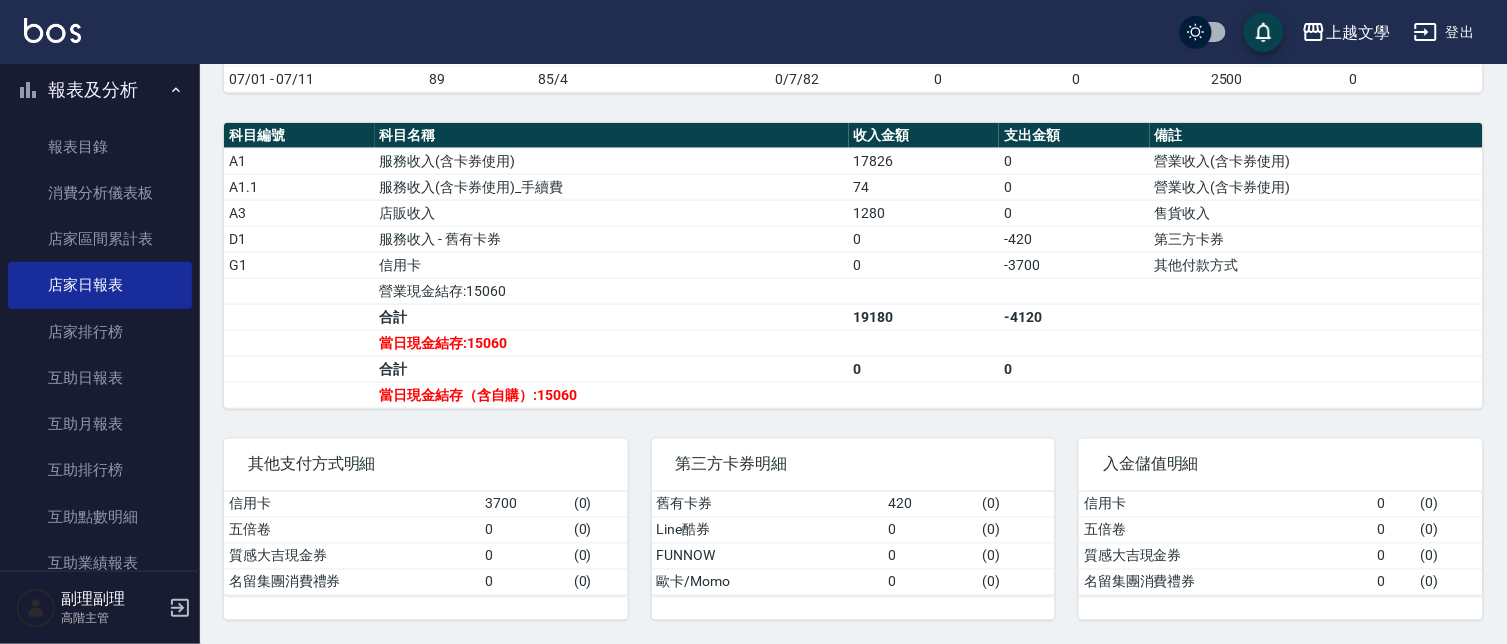 click on "登出" at bounding box center [1444, 32] 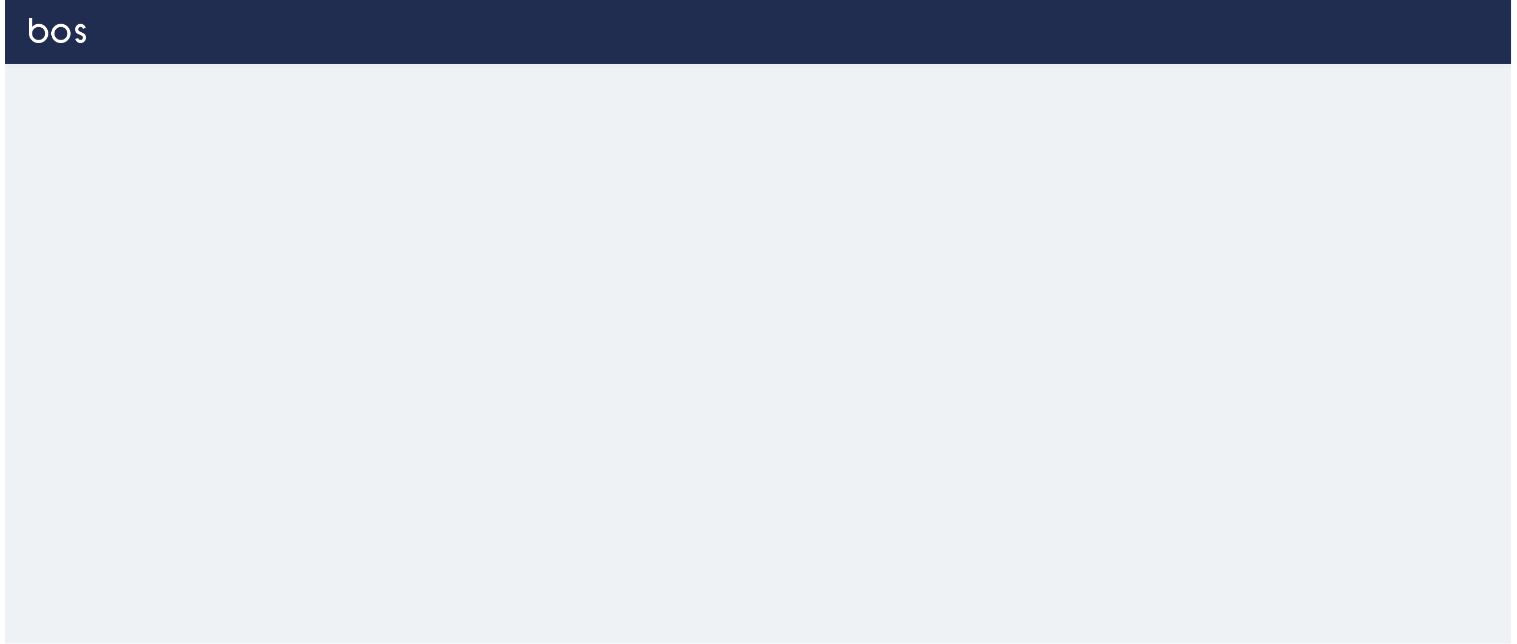 scroll, scrollTop: 0, scrollLeft: 0, axis: both 